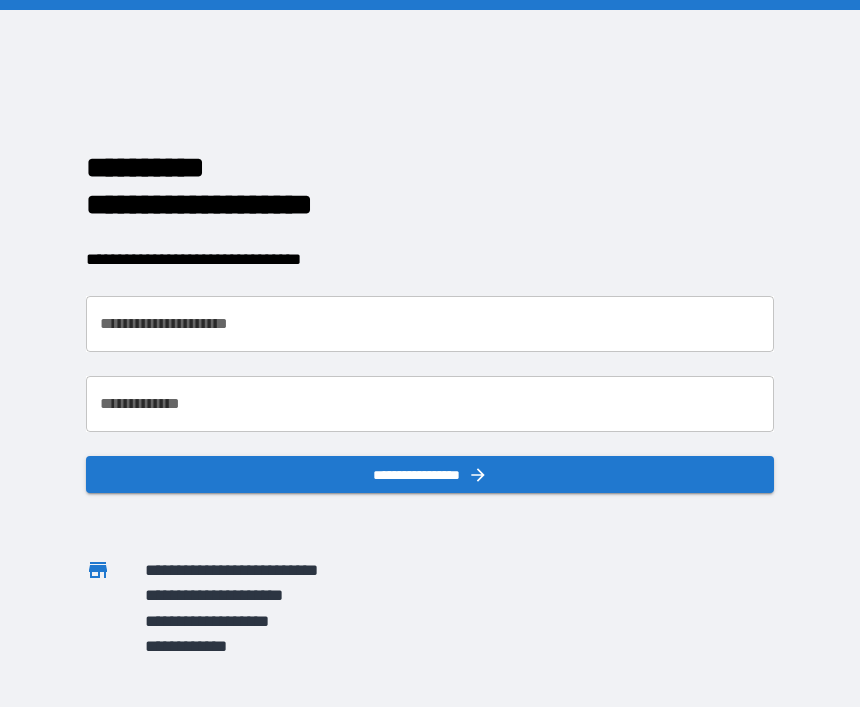 scroll, scrollTop: 0, scrollLeft: 0, axis: both 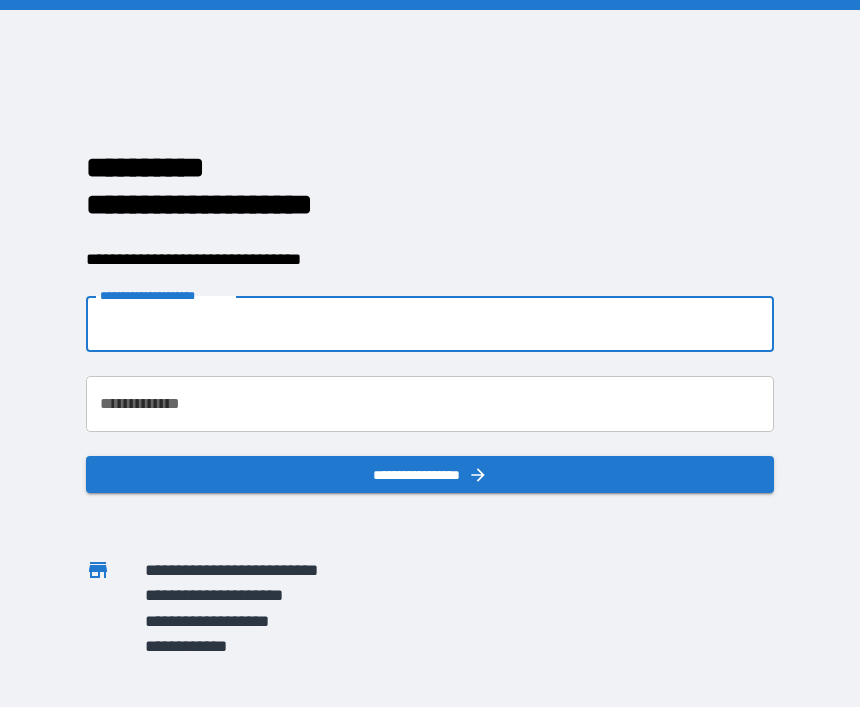 type on "**********" 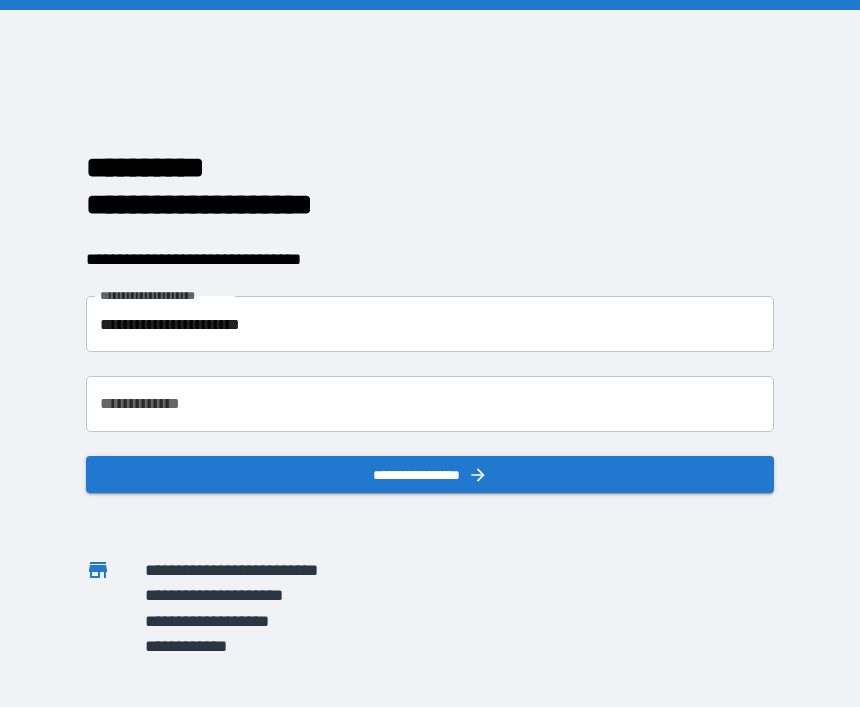 click on "**********" at bounding box center (430, 404) 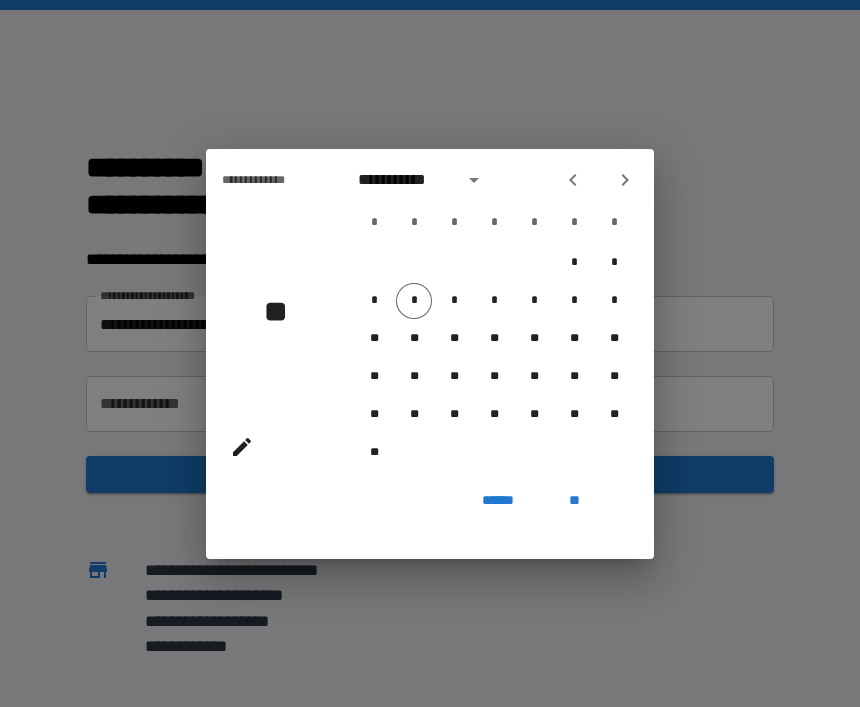 click 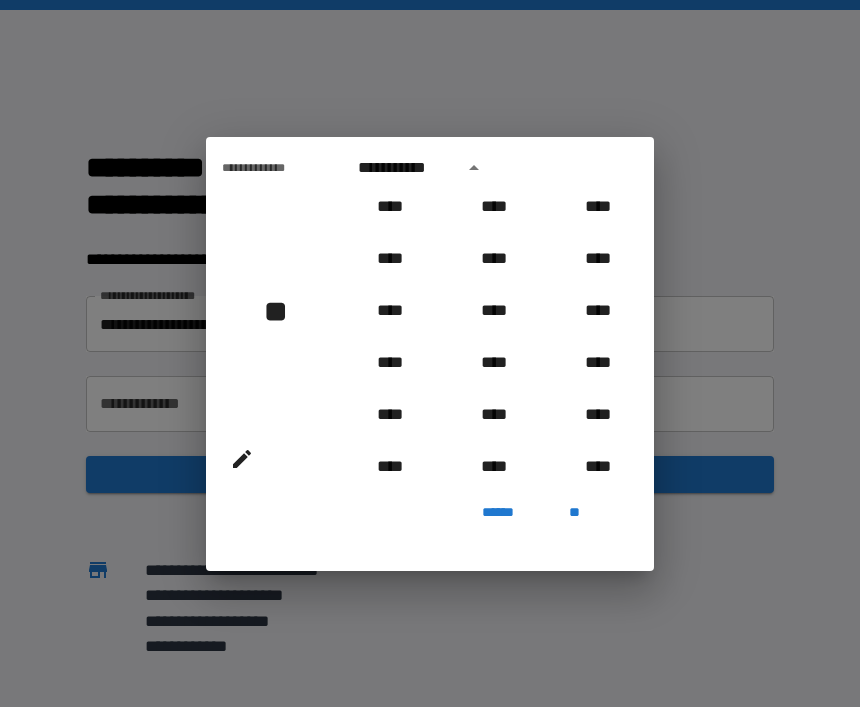 scroll, scrollTop: 817, scrollLeft: 0, axis: vertical 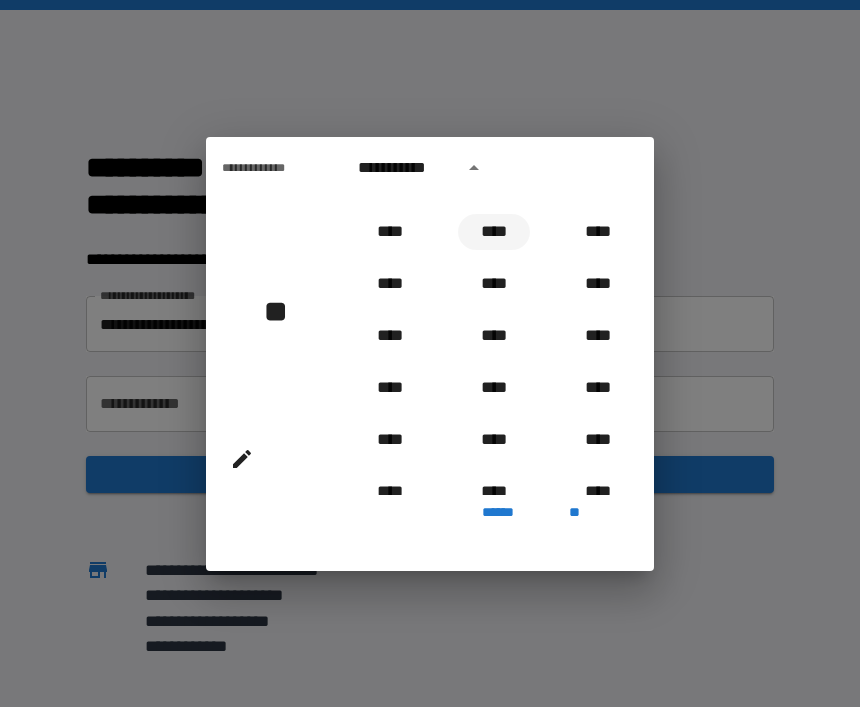 click on "****" at bounding box center [494, 232] 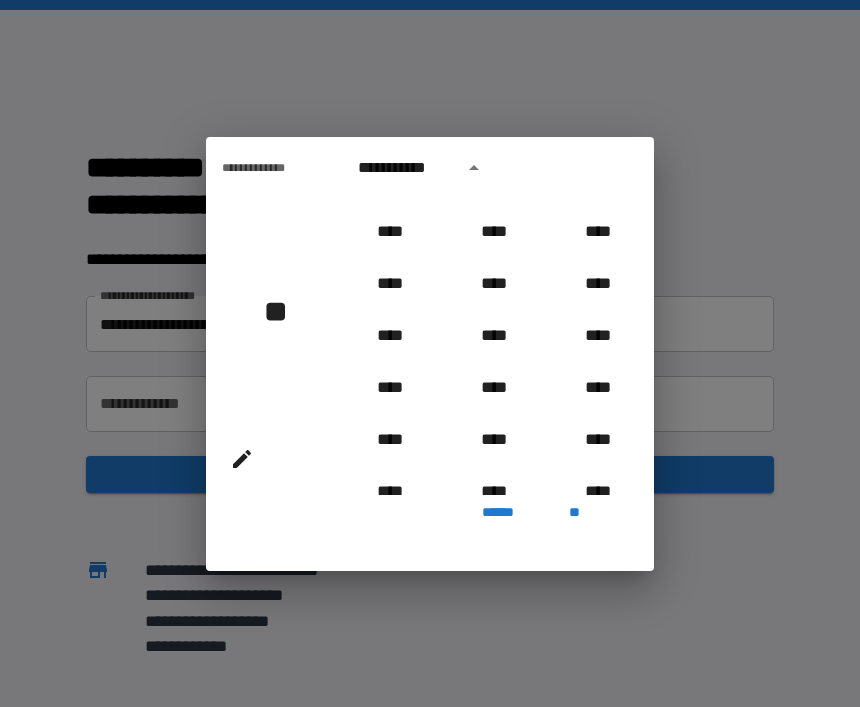 type on "**********" 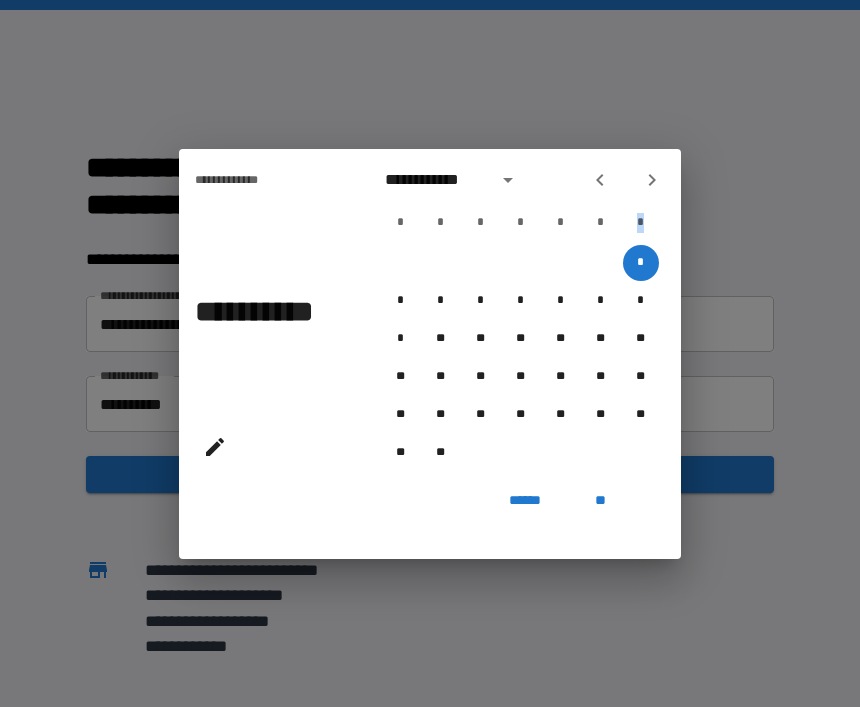 click on "**********" at bounding box center (270, 331) 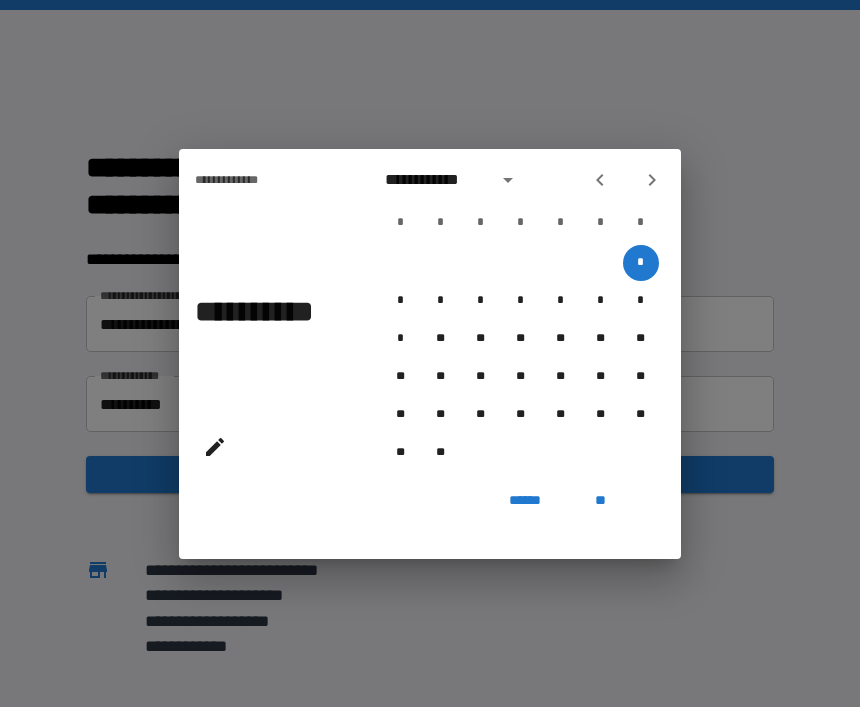click on "**********" at bounding box center [435, 180] 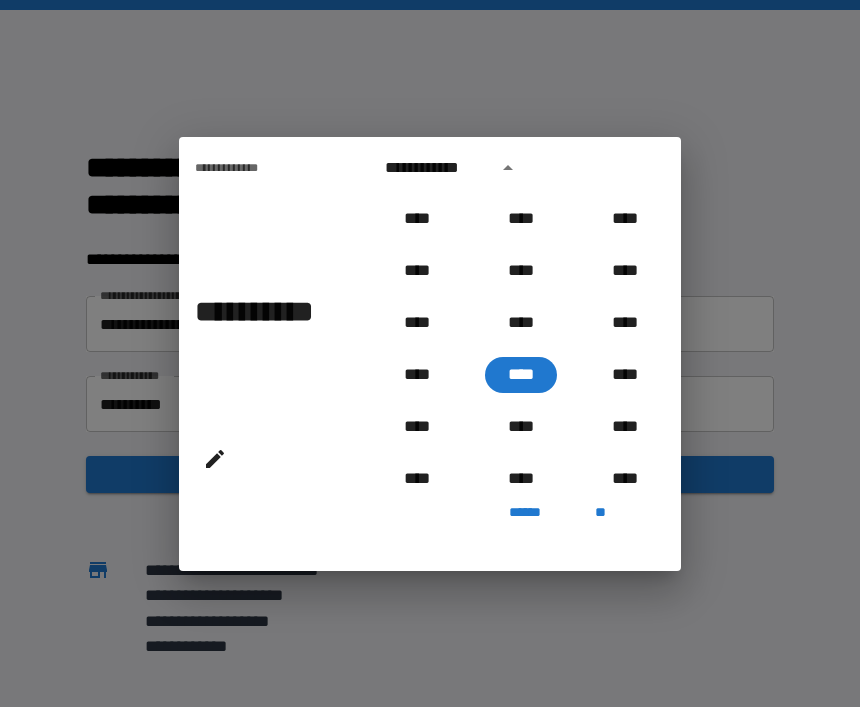 scroll, scrollTop: 667, scrollLeft: 0, axis: vertical 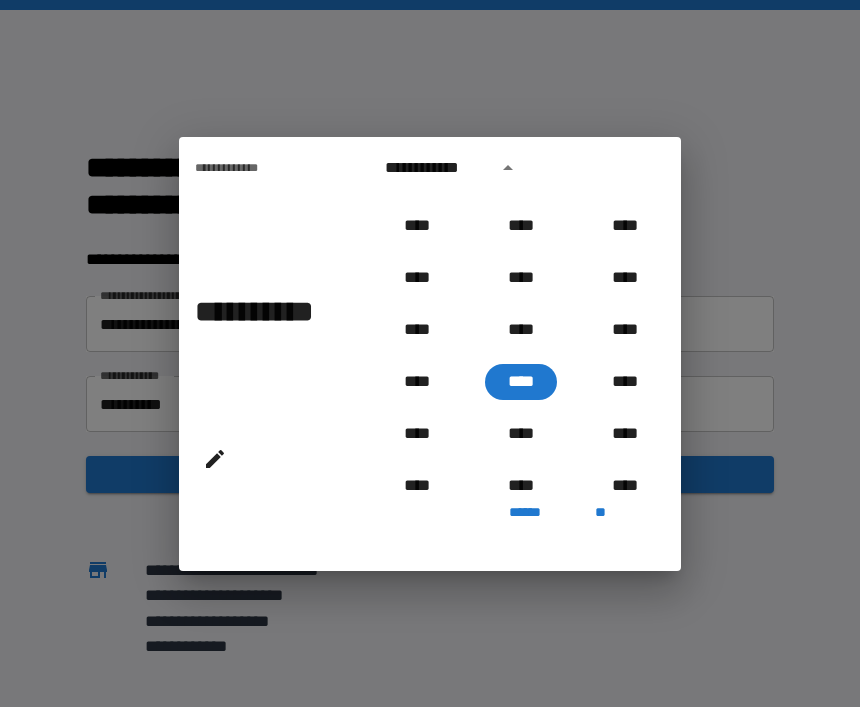 click on "**********" at bounding box center (435, 168) 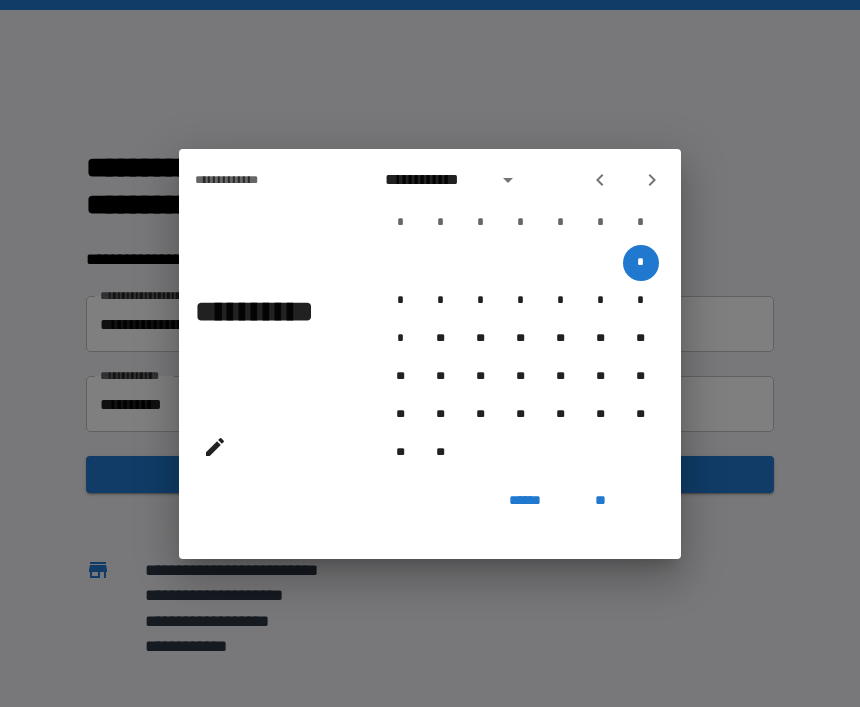 click on "**********" at bounding box center (435, 180) 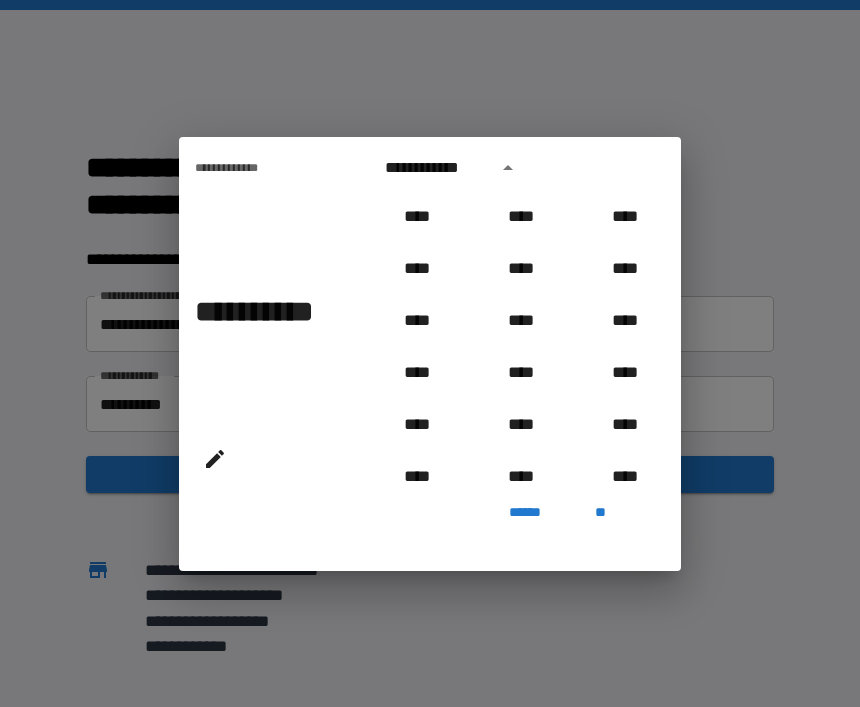scroll, scrollTop: 706, scrollLeft: 0, axis: vertical 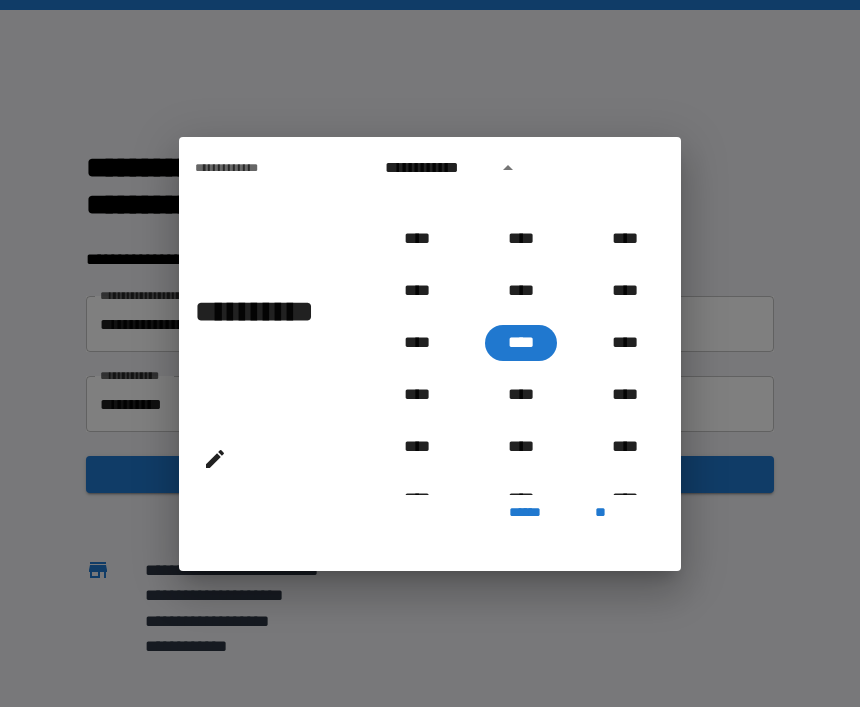 click on "**********" at bounding box center [435, 168] 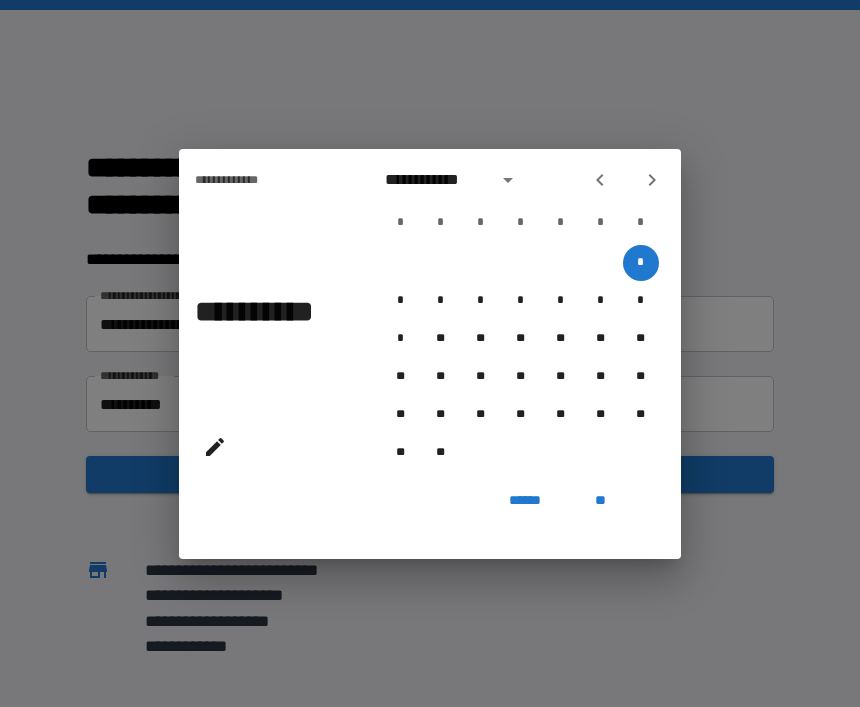 click on "**********" at bounding box center (435, 180) 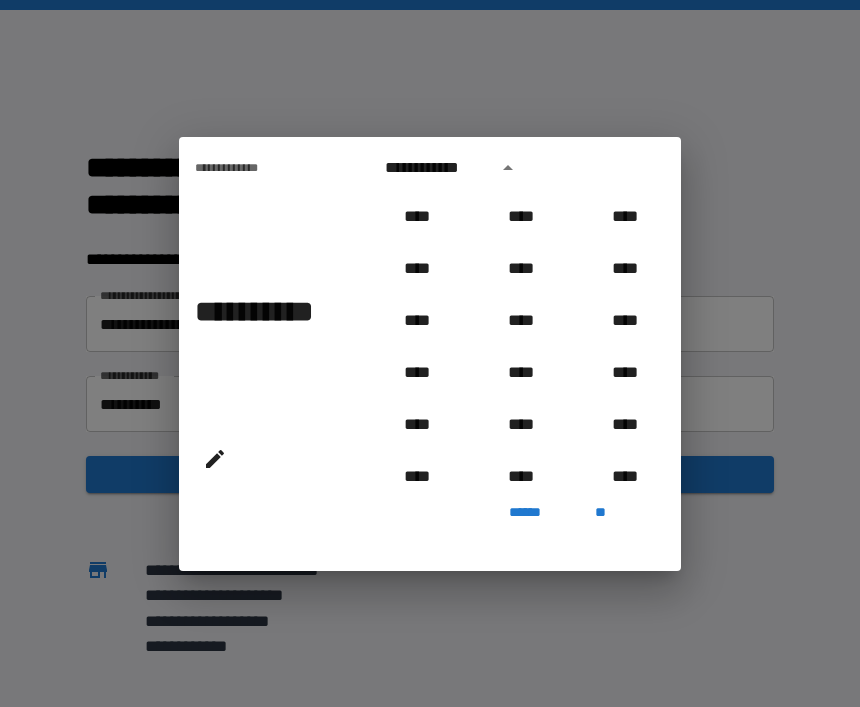 scroll, scrollTop: 706, scrollLeft: 0, axis: vertical 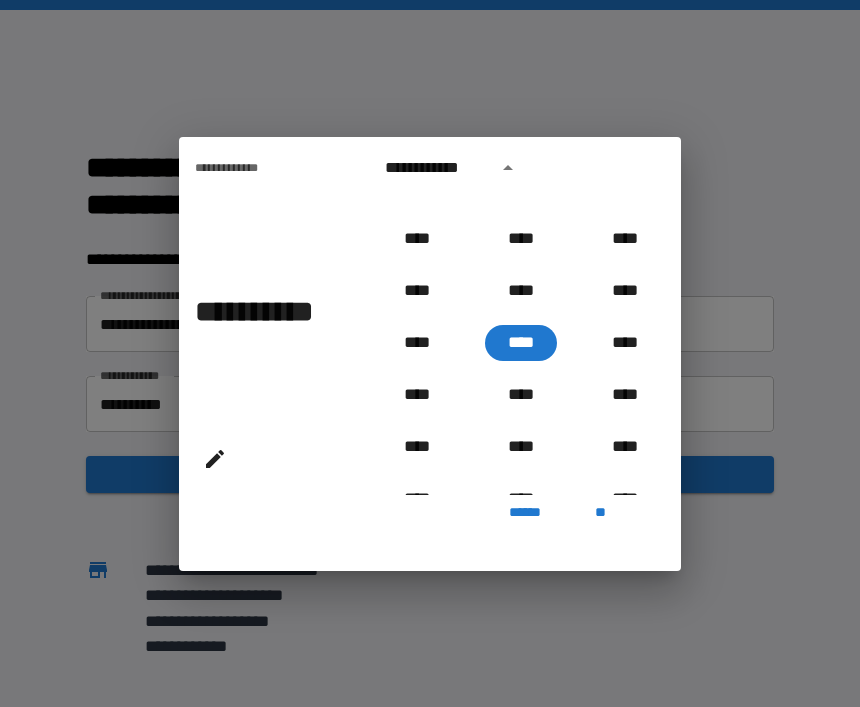 click on "**********" at bounding box center (521, 168) 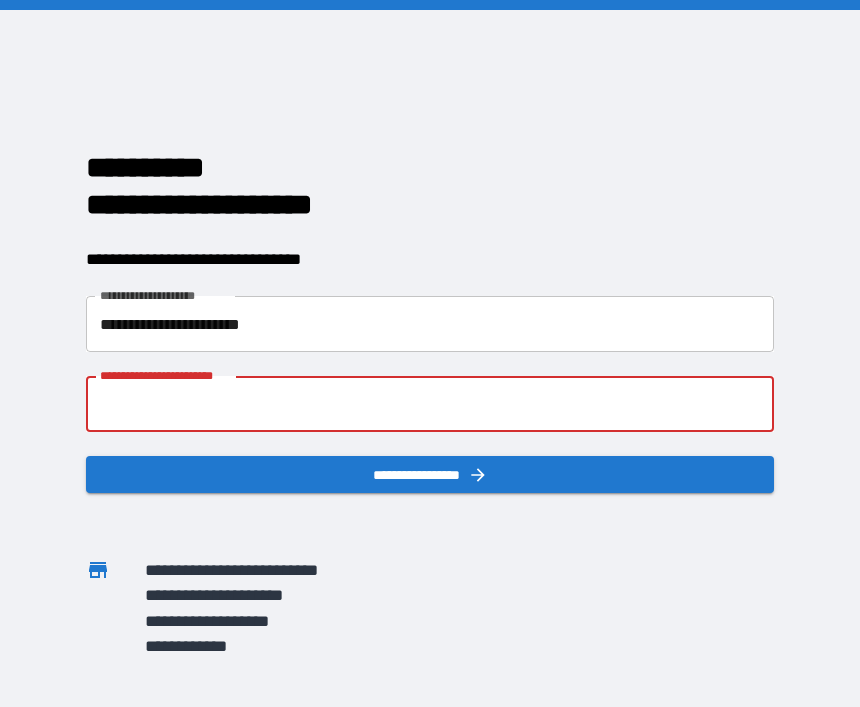 click on "**********" at bounding box center (430, 404) 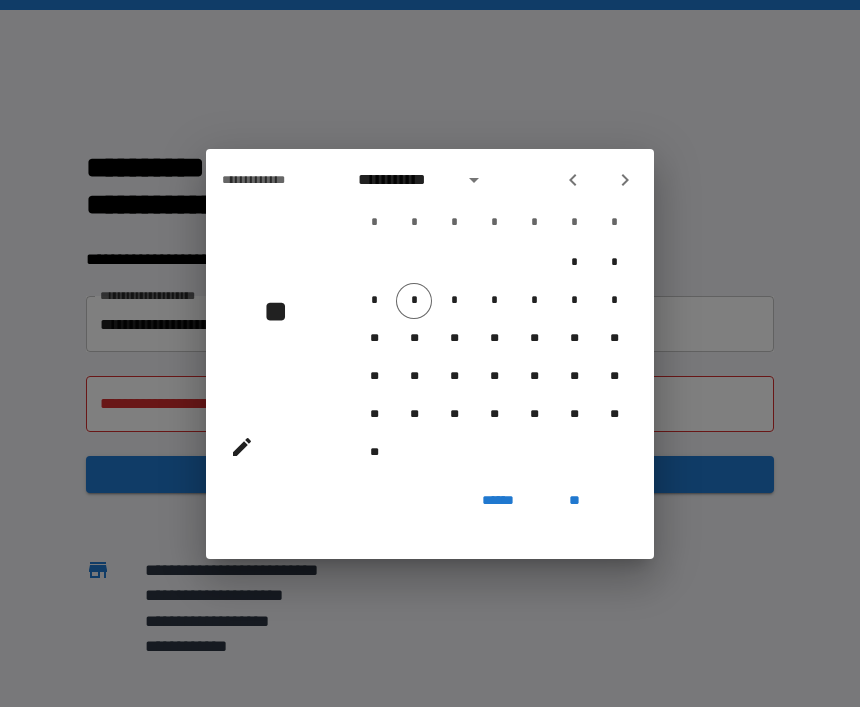 click 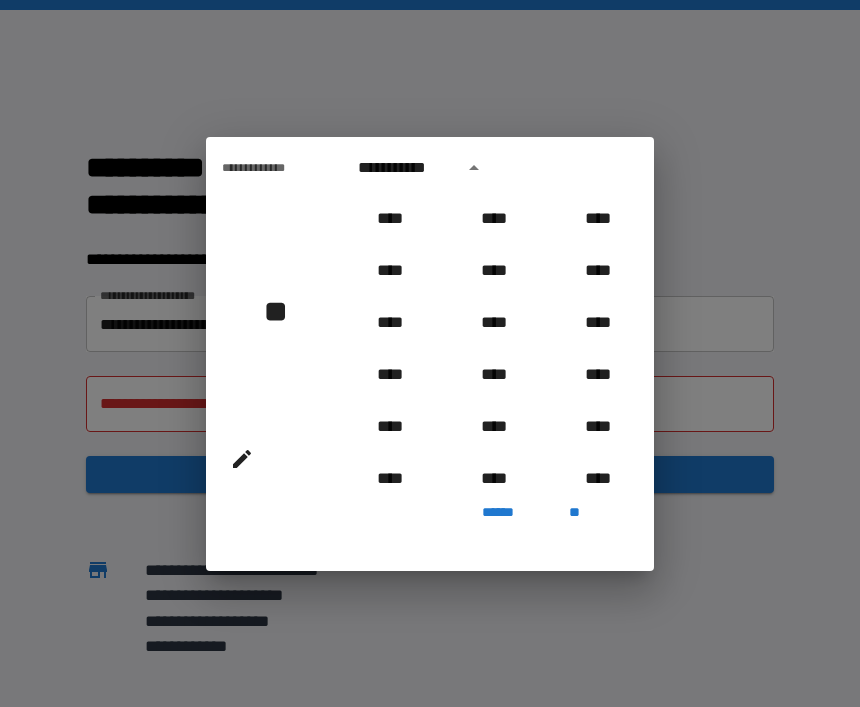 scroll, scrollTop: 728, scrollLeft: 0, axis: vertical 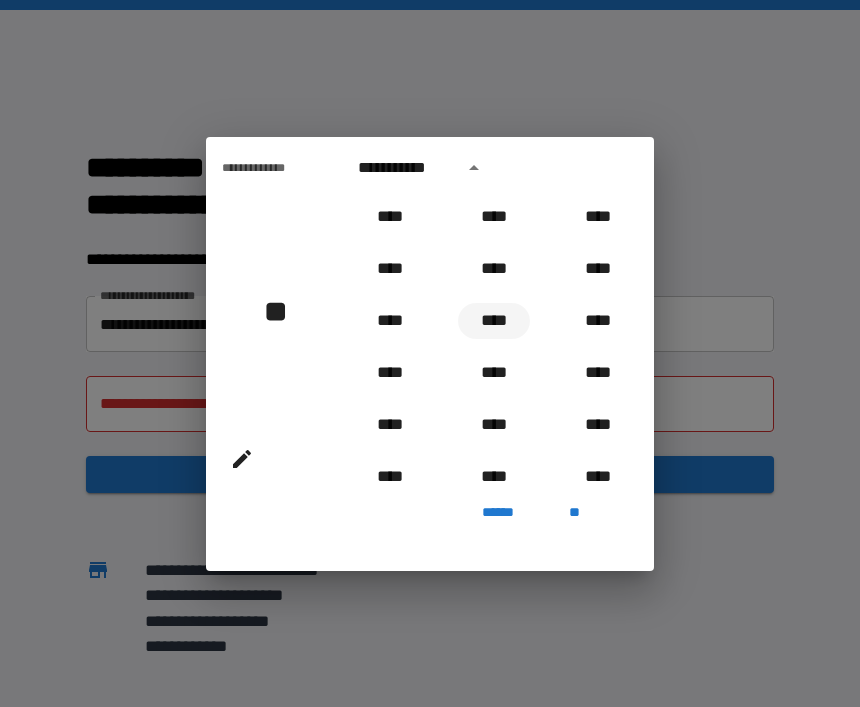 click on "****" at bounding box center (494, 321) 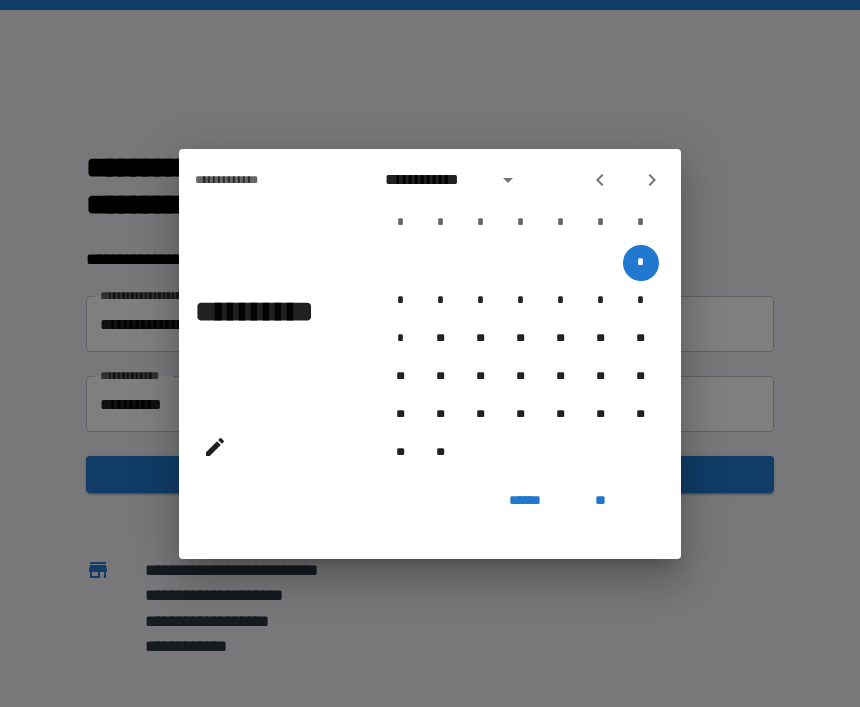 click 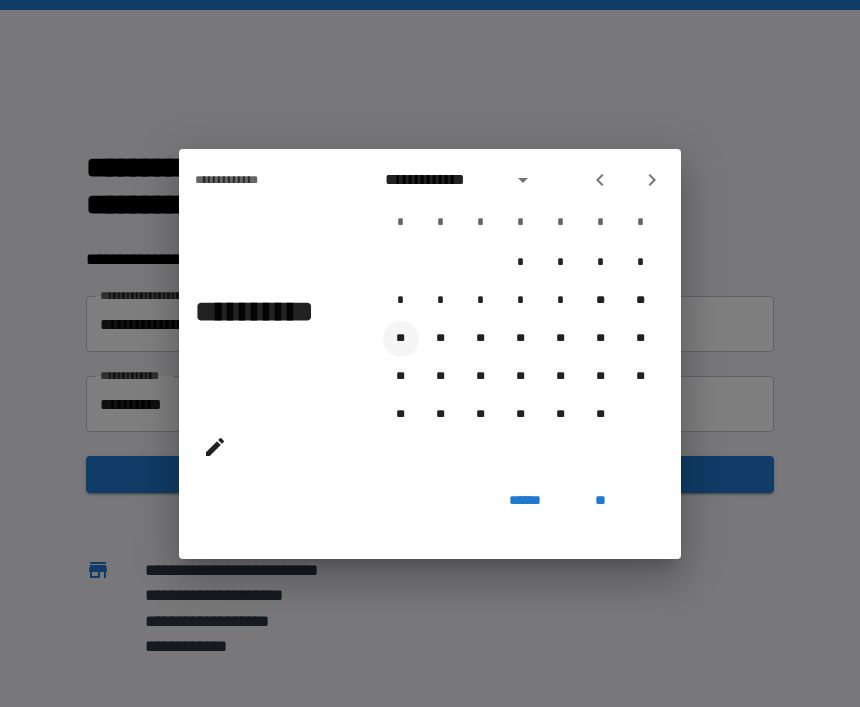 click on "**" at bounding box center (401, 339) 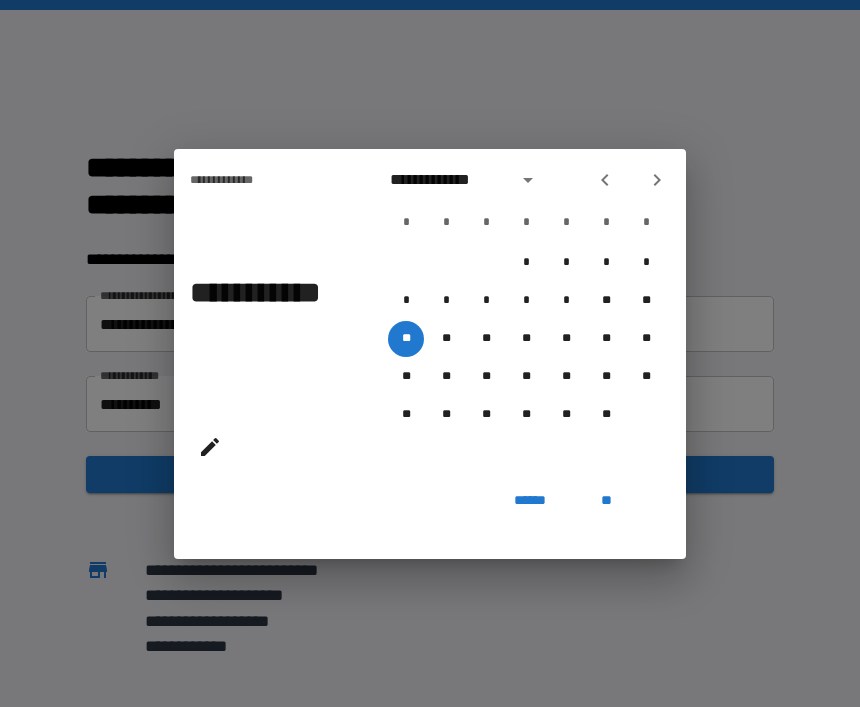 click 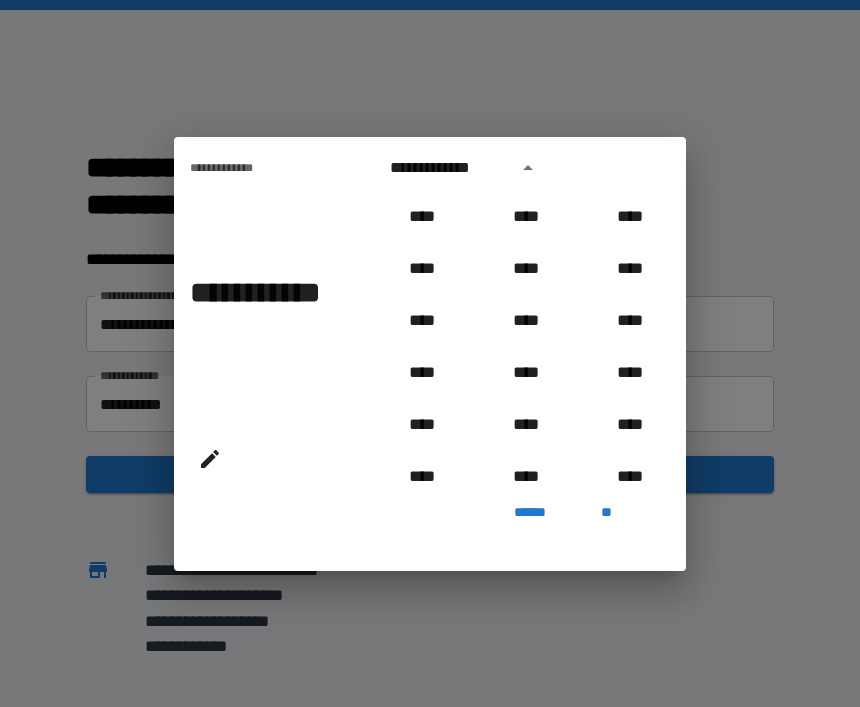 scroll, scrollTop: 706, scrollLeft: 0, axis: vertical 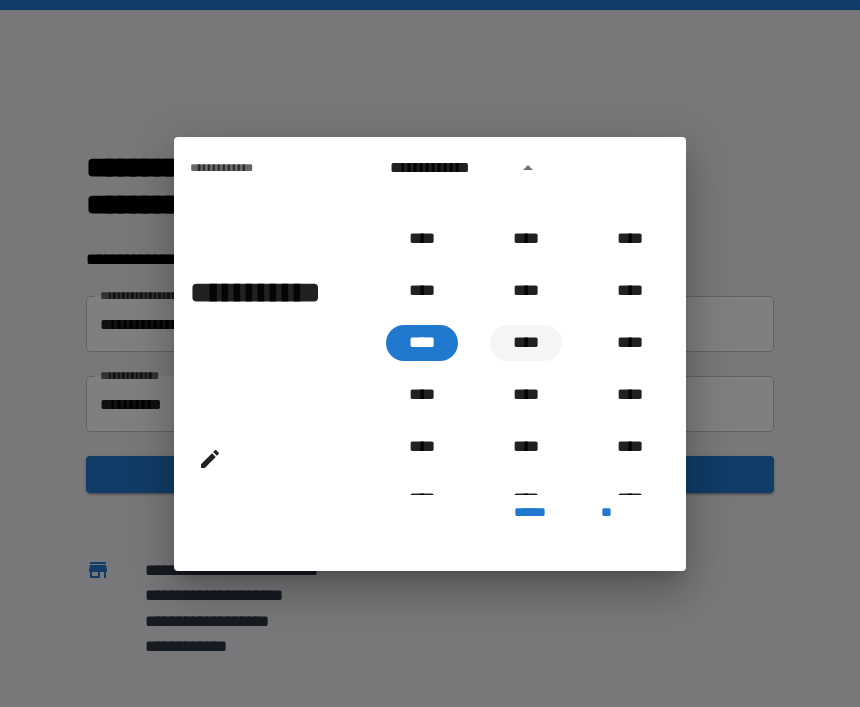 click on "****" at bounding box center (526, 343) 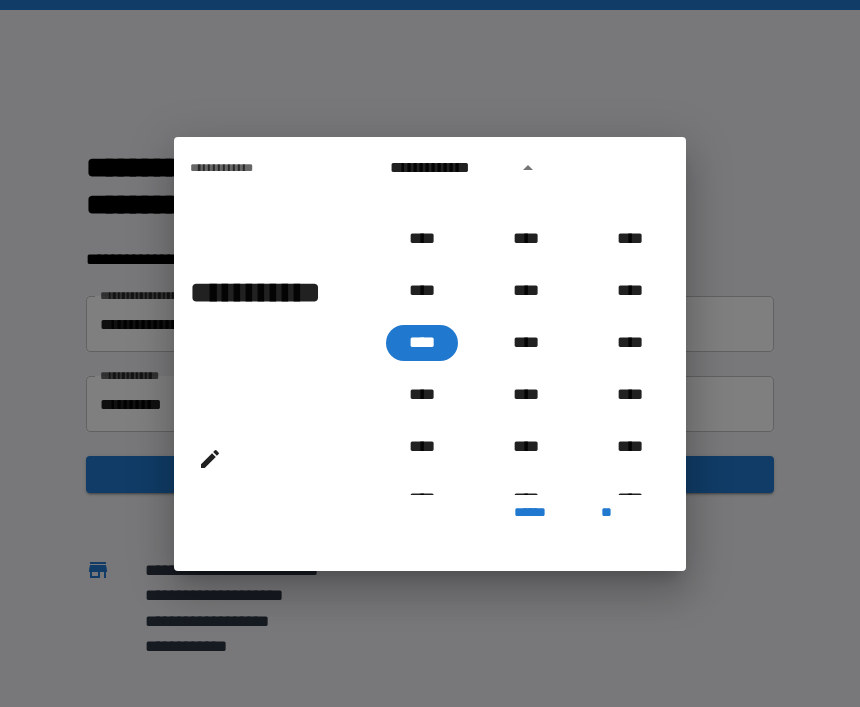 type on "**********" 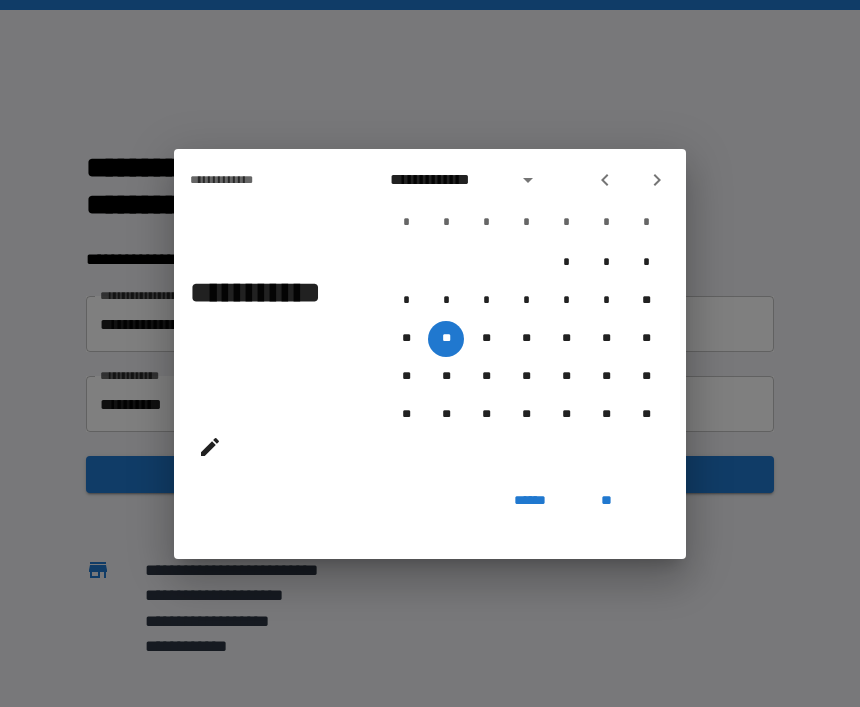 click on "**" at bounding box center [606, 501] 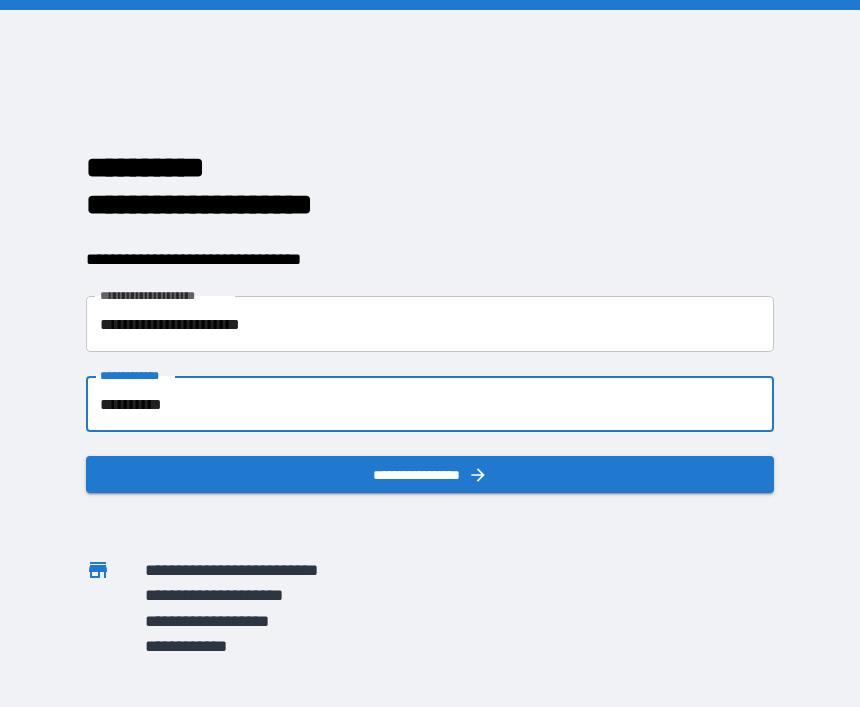 click on "**********" at bounding box center [430, 474] 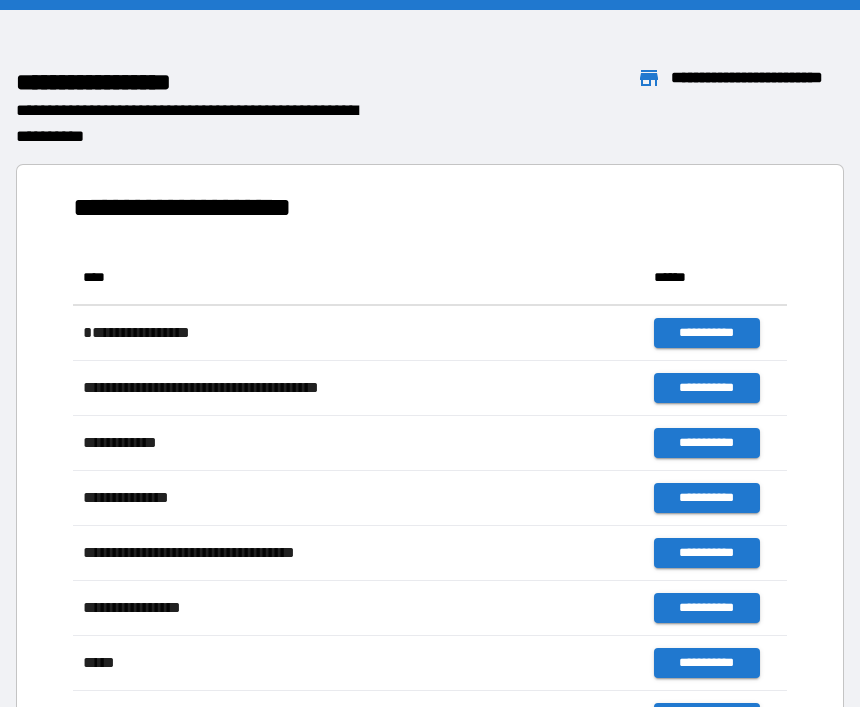 scroll, scrollTop: 1, scrollLeft: 1, axis: both 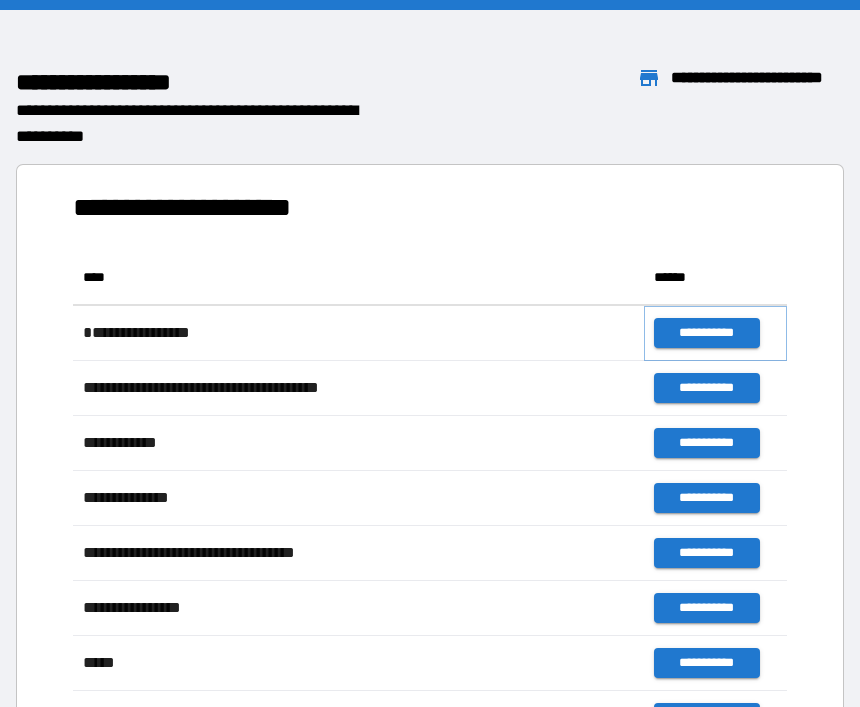 click on "**********" at bounding box center [706, 333] 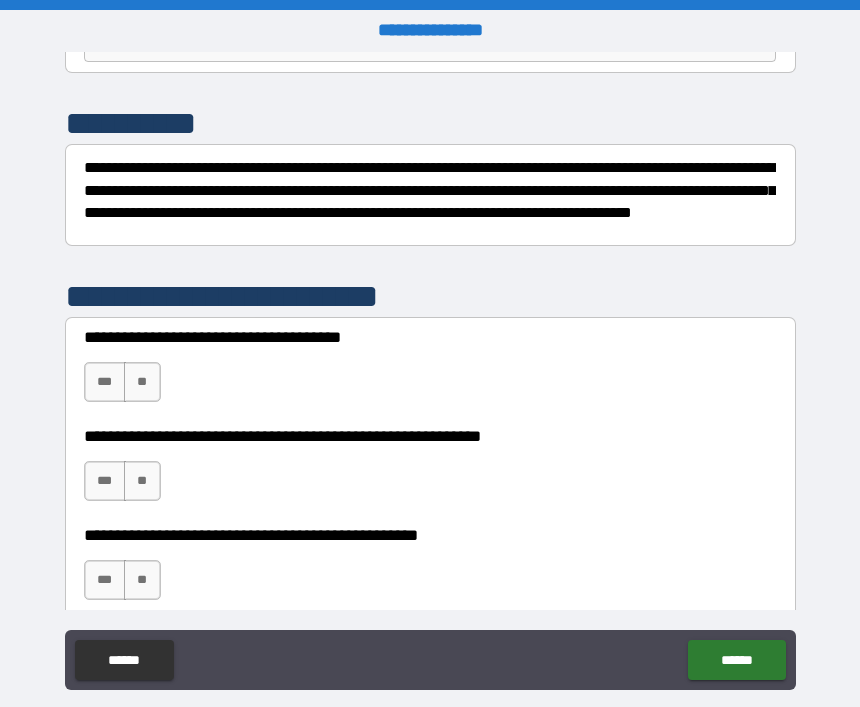 scroll, scrollTop: 224, scrollLeft: 0, axis: vertical 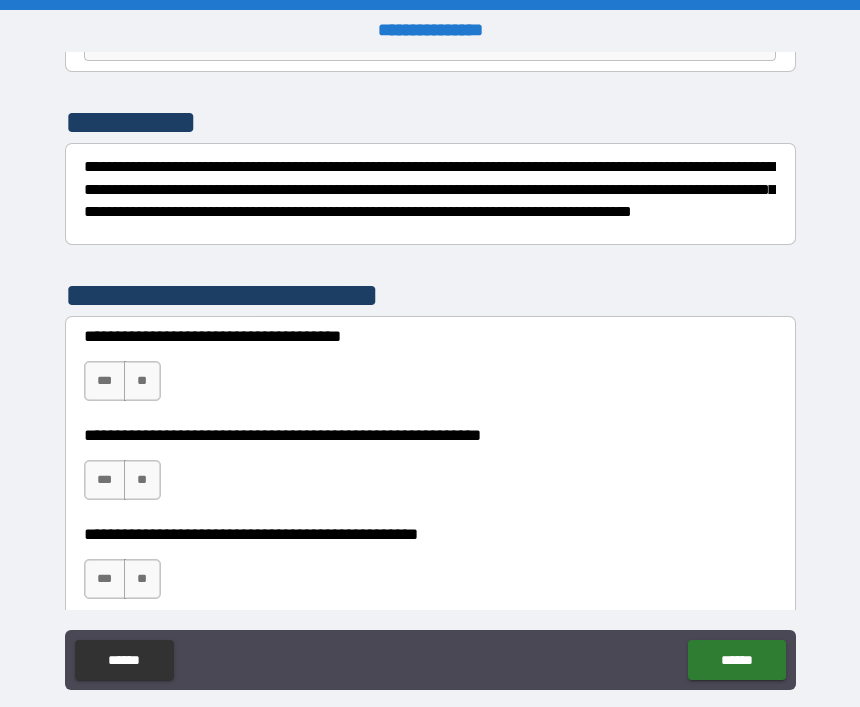 click on "***" at bounding box center [105, 381] 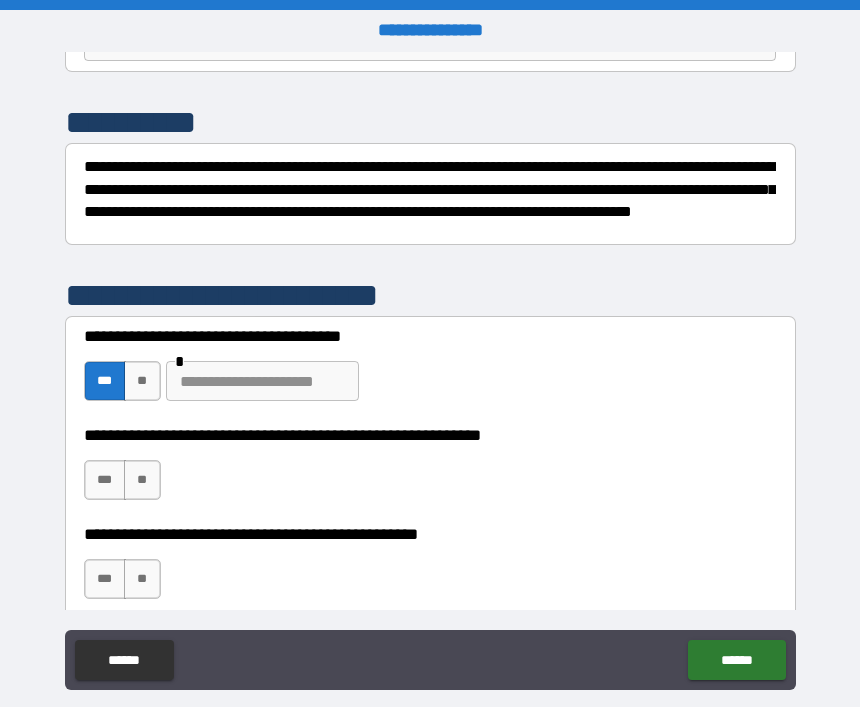 click on "***" at bounding box center [105, 480] 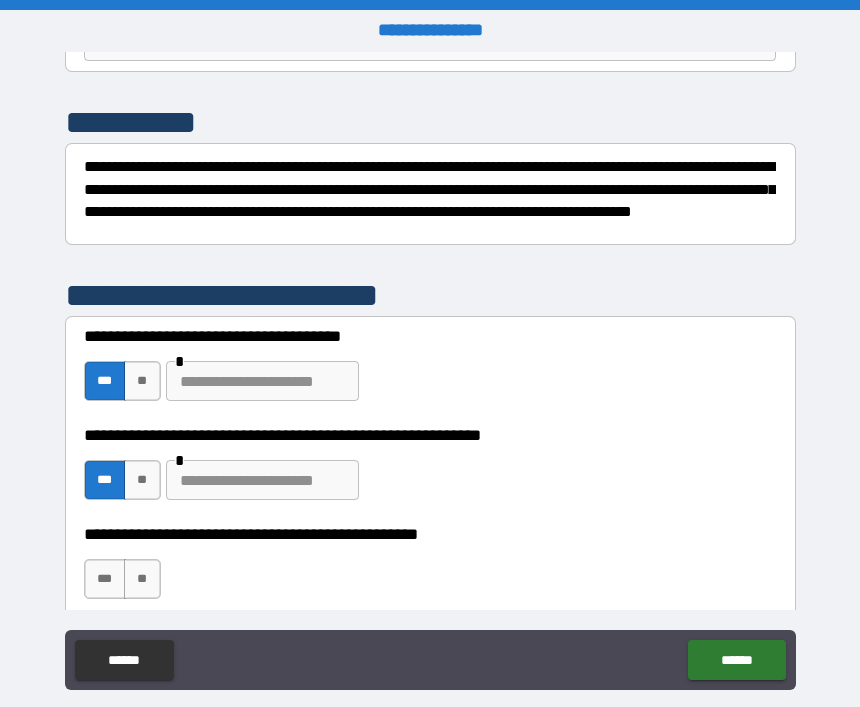 click on "**" at bounding box center [142, 579] 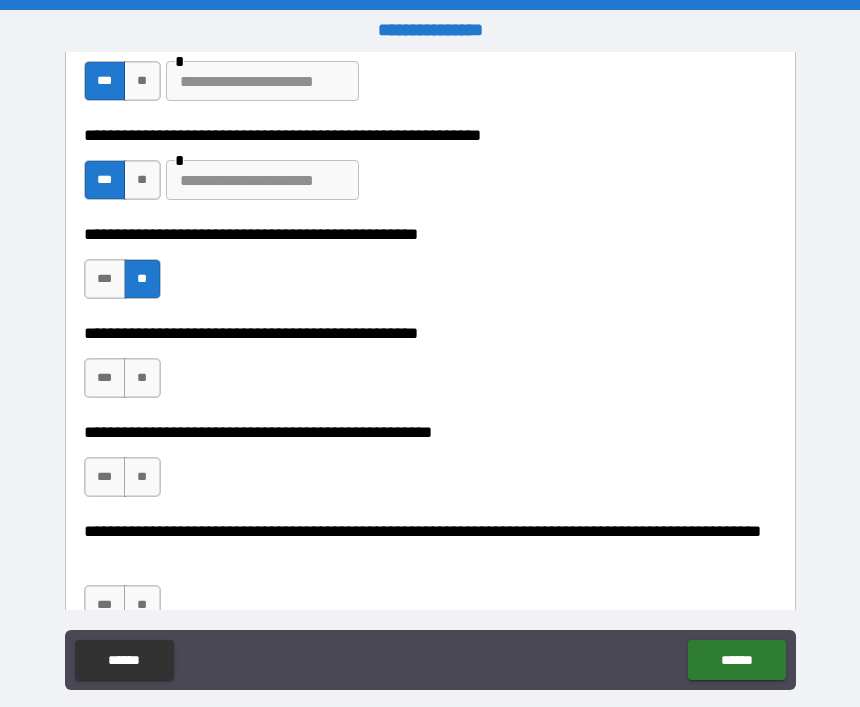 scroll, scrollTop: 528, scrollLeft: 0, axis: vertical 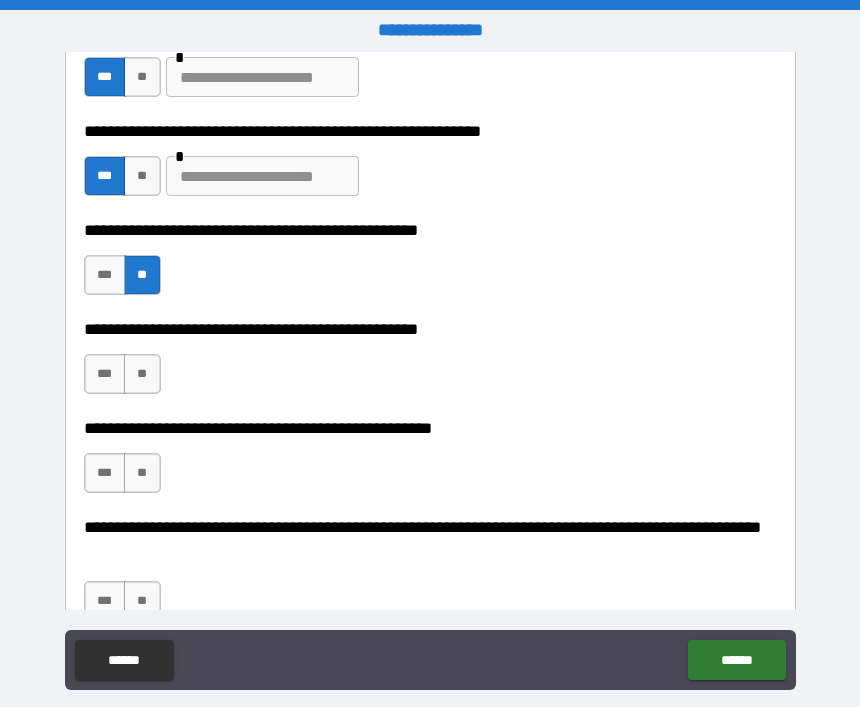 click on "***" at bounding box center [105, 374] 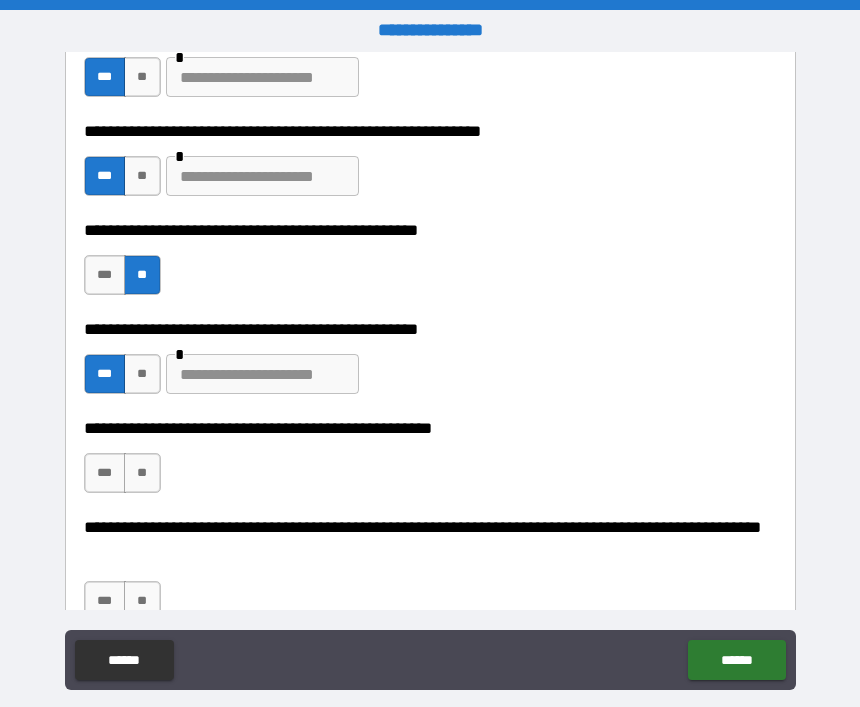 click on "**" at bounding box center [142, 473] 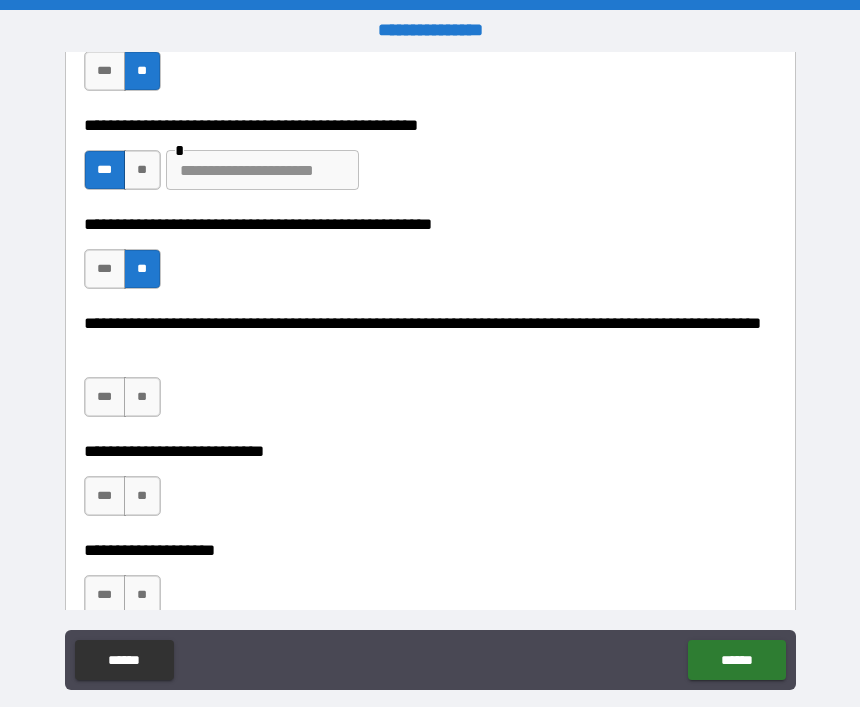 scroll, scrollTop: 734, scrollLeft: 0, axis: vertical 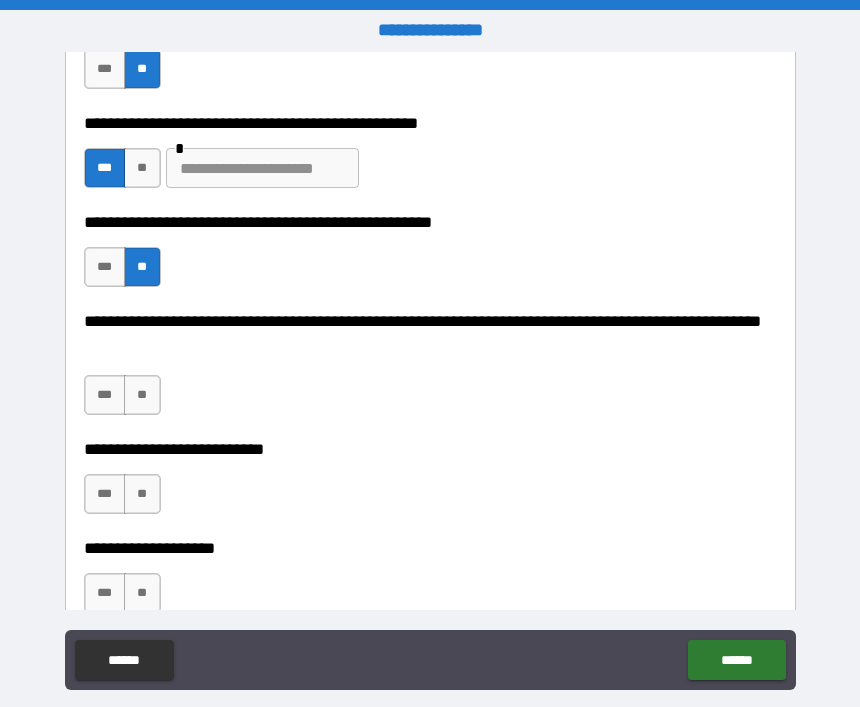 click on "**" at bounding box center [142, 395] 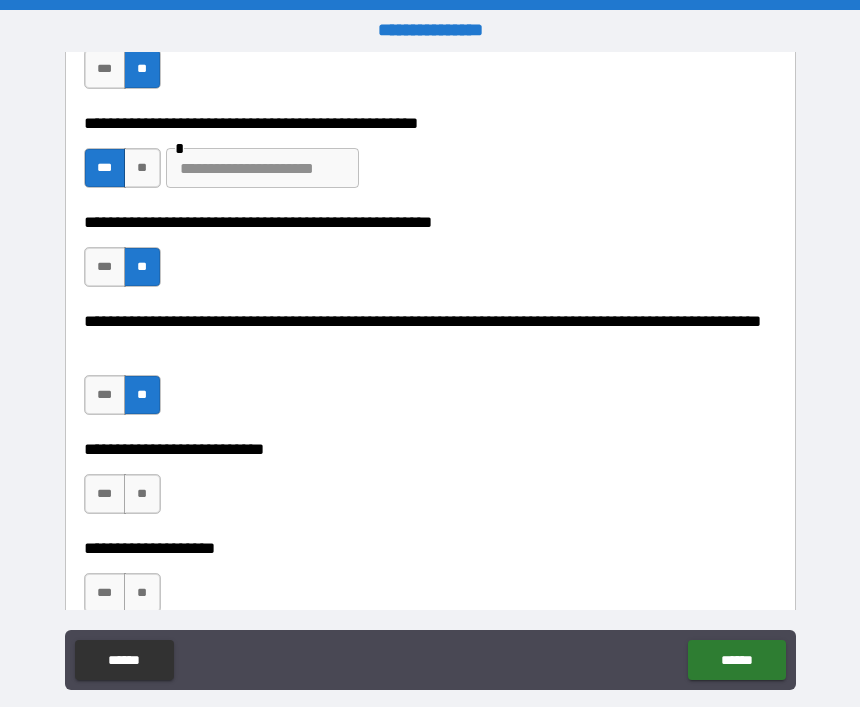 click on "**" at bounding box center [142, 494] 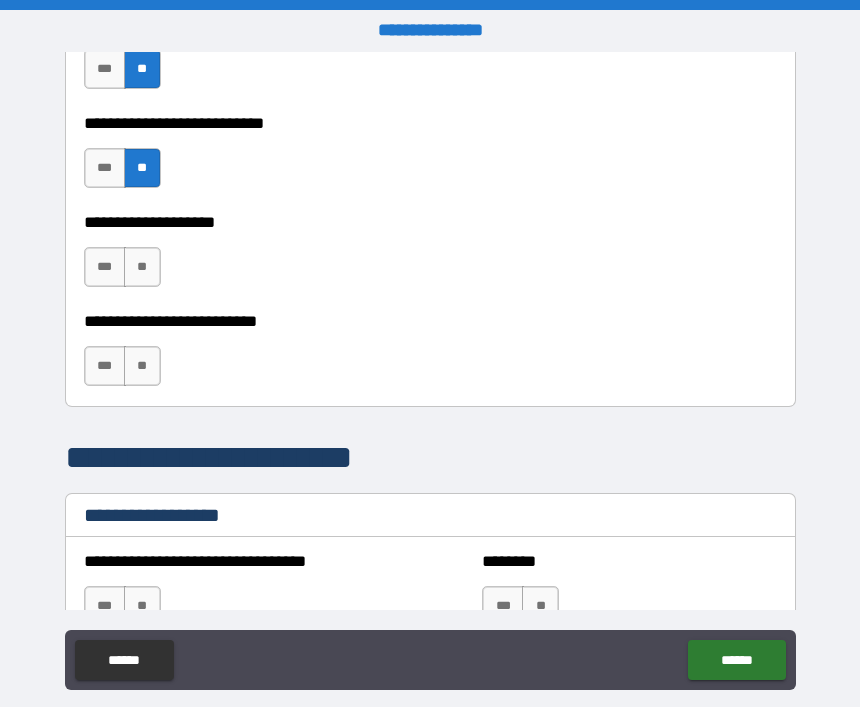 scroll, scrollTop: 1068, scrollLeft: 0, axis: vertical 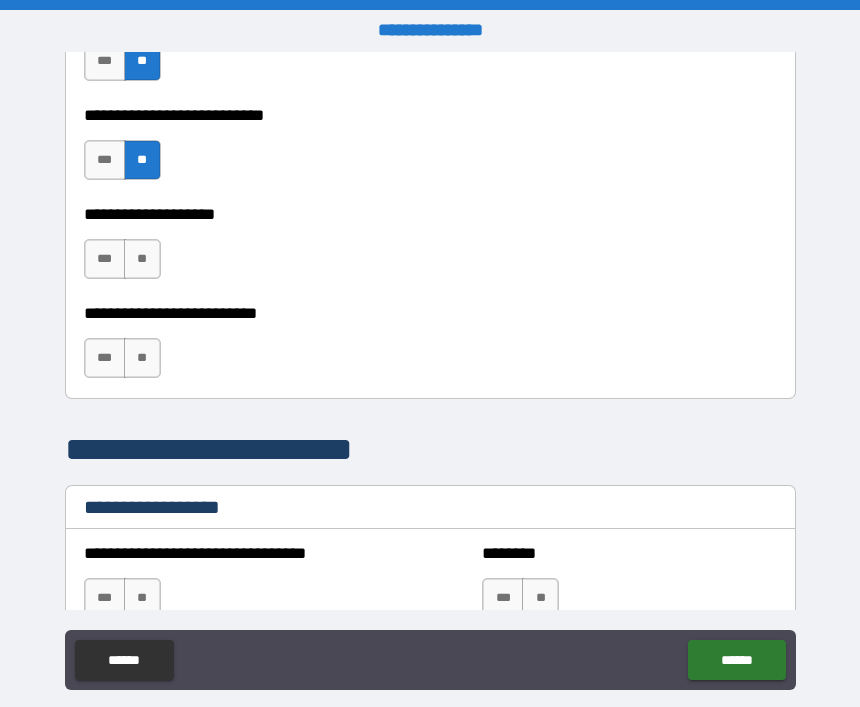 click on "**" at bounding box center [142, 259] 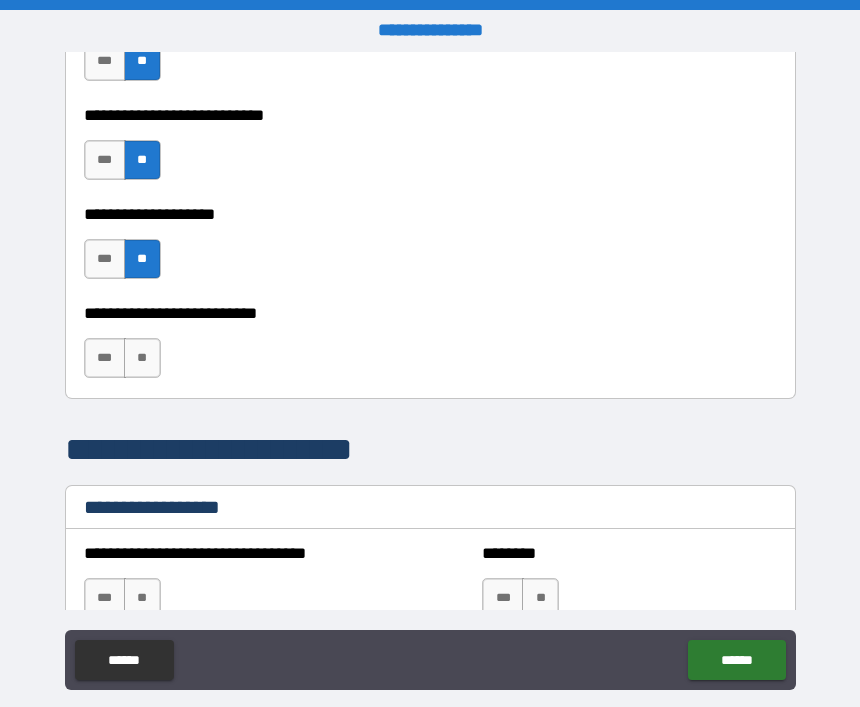 click on "**" at bounding box center (142, 358) 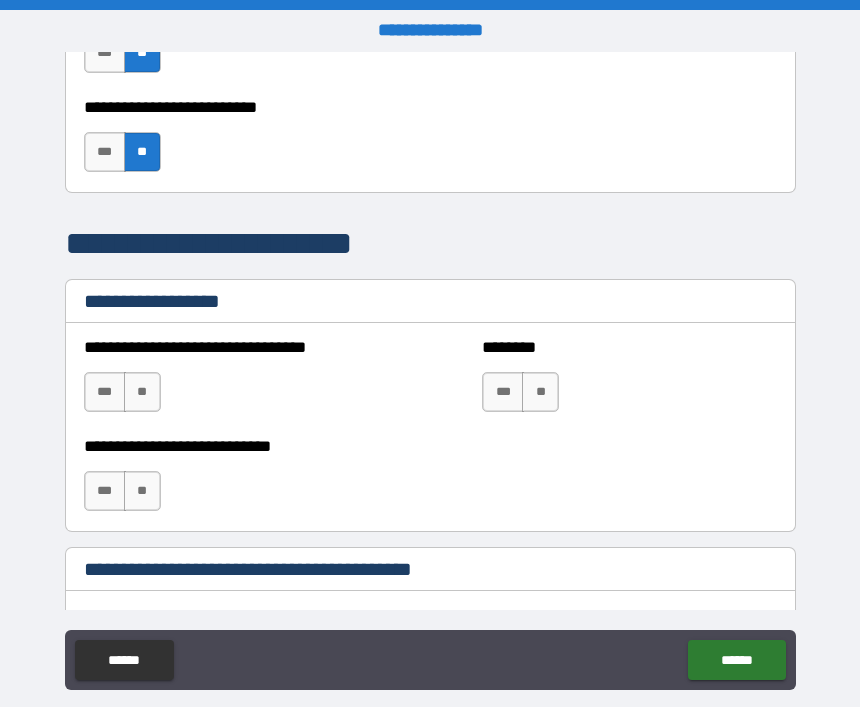 scroll, scrollTop: 1276, scrollLeft: 0, axis: vertical 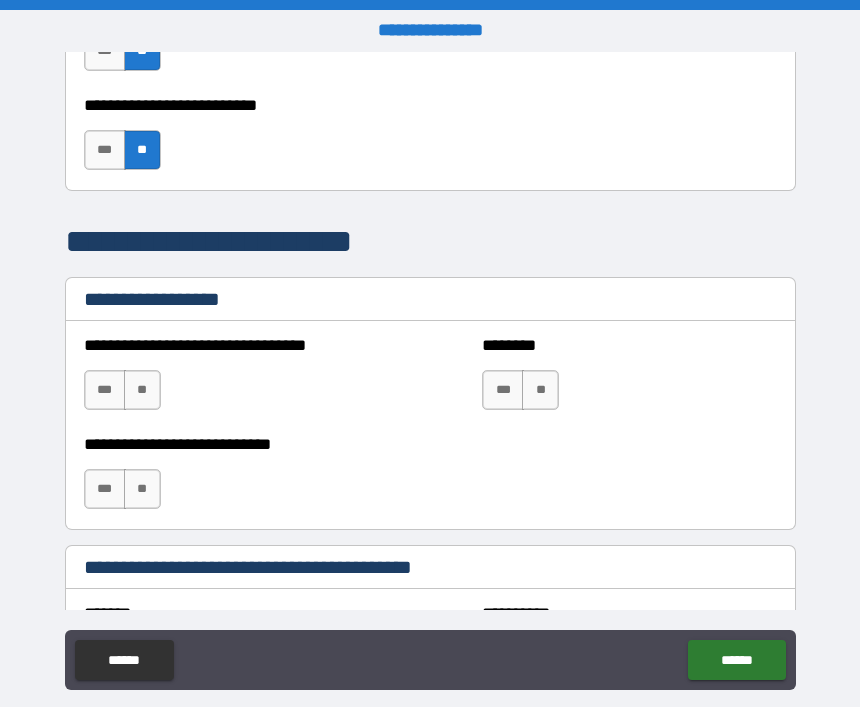 click on "**" at bounding box center (142, 390) 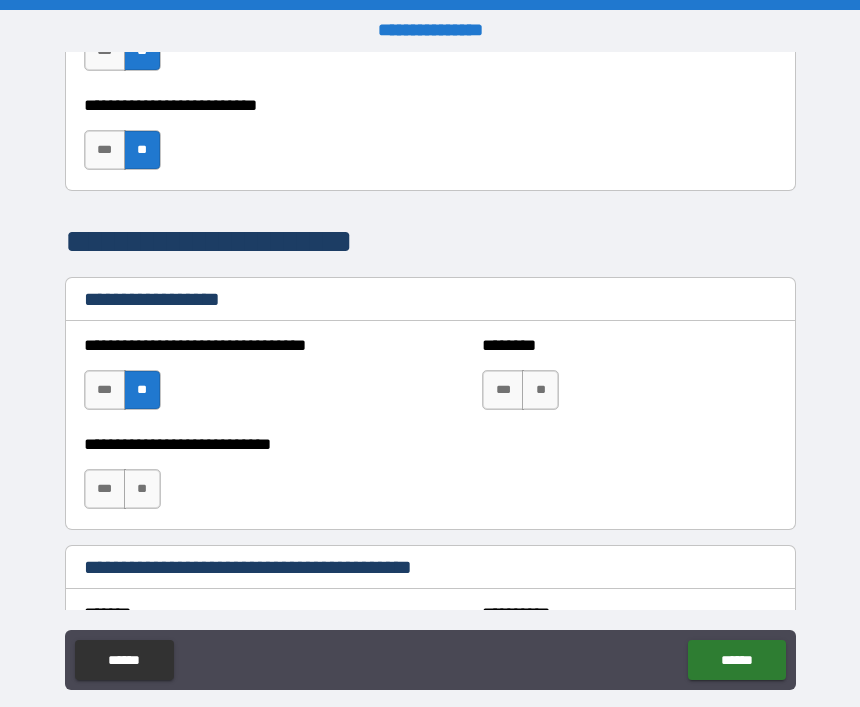 click on "**" at bounding box center (540, 390) 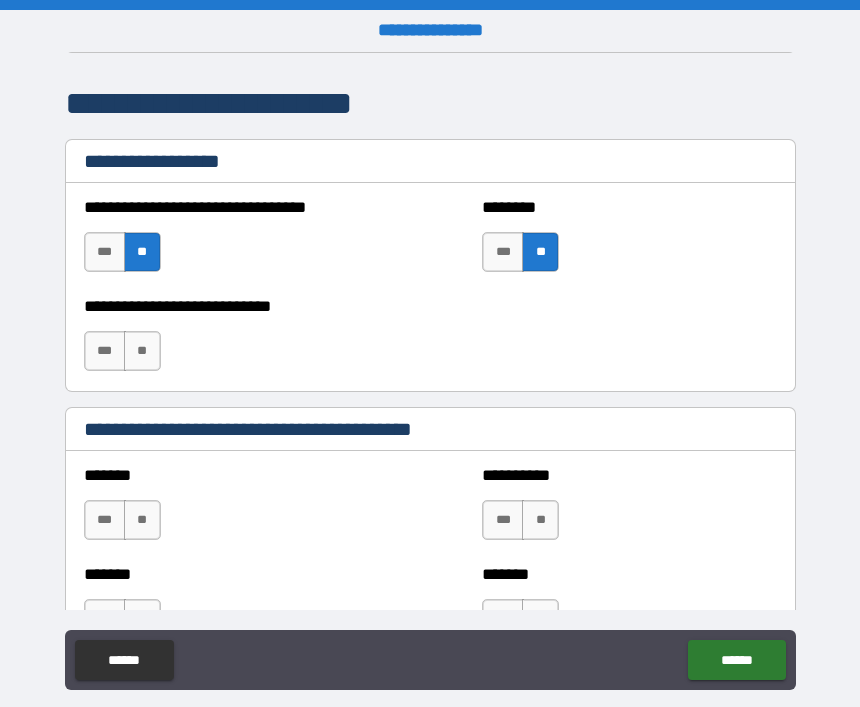 scroll, scrollTop: 1422, scrollLeft: 0, axis: vertical 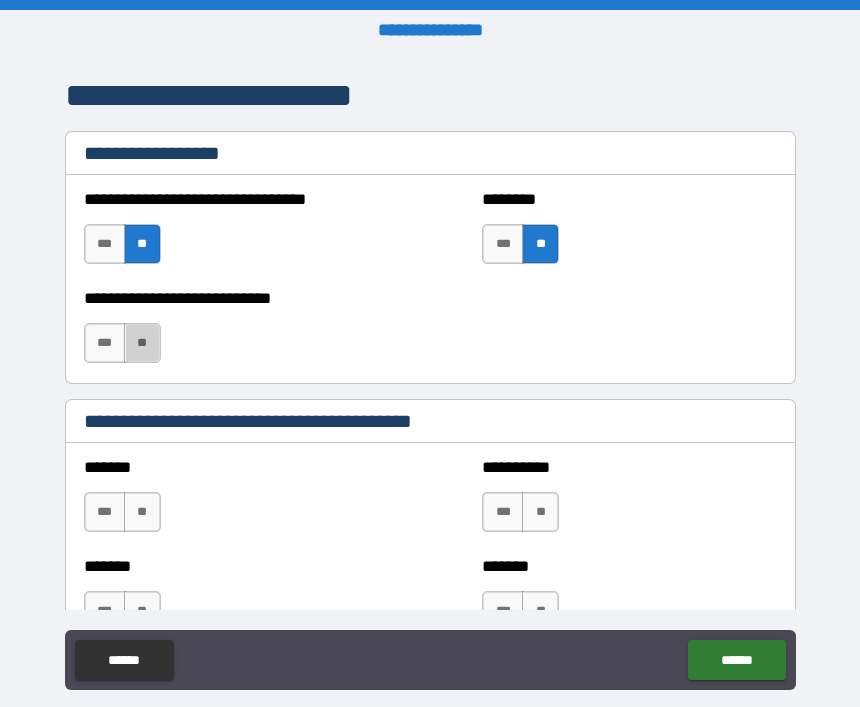 click on "**" at bounding box center [142, 343] 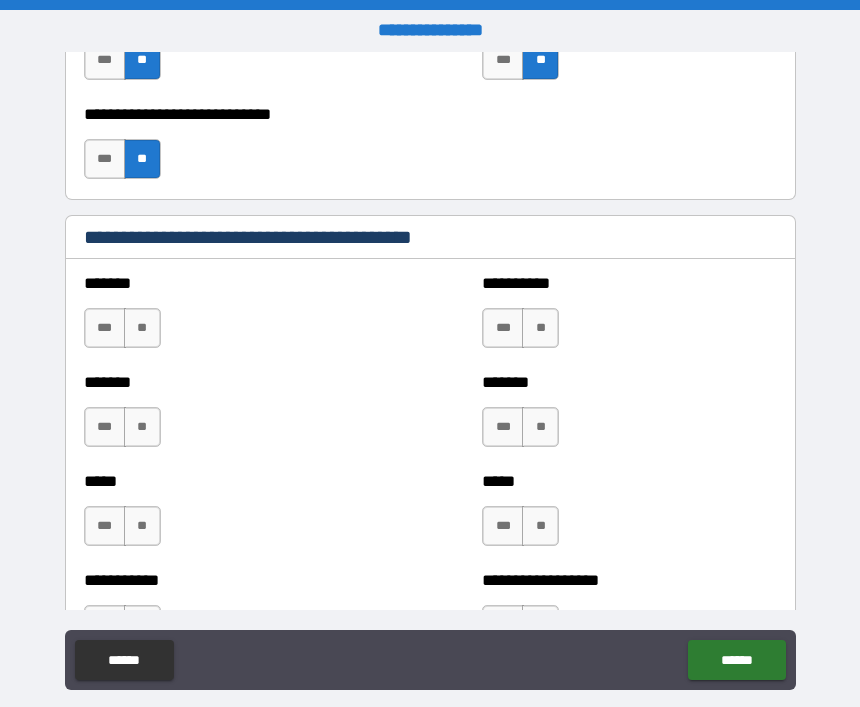 scroll, scrollTop: 1615, scrollLeft: 0, axis: vertical 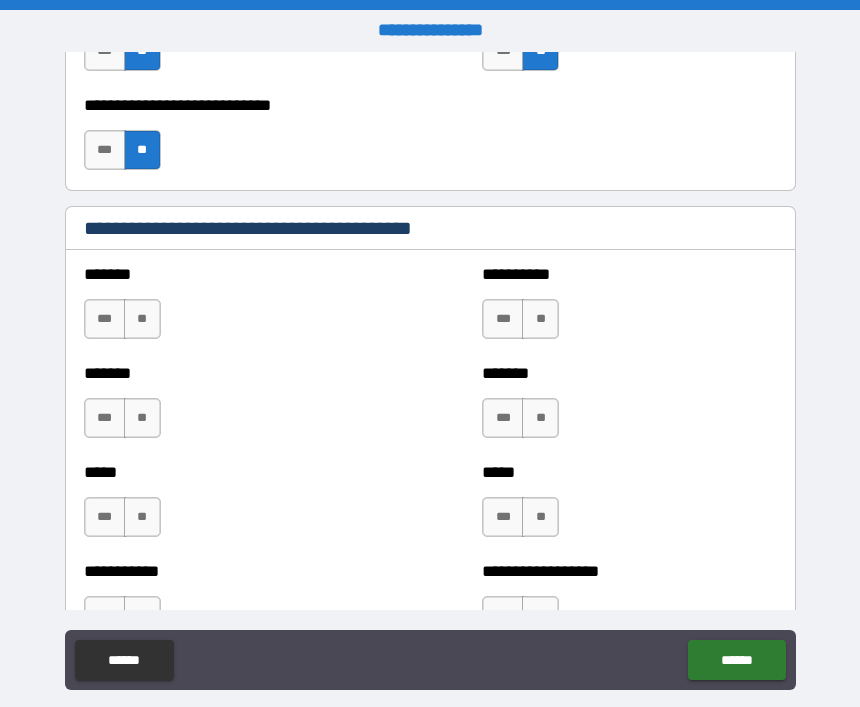 click on "**" at bounding box center [142, 319] 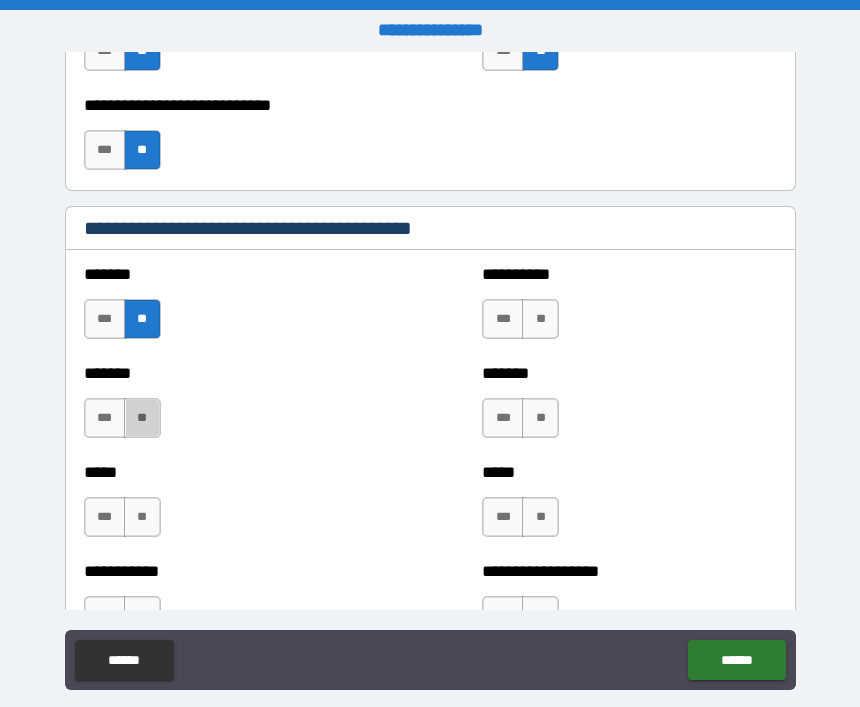 click on "**" at bounding box center [142, 418] 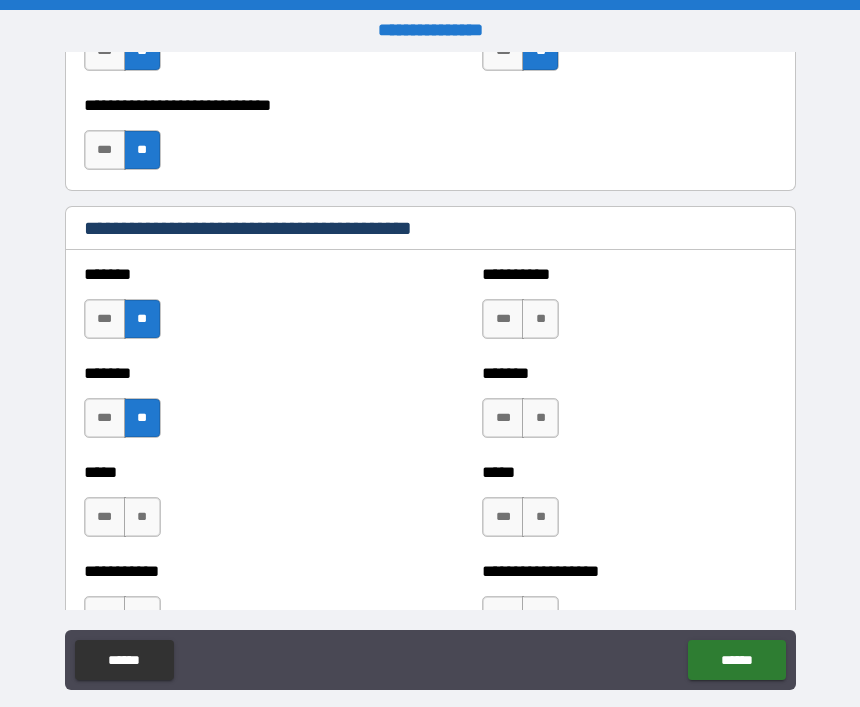click on "**" at bounding box center [142, 517] 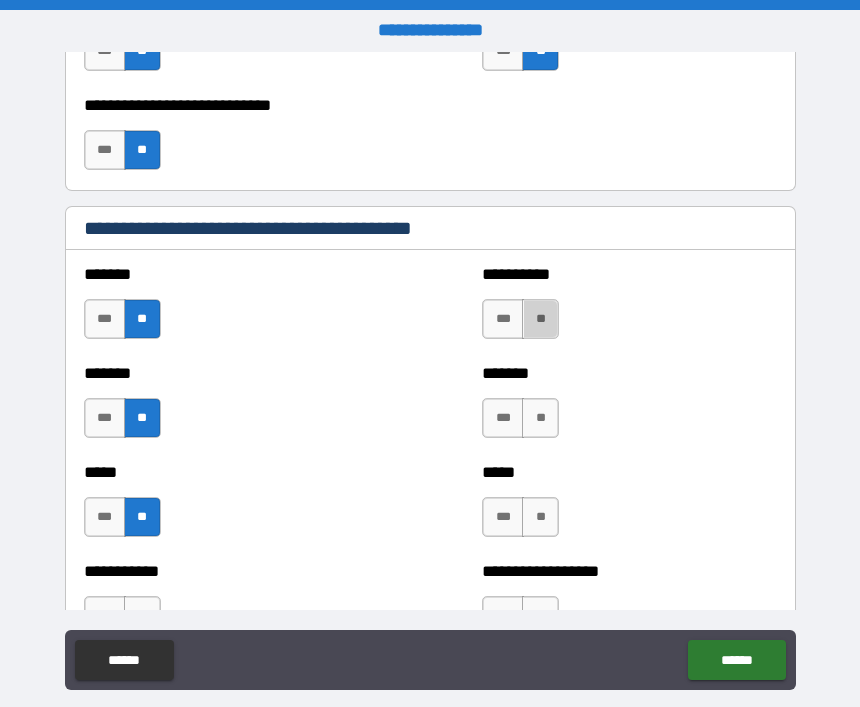 click on "**" at bounding box center [540, 319] 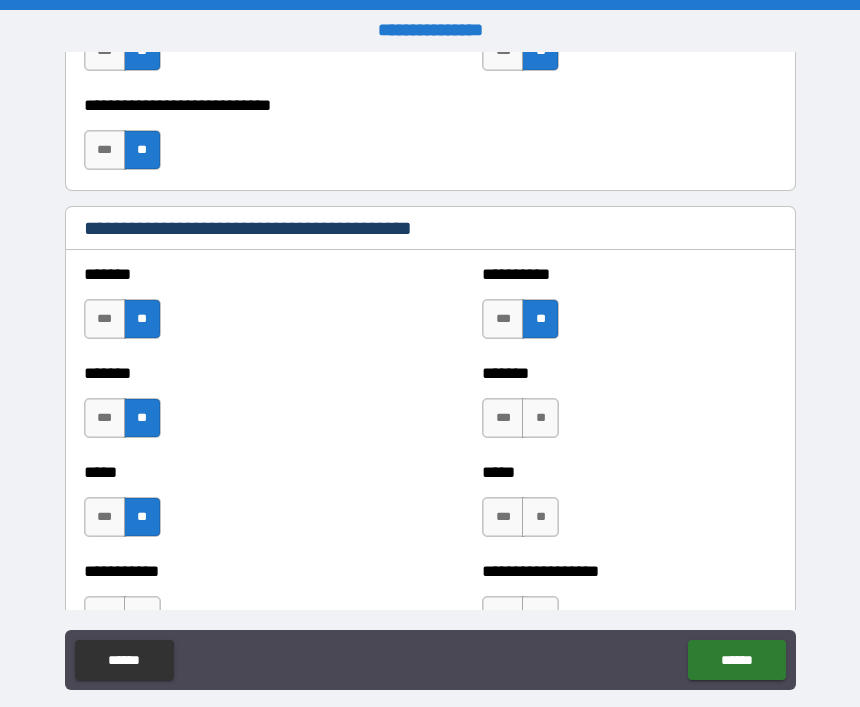 click on "**" at bounding box center [540, 418] 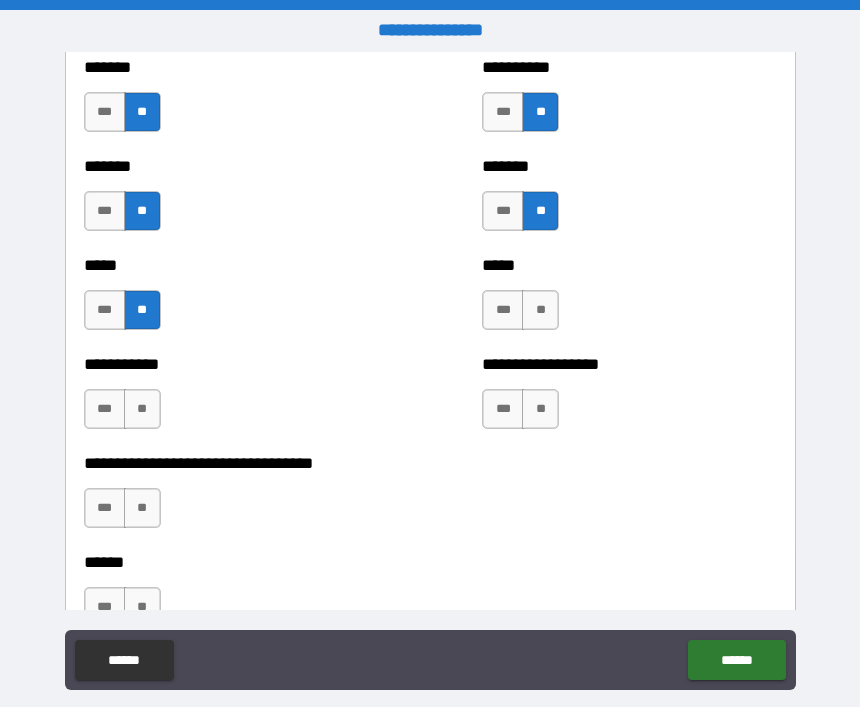 scroll, scrollTop: 1826, scrollLeft: 0, axis: vertical 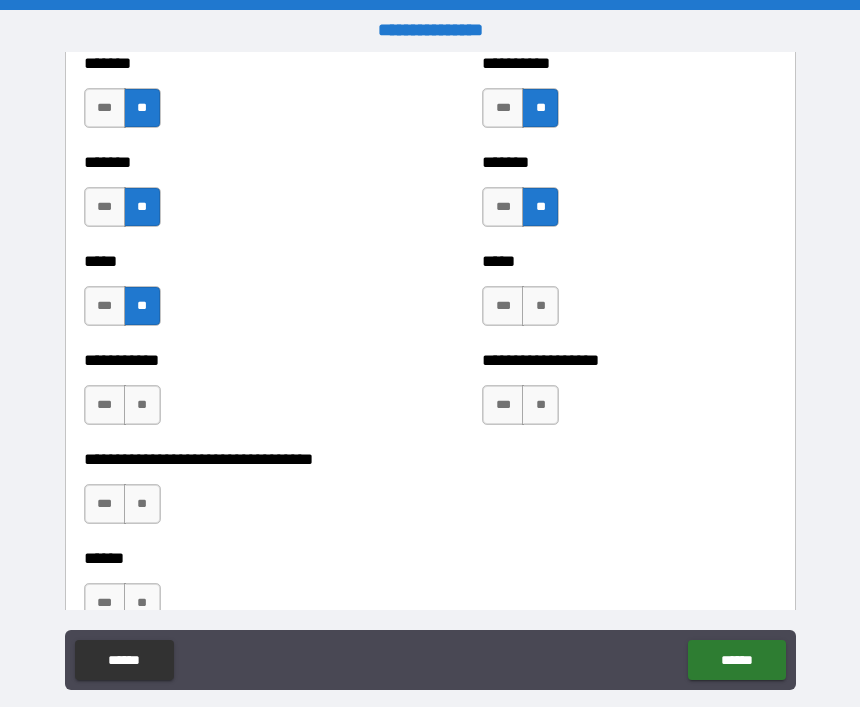 click on "**" at bounding box center (540, 306) 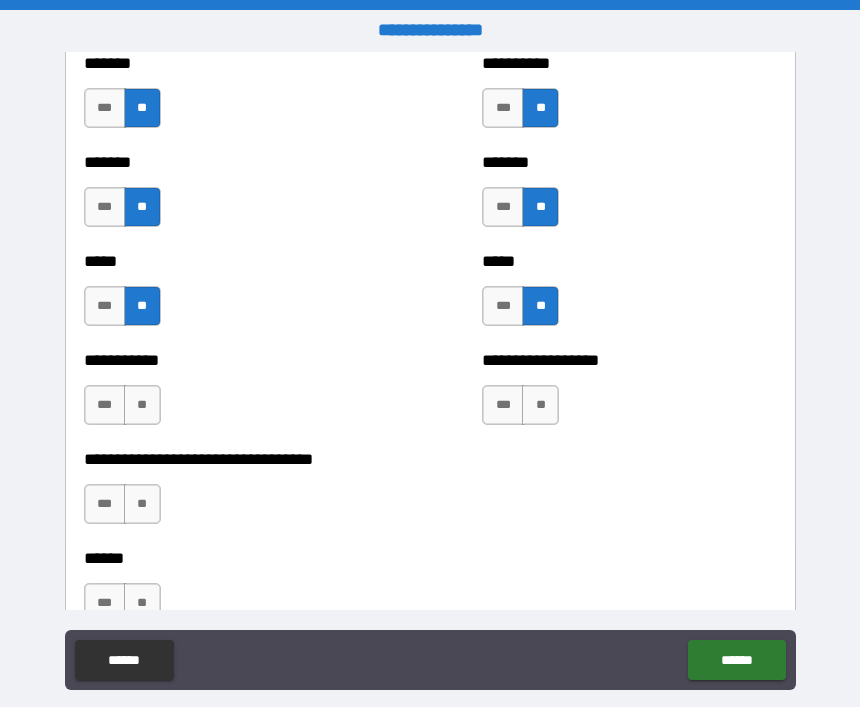 click on "***" at bounding box center (105, 405) 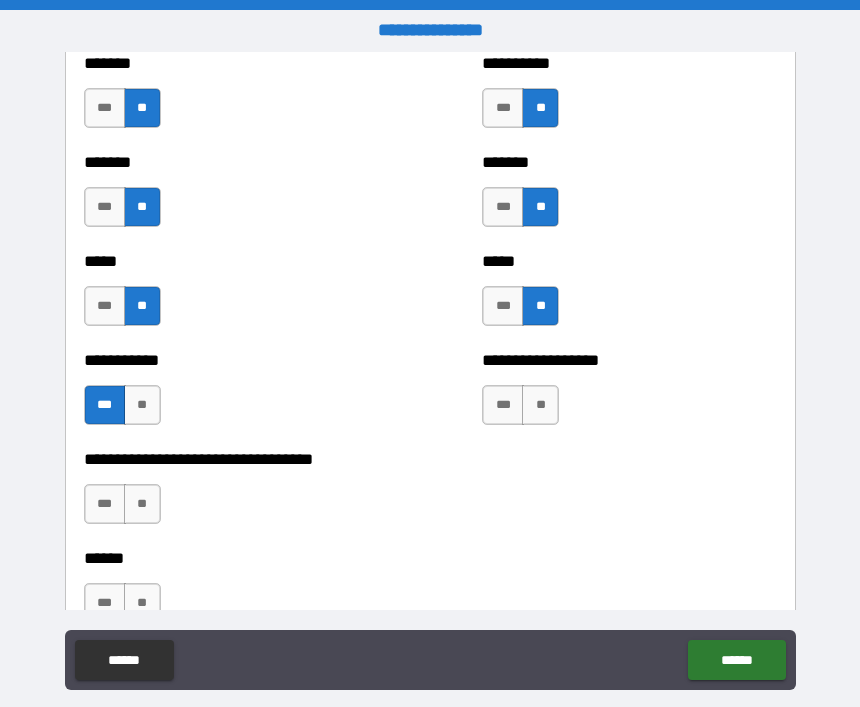 click on "**" at bounding box center [540, 405] 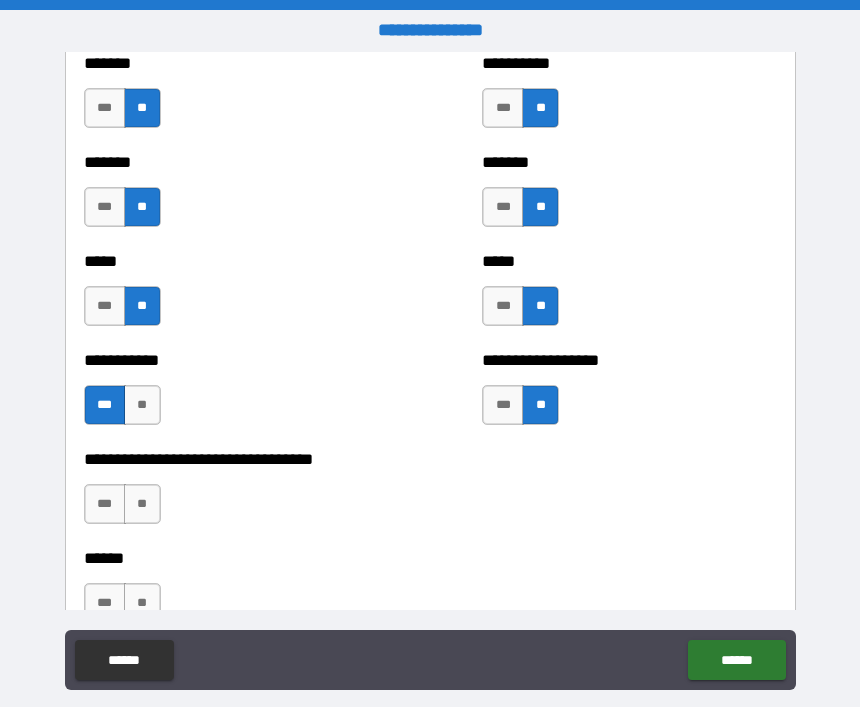 click on "**" at bounding box center (142, 504) 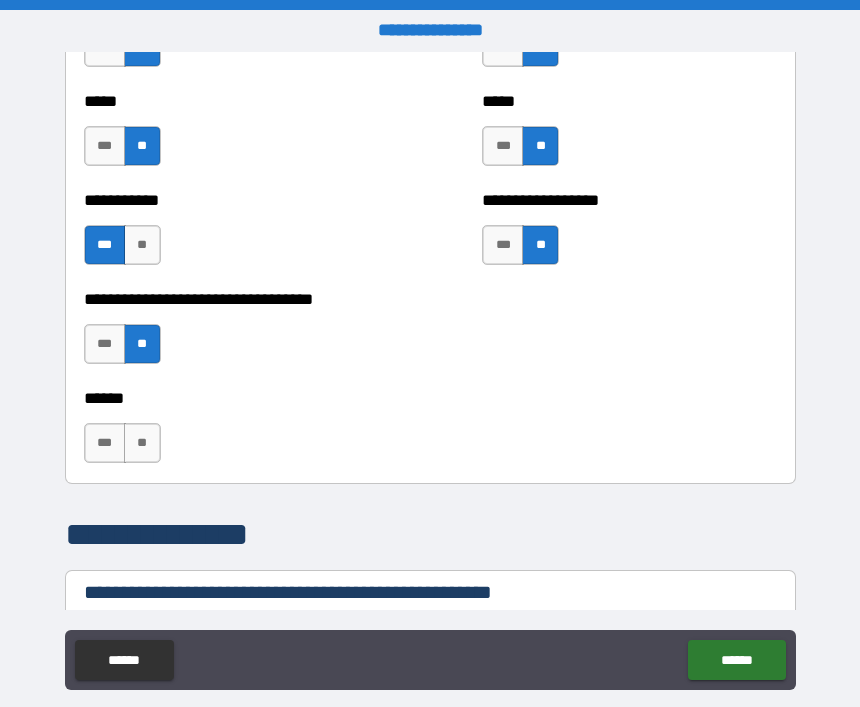 scroll, scrollTop: 2002, scrollLeft: 0, axis: vertical 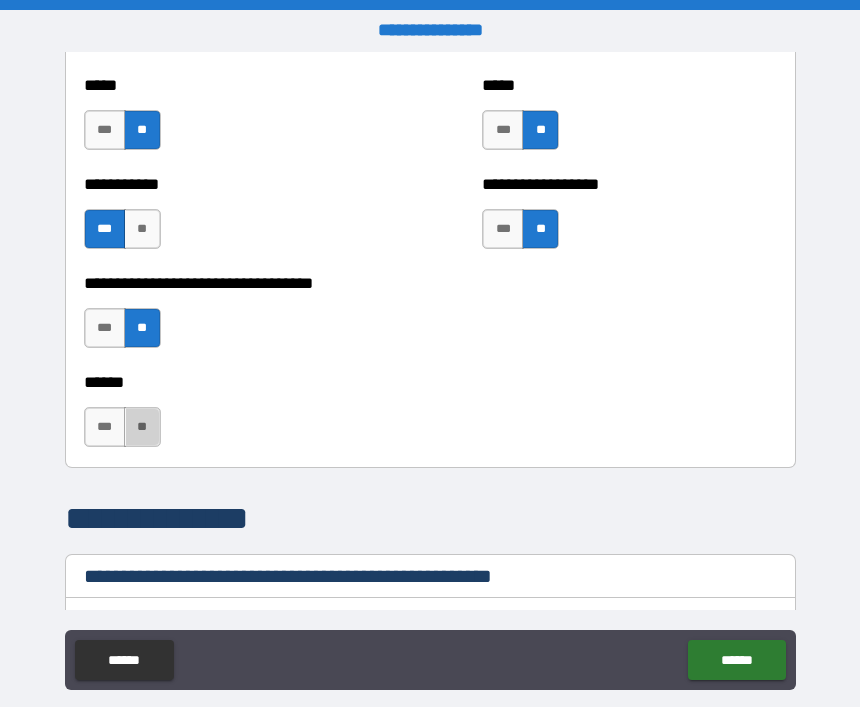 click on "**" at bounding box center [142, 427] 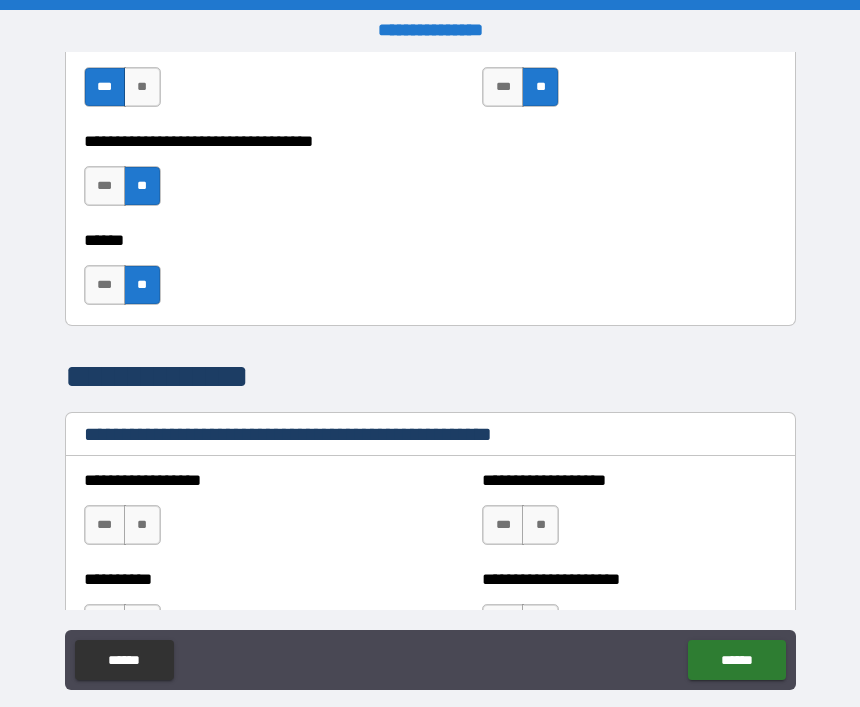 scroll, scrollTop: 2190, scrollLeft: 0, axis: vertical 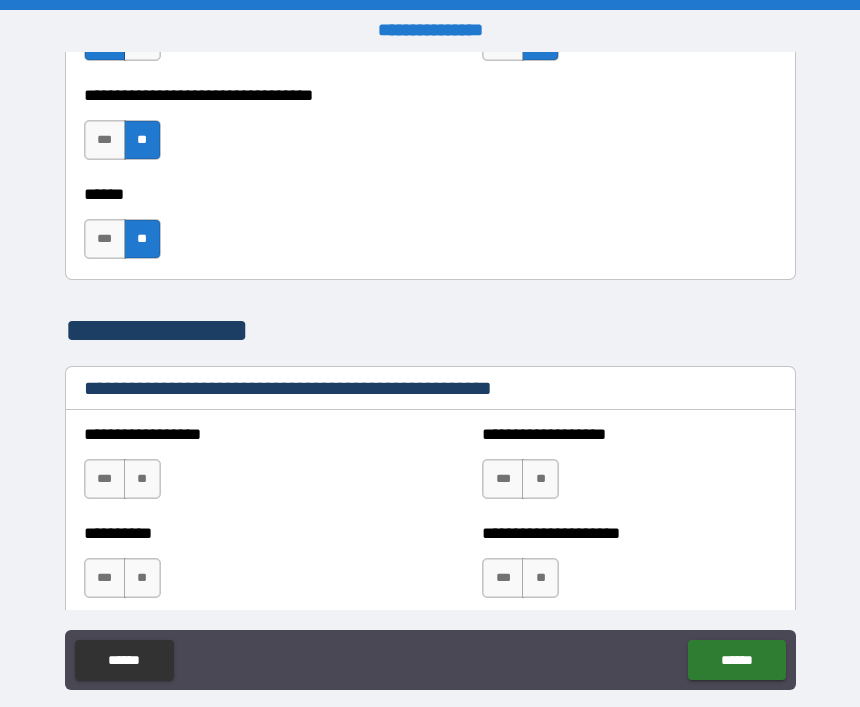 click on "**" at bounding box center [142, 479] 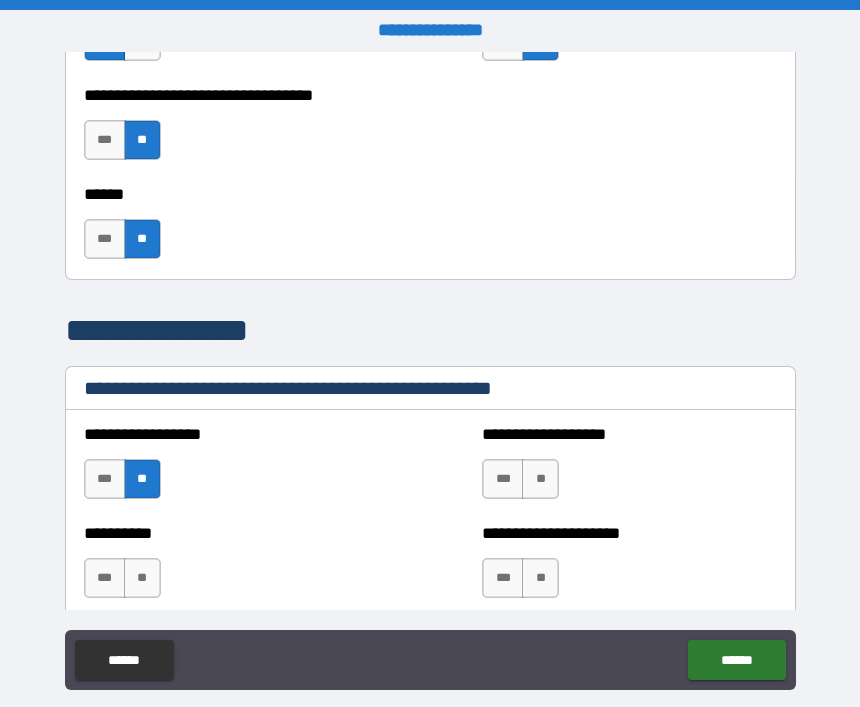 click on "**" at bounding box center [540, 479] 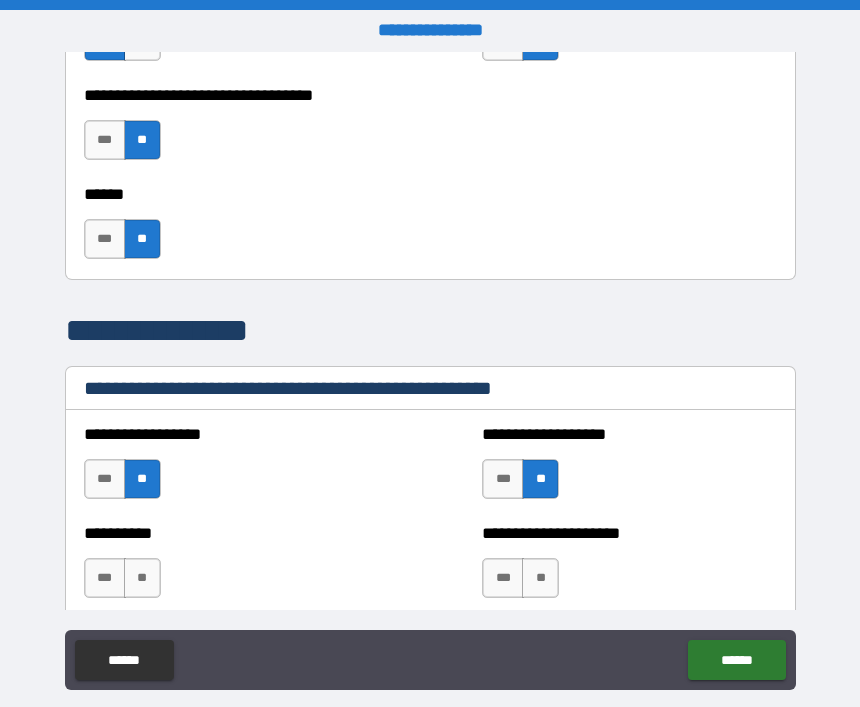 click on "***" at bounding box center (503, 578) 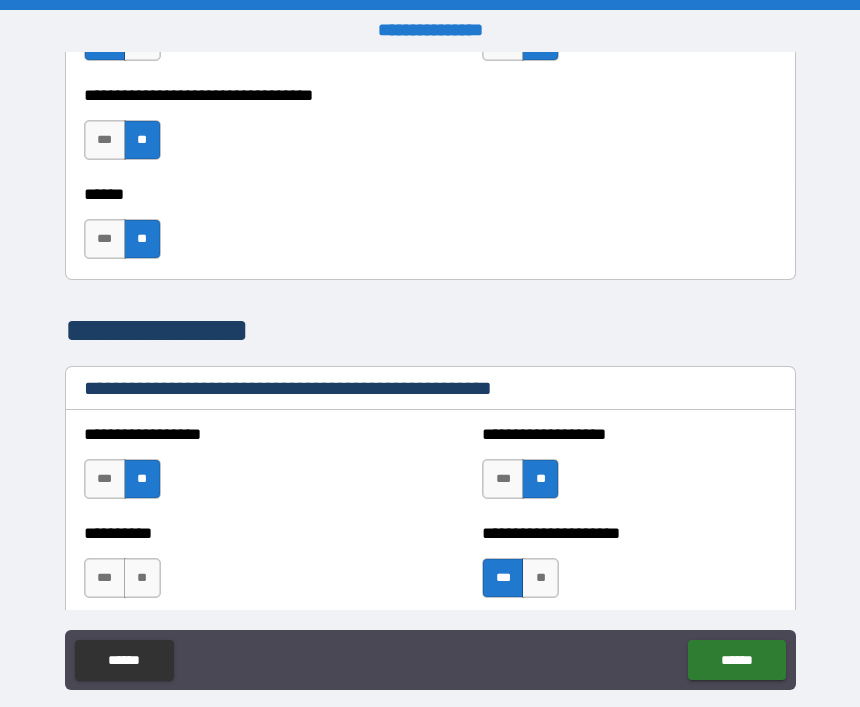 click on "**" at bounding box center [142, 578] 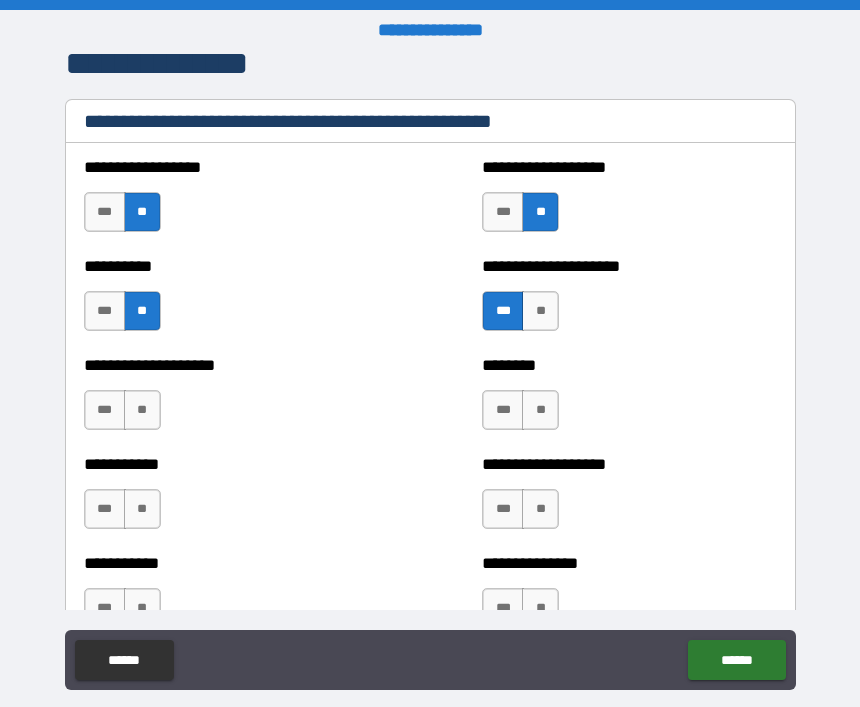 scroll, scrollTop: 2463, scrollLeft: 0, axis: vertical 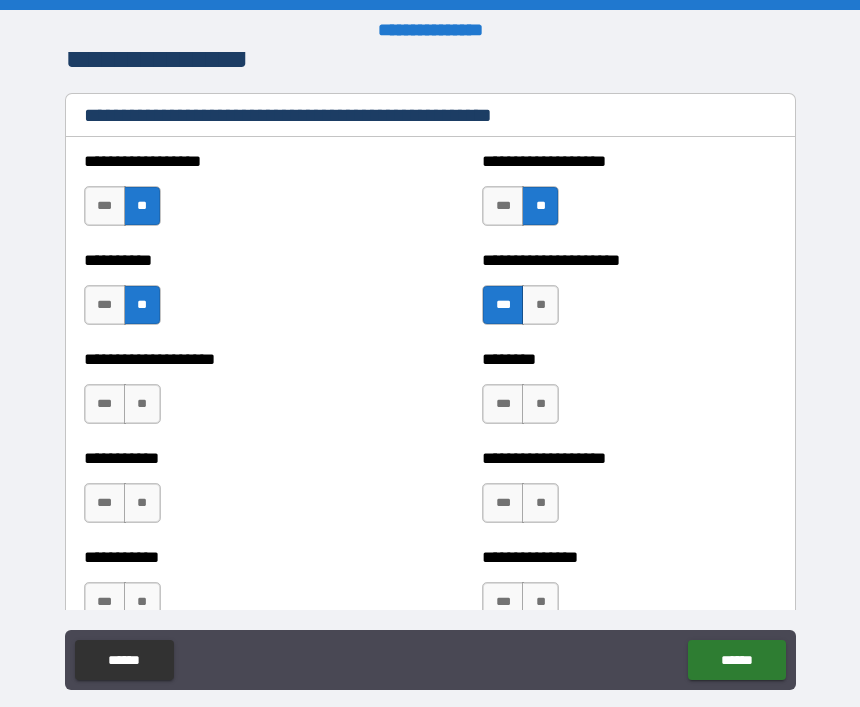 click on "**" at bounding box center [540, 404] 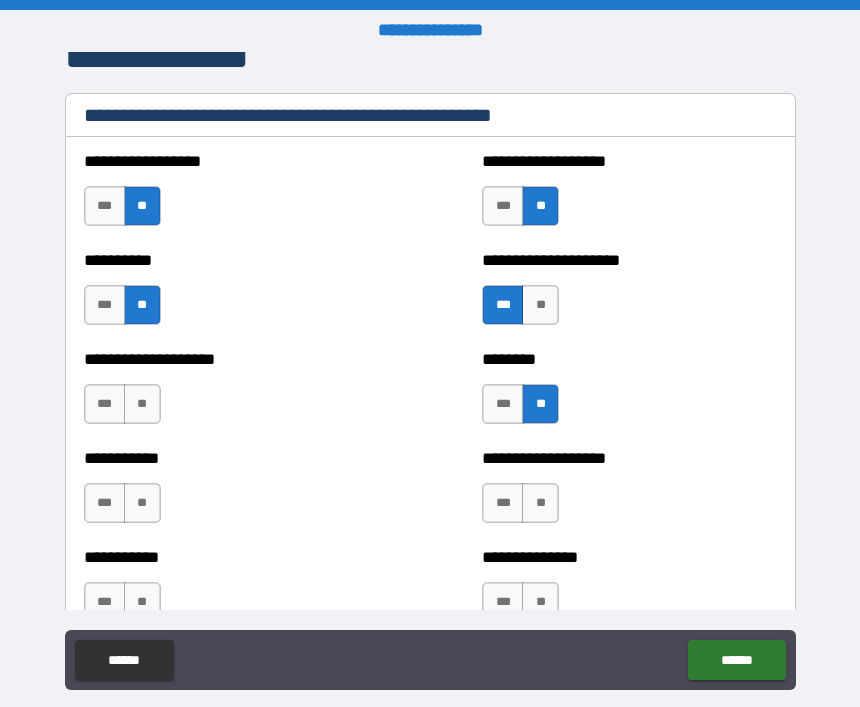 click on "**" at bounding box center (540, 503) 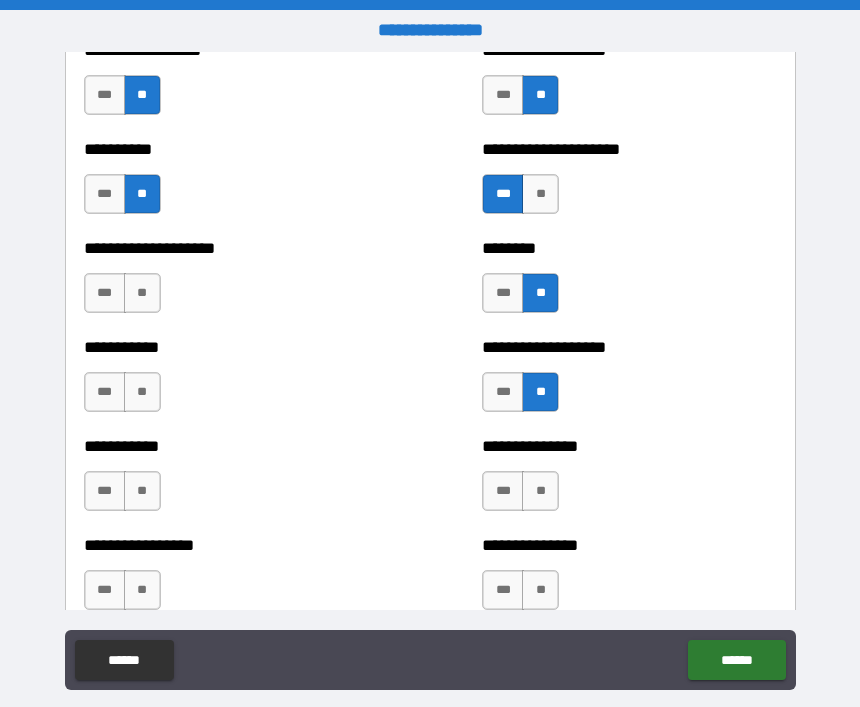 scroll, scrollTop: 2595, scrollLeft: 0, axis: vertical 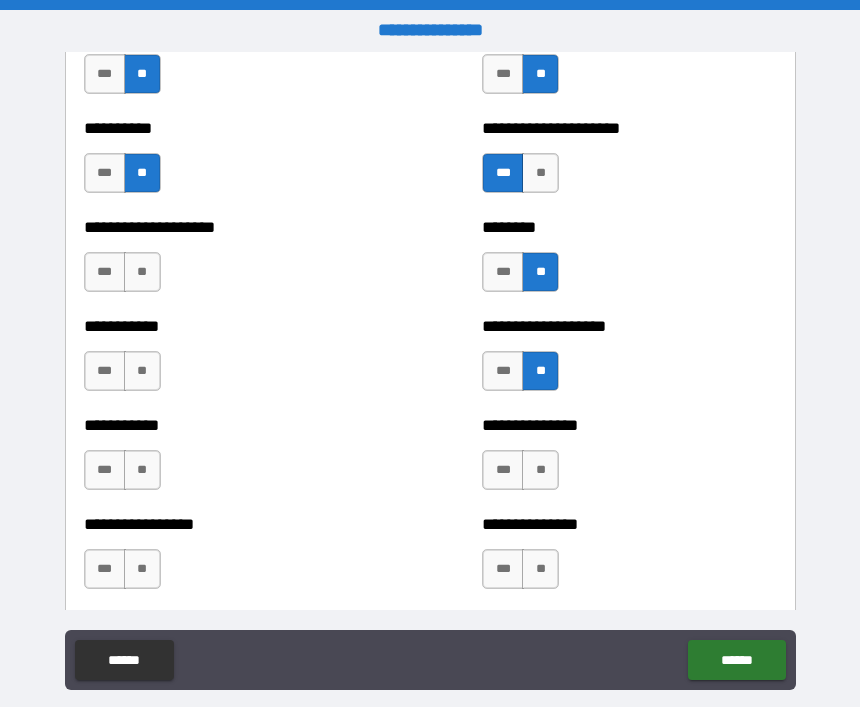 click on "**" at bounding box center [540, 470] 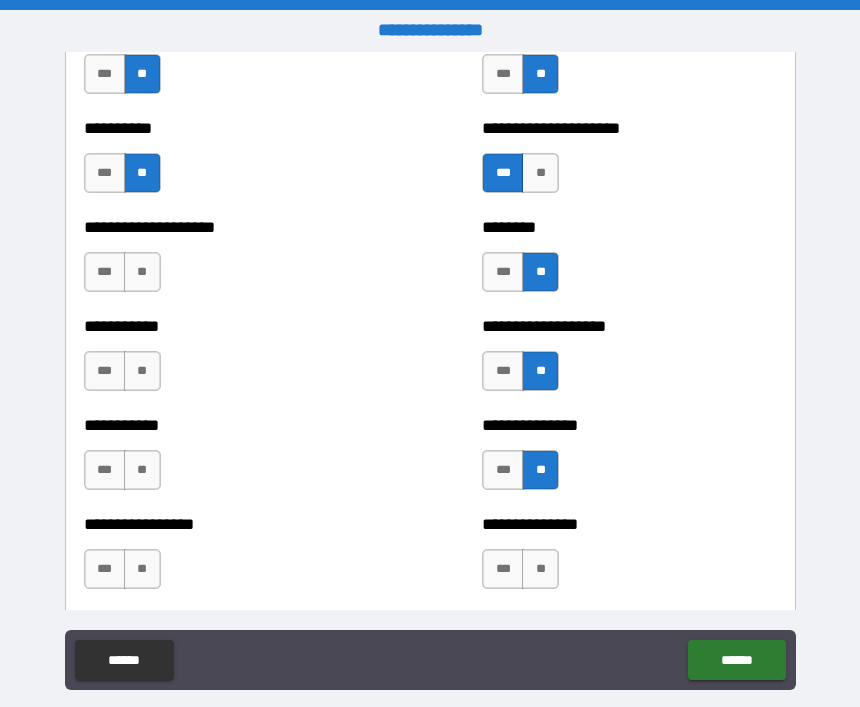 click on "**" at bounding box center (540, 569) 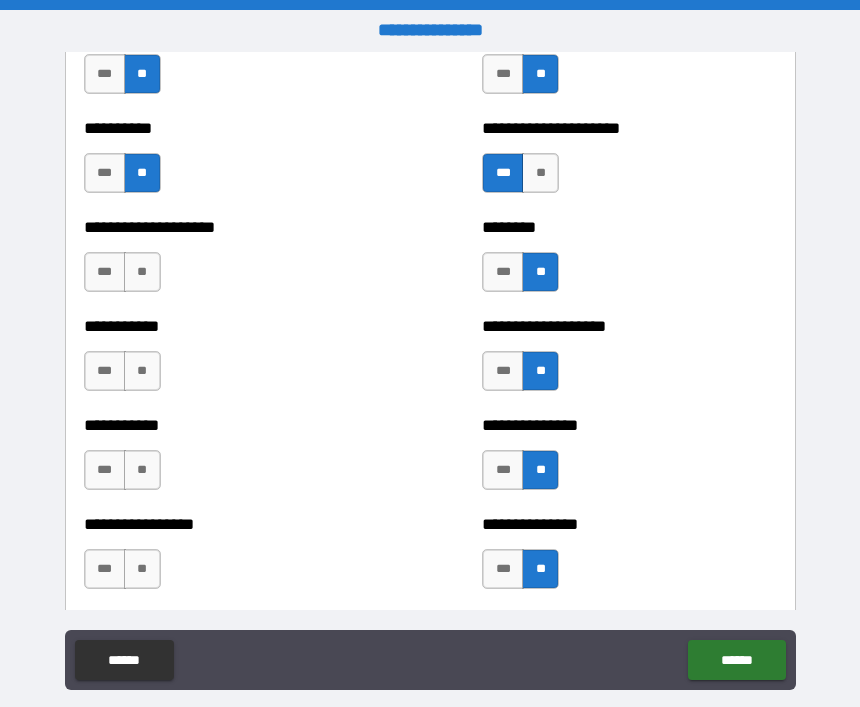 click on "**" at bounding box center (142, 569) 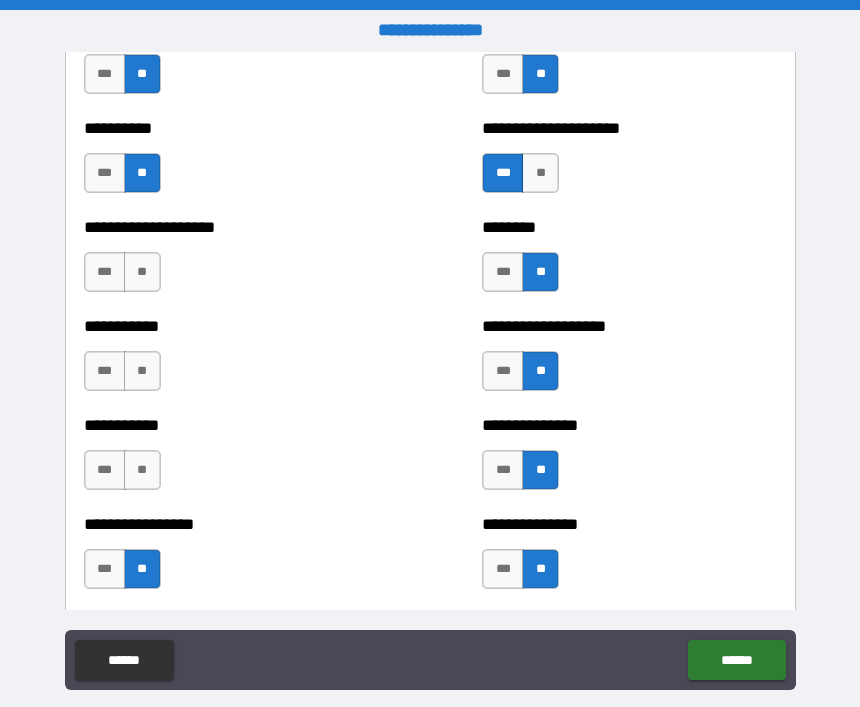 click on "**" at bounding box center [142, 470] 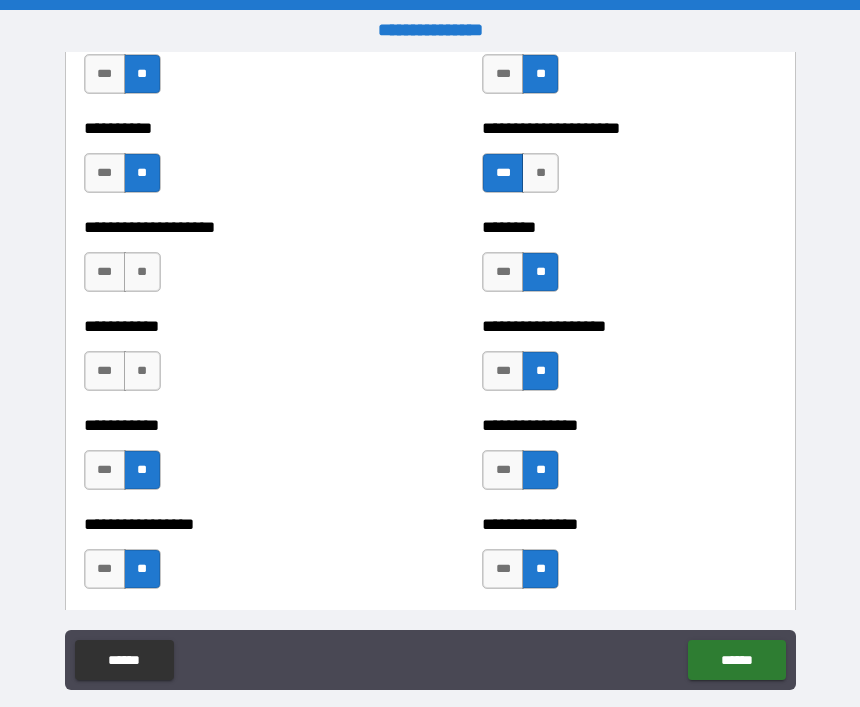 click on "**" at bounding box center [142, 371] 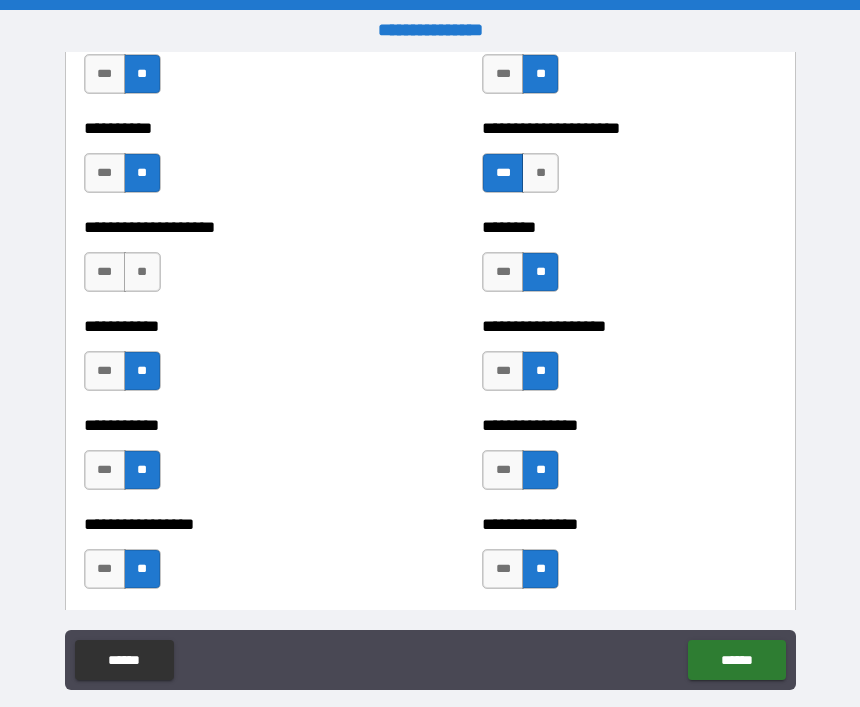click on "**" at bounding box center [142, 272] 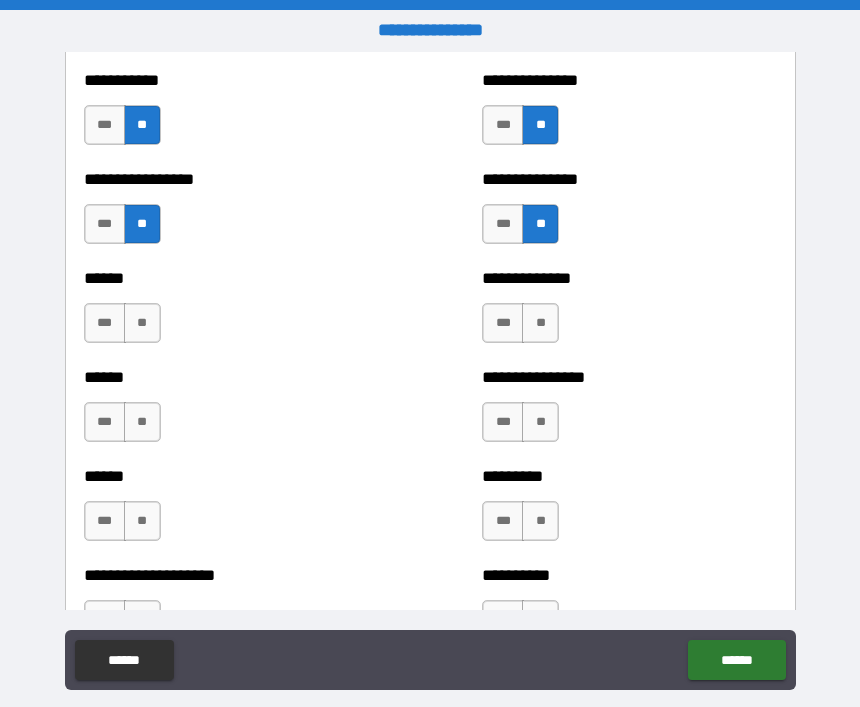 scroll, scrollTop: 2941, scrollLeft: 0, axis: vertical 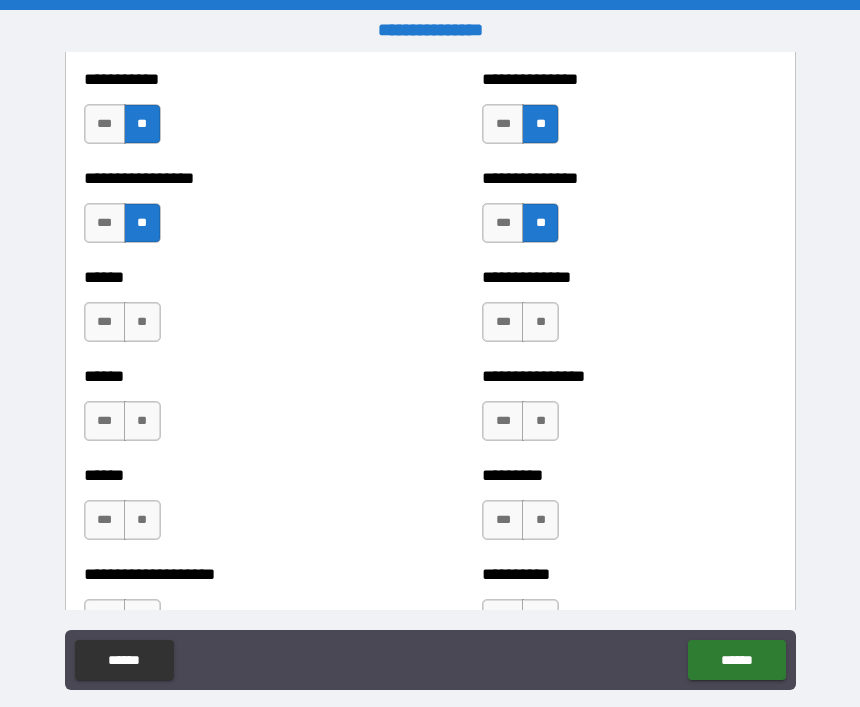 click on "**" at bounding box center (540, 322) 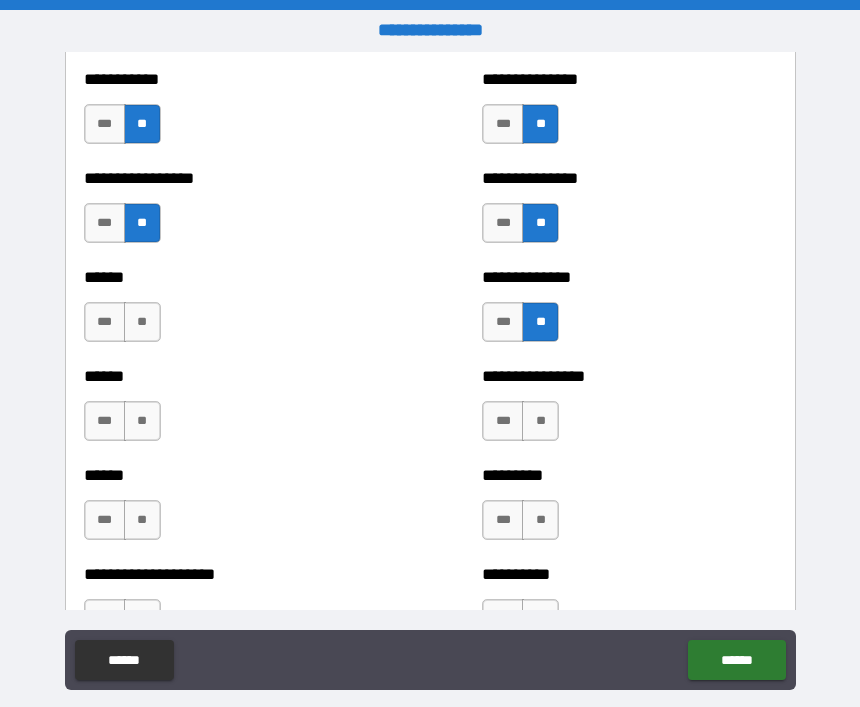 click on "**" at bounding box center (540, 421) 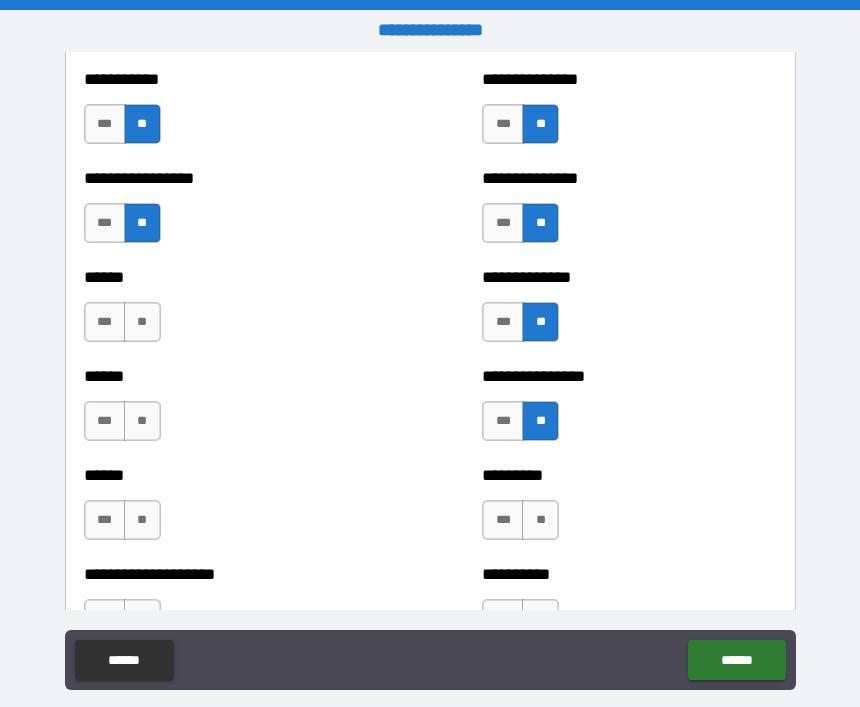 click on "**" at bounding box center [540, 520] 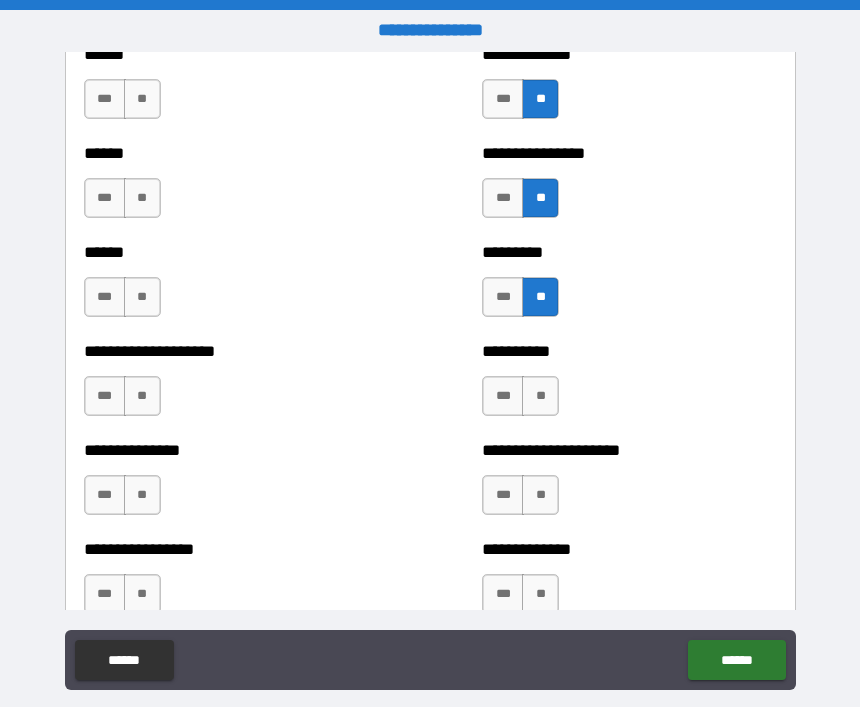 scroll, scrollTop: 3182, scrollLeft: 0, axis: vertical 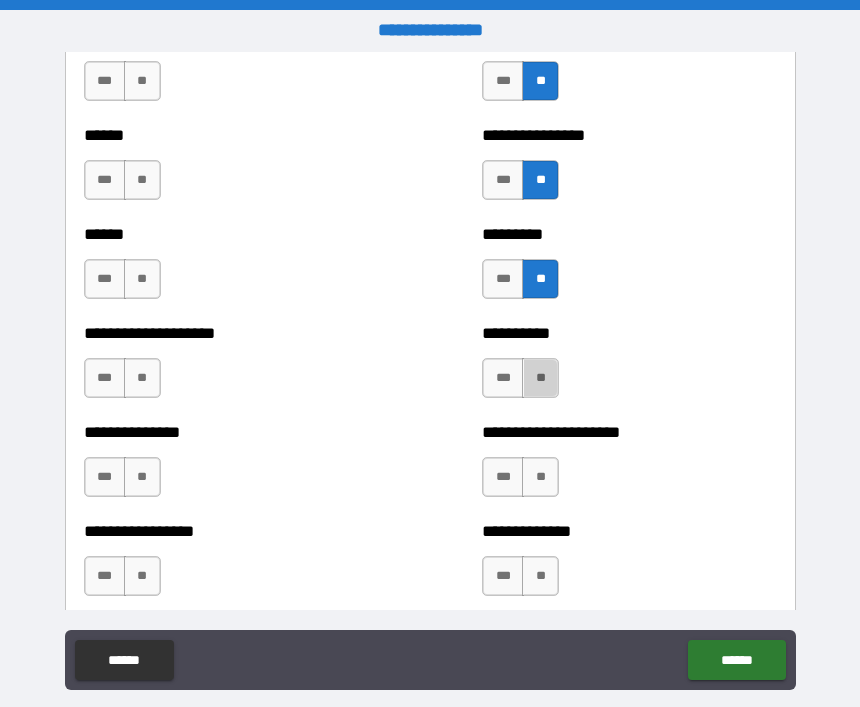 click on "**" at bounding box center [540, 378] 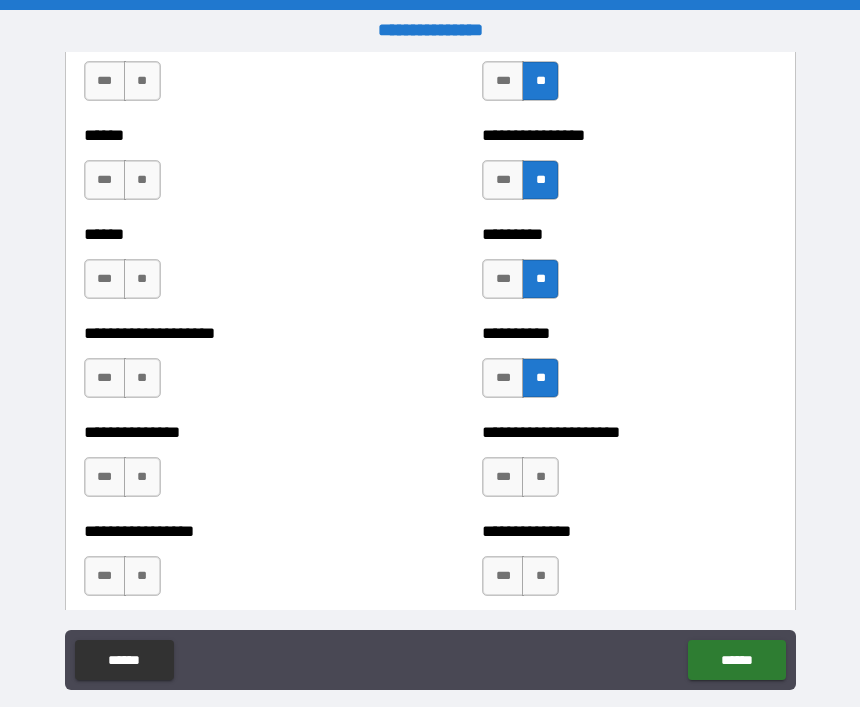 click on "**" at bounding box center (540, 477) 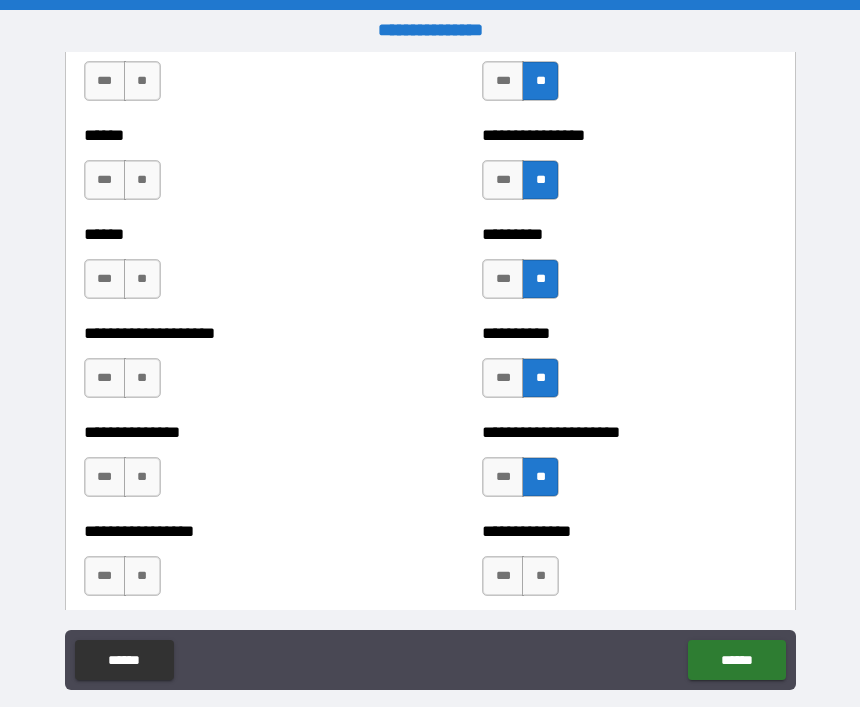 click on "**" at bounding box center [540, 576] 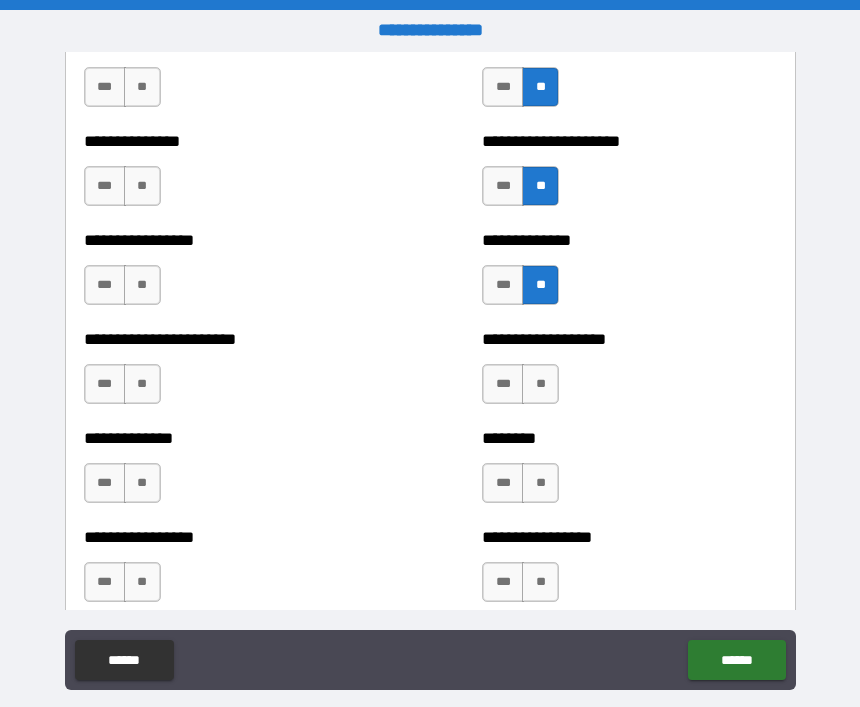 scroll, scrollTop: 3472, scrollLeft: 0, axis: vertical 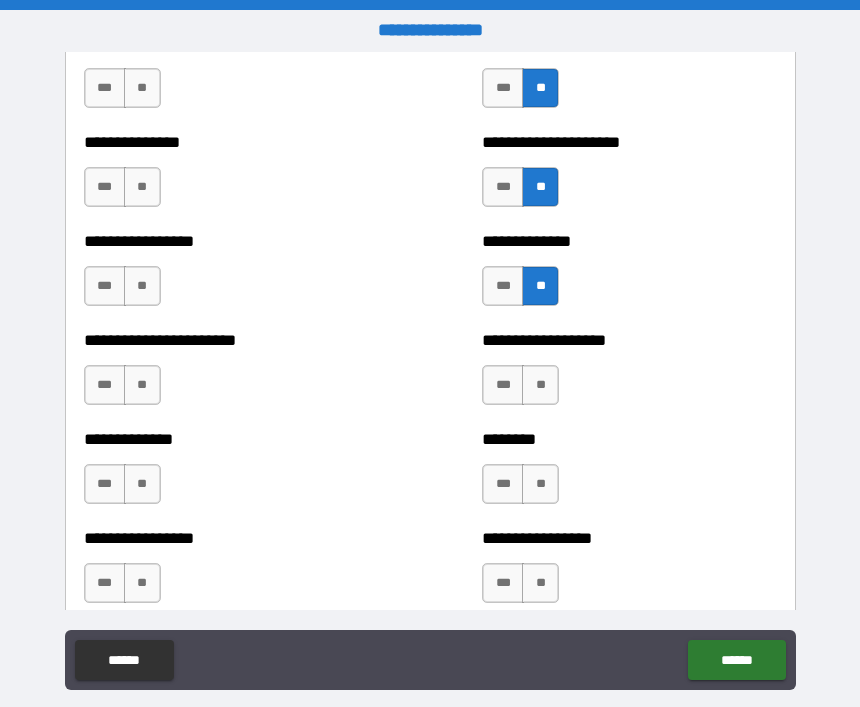click on "***" at bounding box center (503, 484) 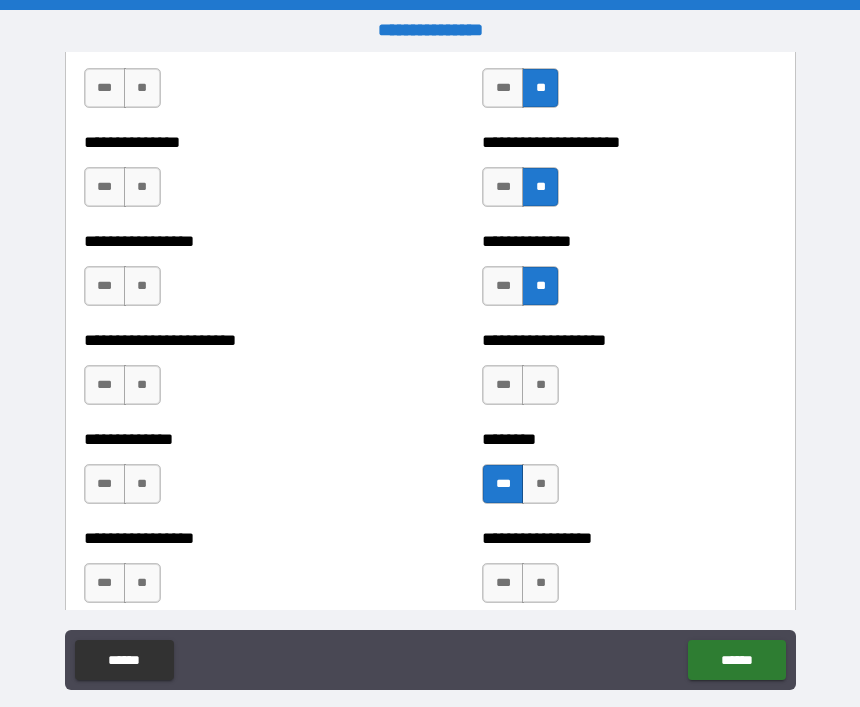 click on "**" at bounding box center (540, 385) 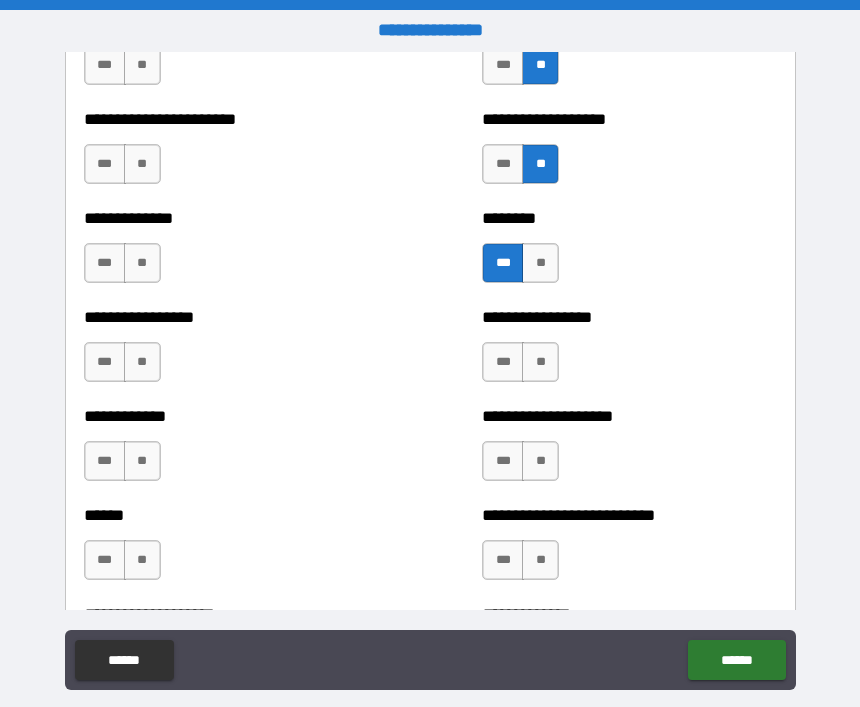 scroll, scrollTop: 3694, scrollLeft: 0, axis: vertical 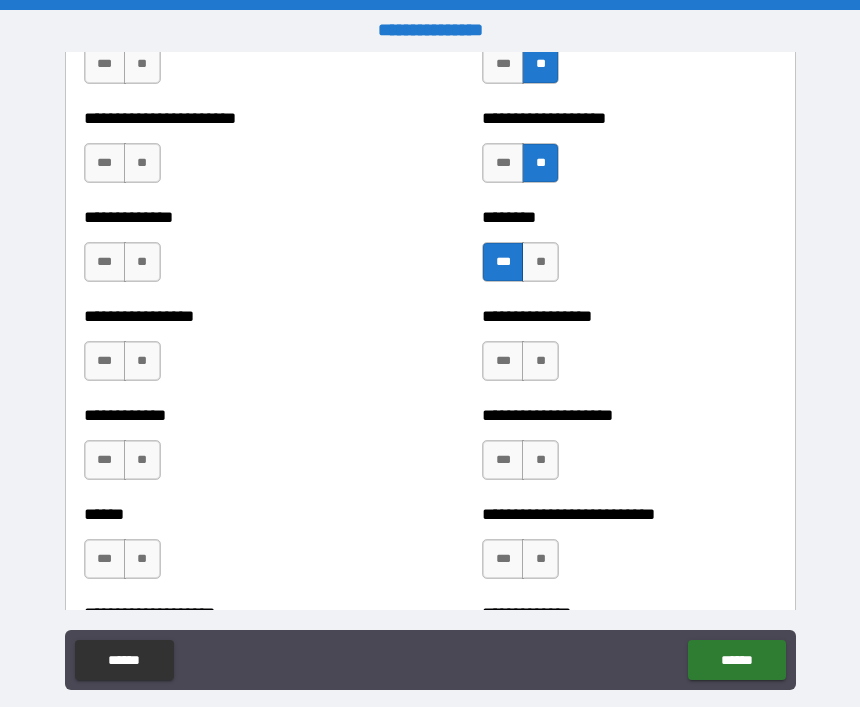 click on "**" at bounding box center [540, 361] 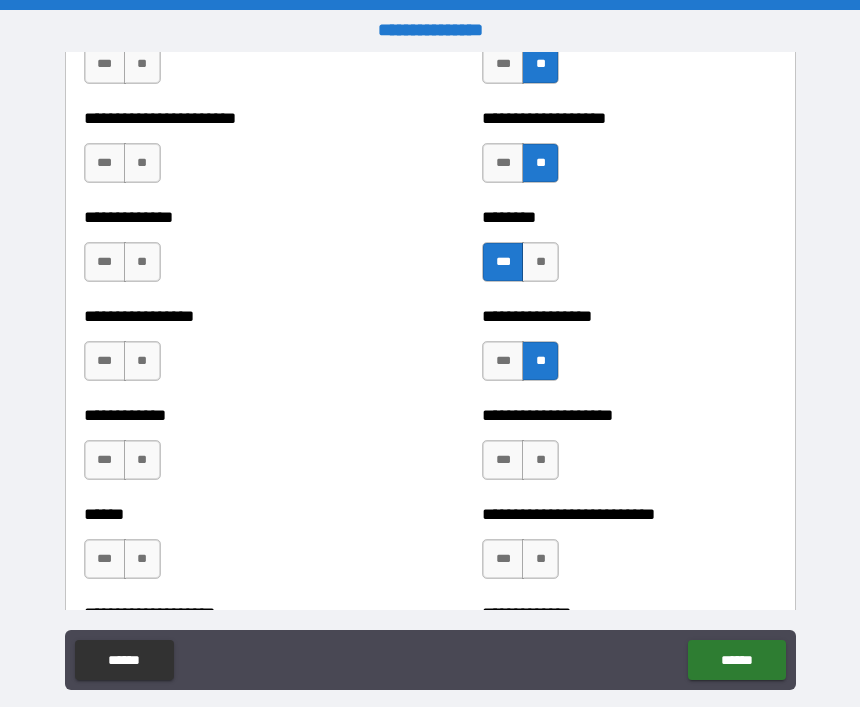 click on "**" at bounding box center [540, 460] 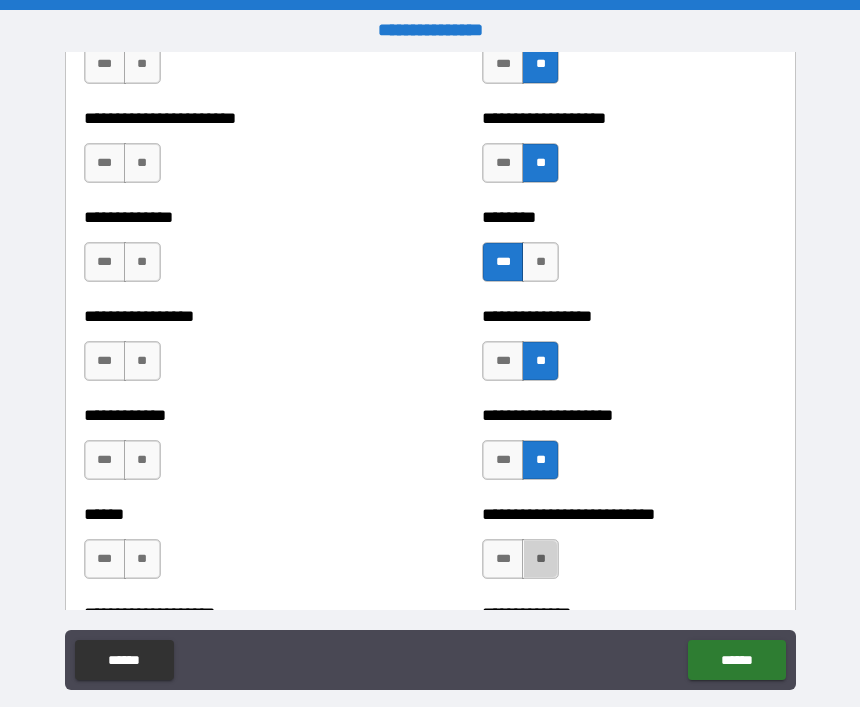 click on "**" at bounding box center (540, 559) 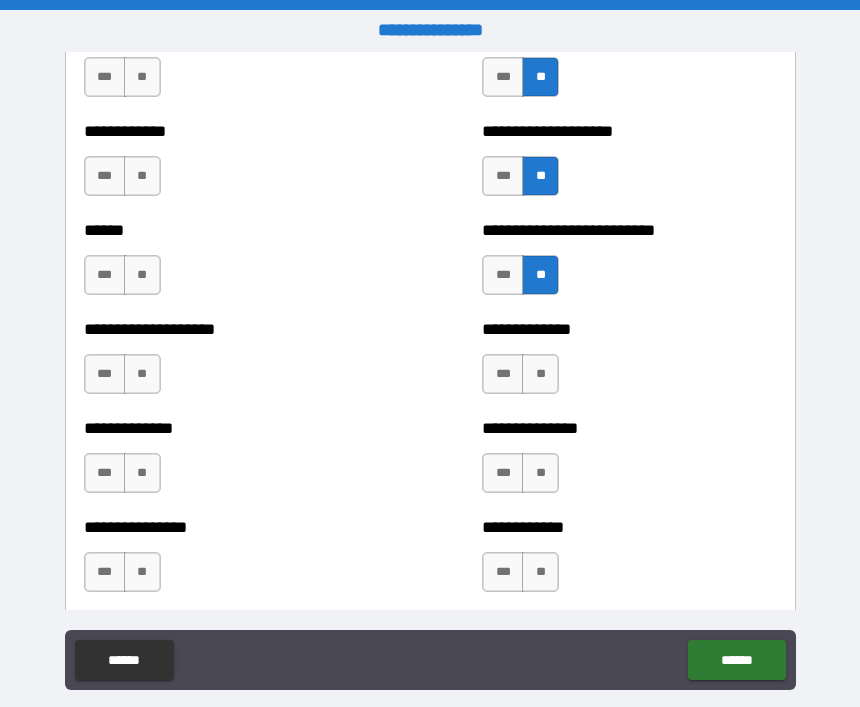 scroll, scrollTop: 3980, scrollLeft: 0, axis: vertical 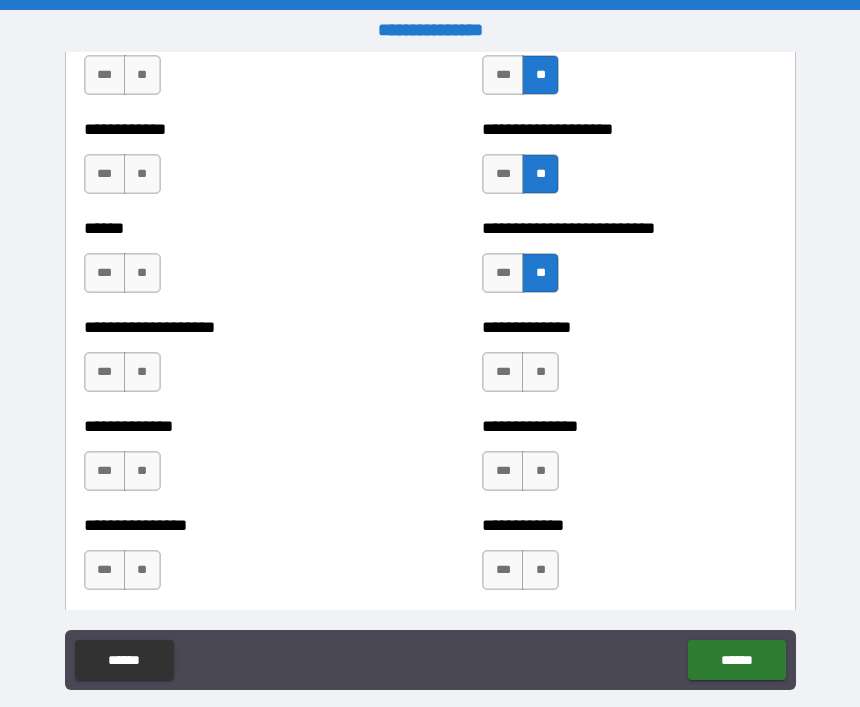 click on "**" at bounding box center (540, 372) 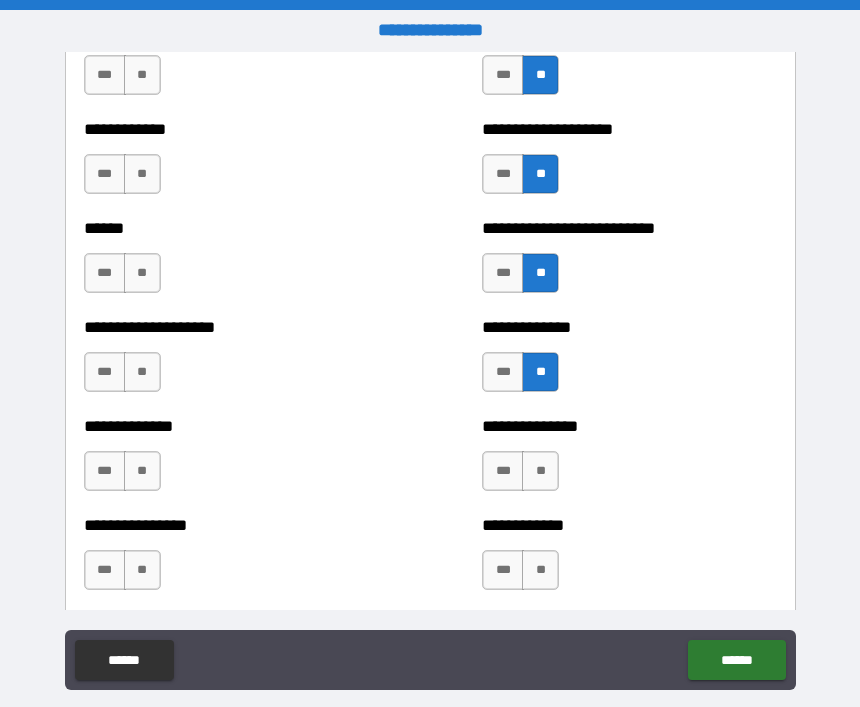 click on "**" at bounding box center [540, 471] 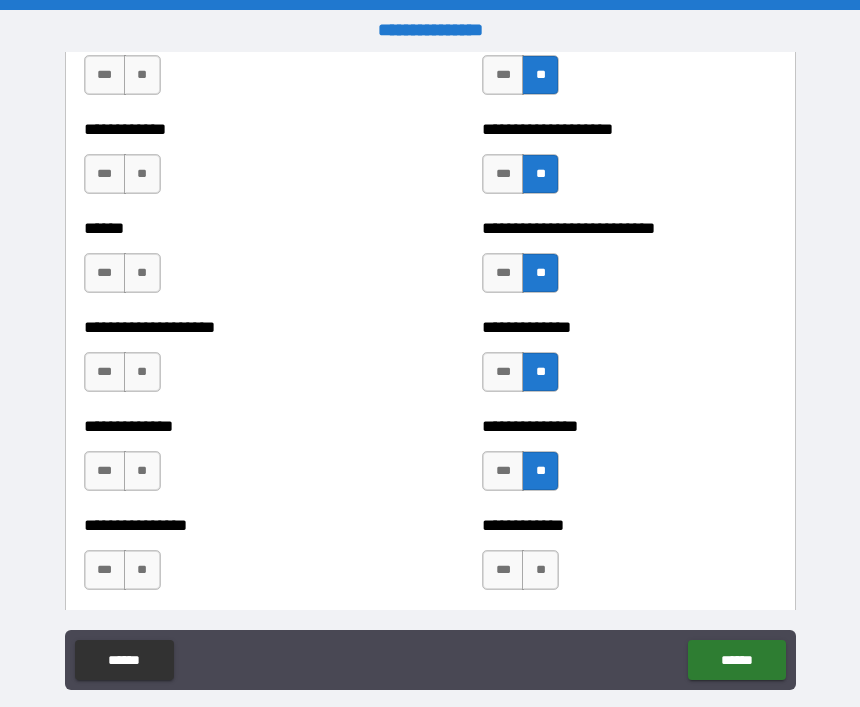 click on "**" at bounding box center (540, 570) 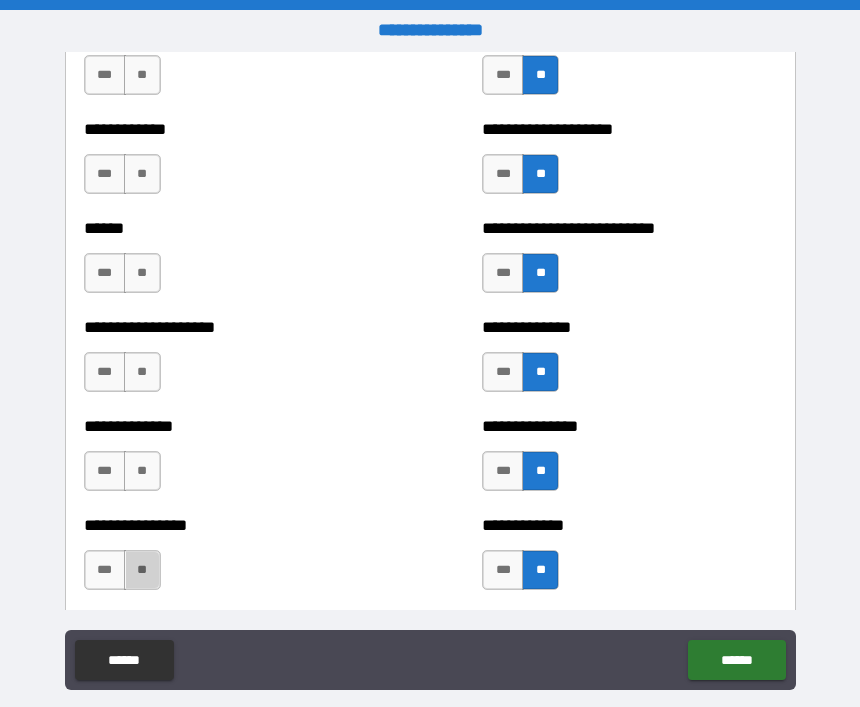 click on "**" at bounding box center (142, 570) 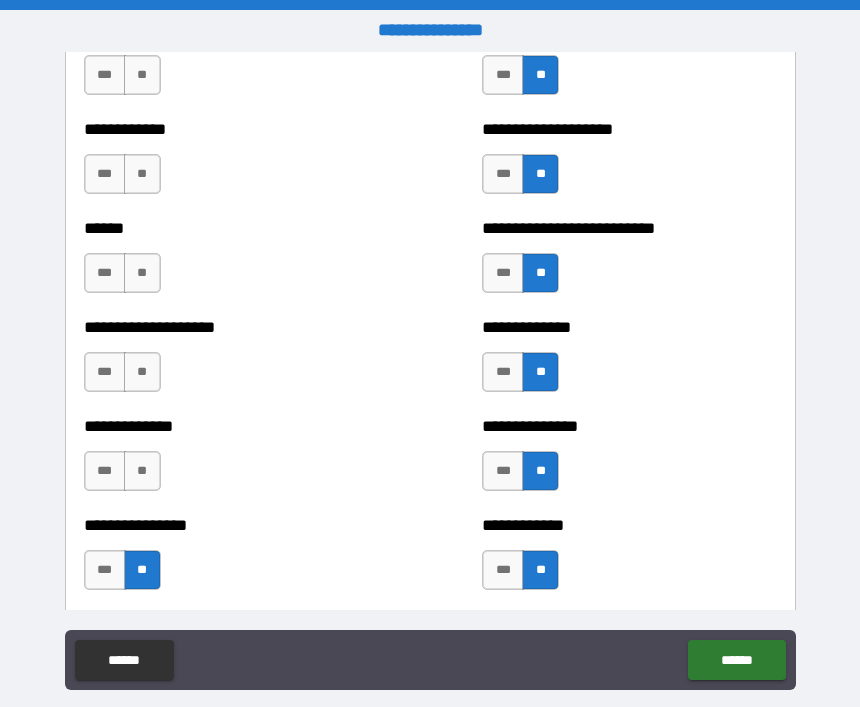 click on "**" at bounding box center (142, 471) 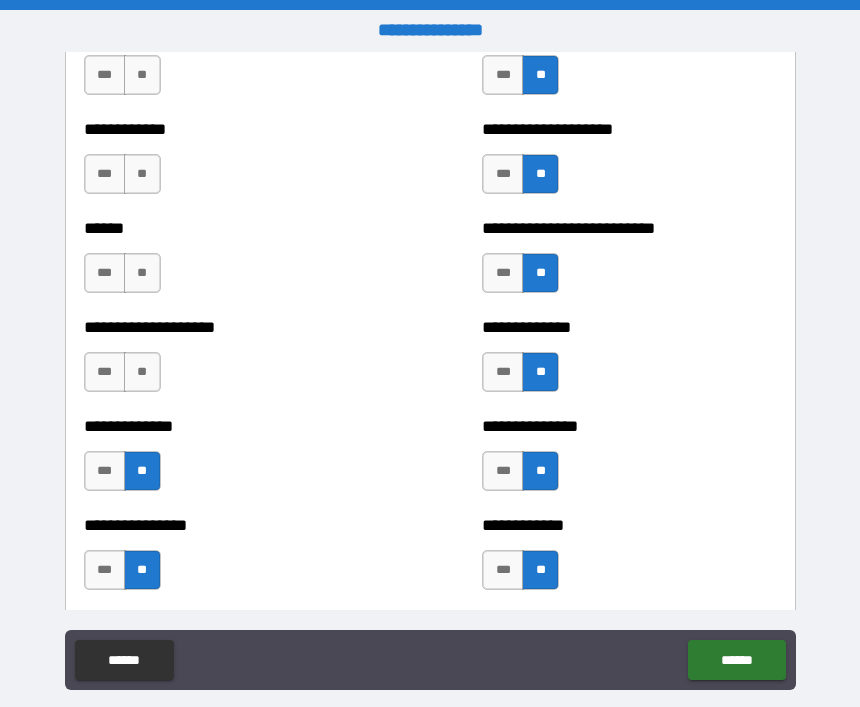 click on "**" at bounding box center (142, 372) 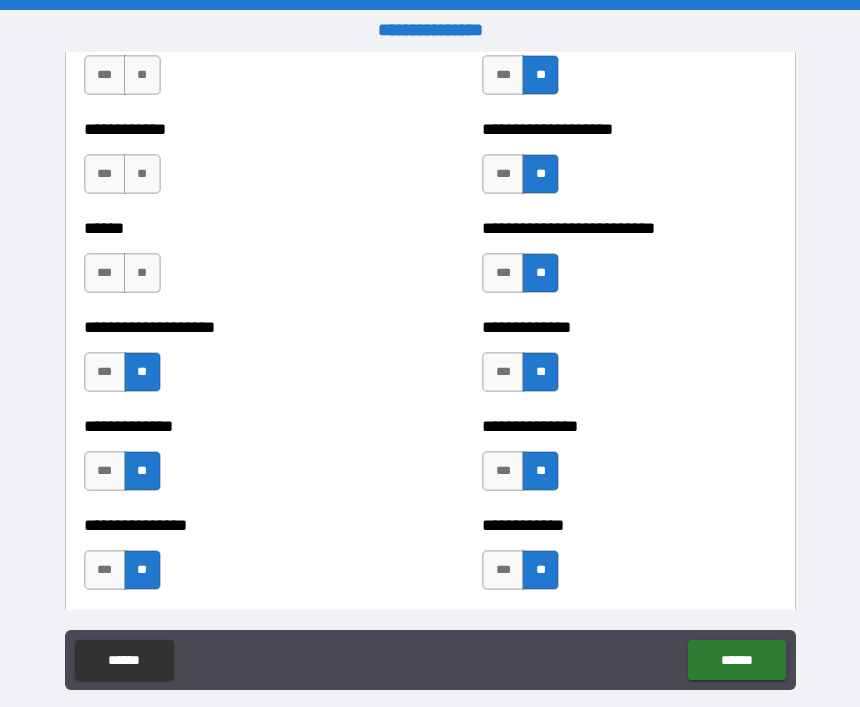 click on "**" at bounding box center (142, 273) 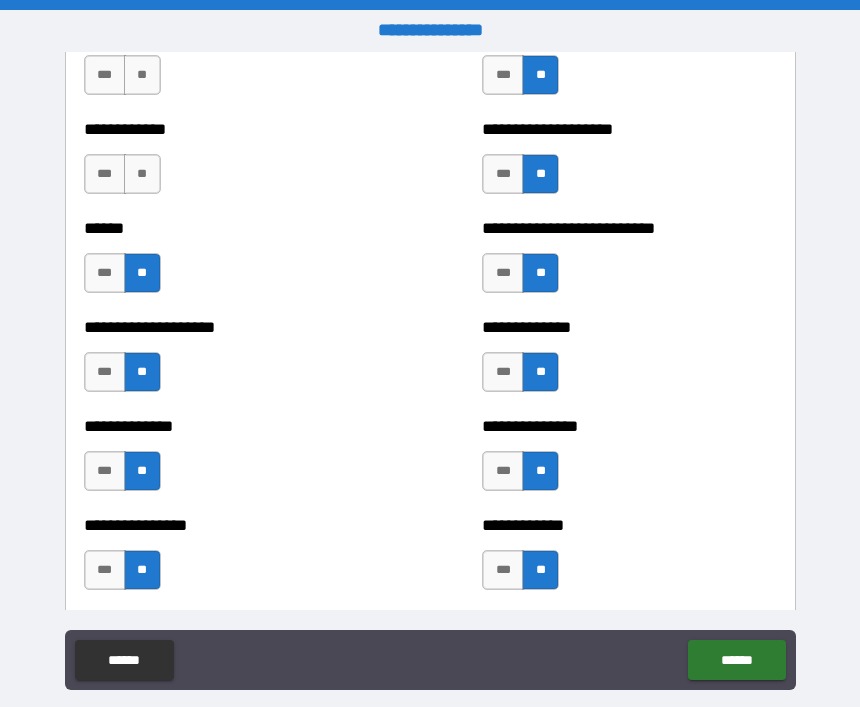 click on "**" at bounding box center [142, 174] 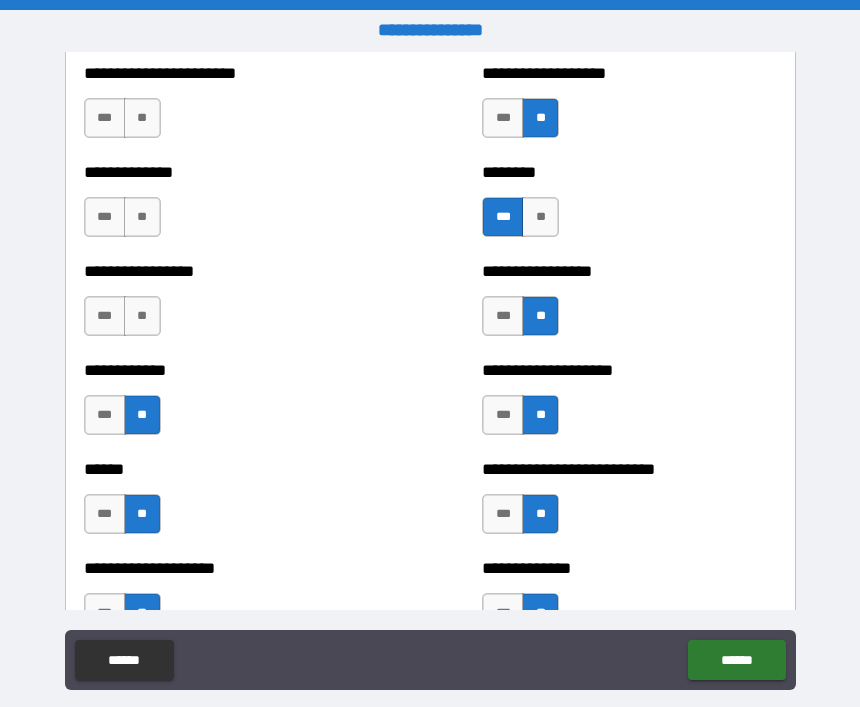 scroll, scrollTop: 3722, scrollLeft: 0, axis: vertical 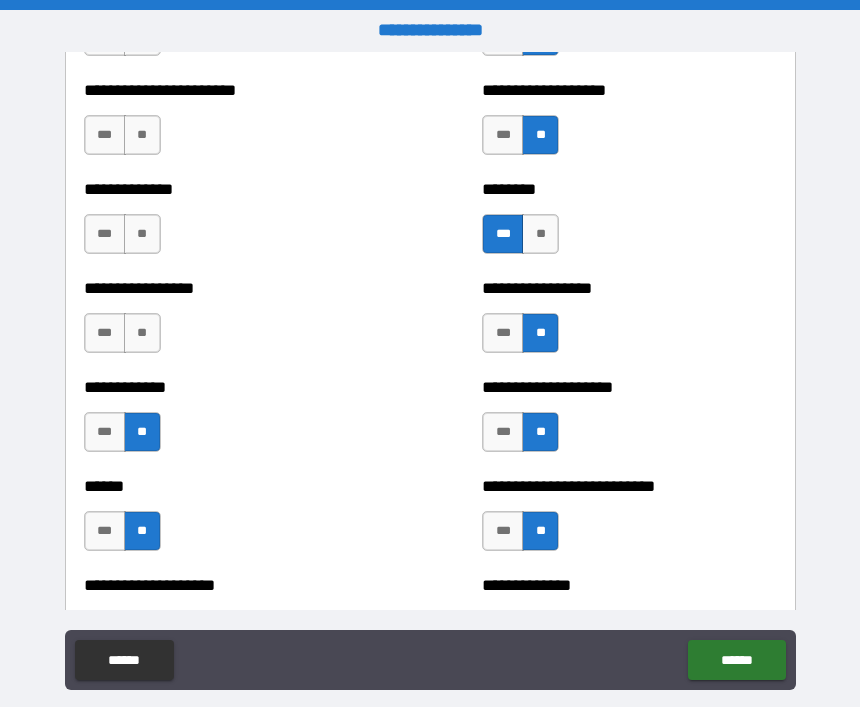 click on "**" at bounding box center [142, 333] 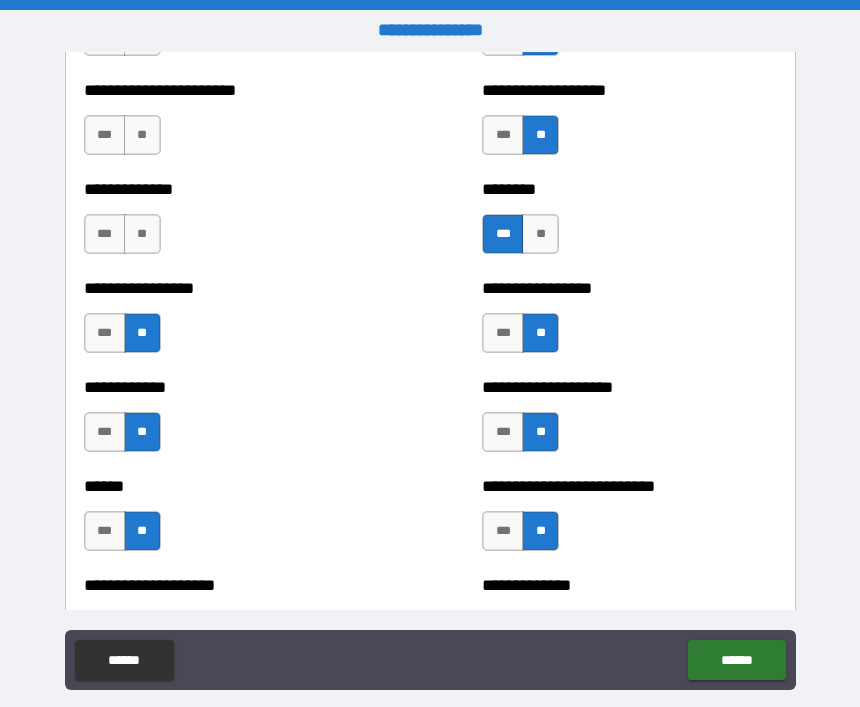 click on "**" at bounding box center (142, 234) 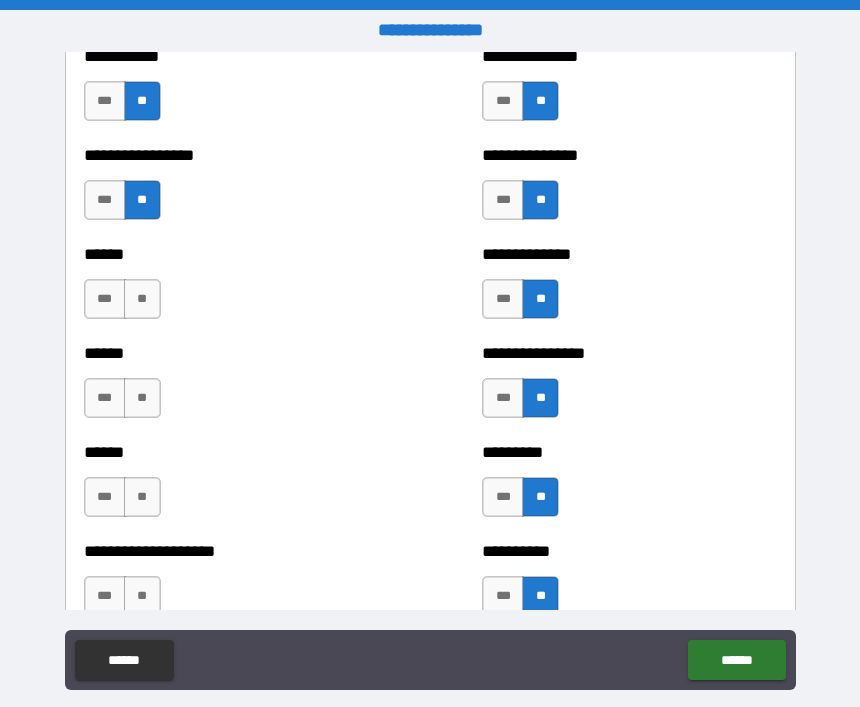 scroll, scrollTop: 2967, scrollLeft: 0, axis: vertical 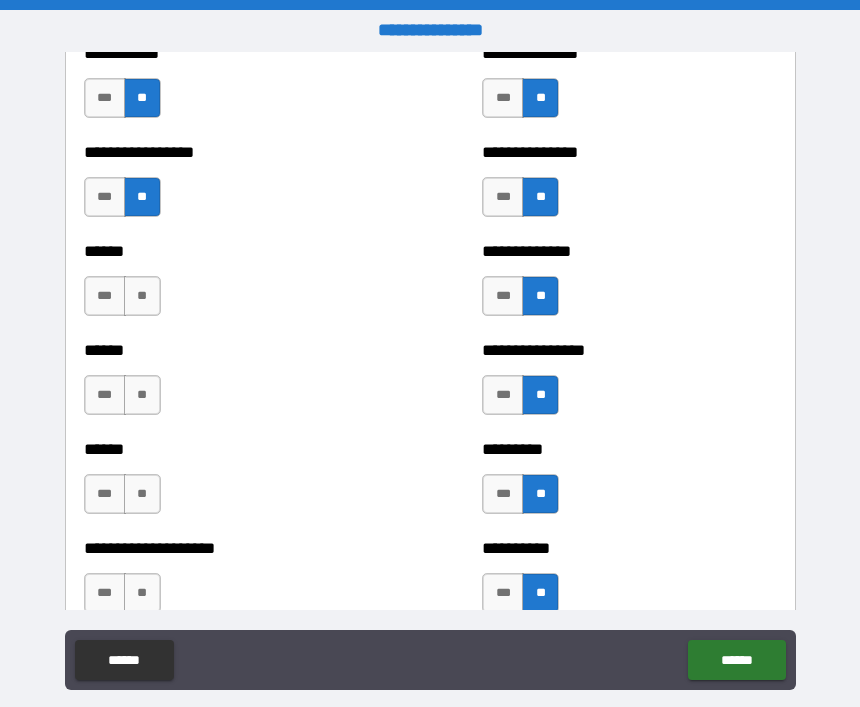 click on "**" at bounding box center [142, 296] 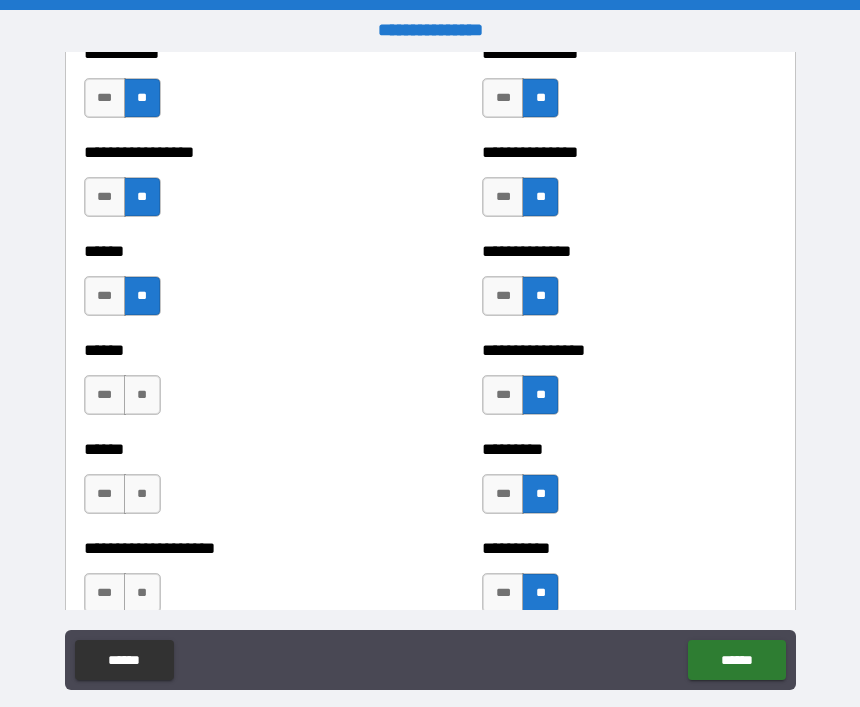 click on "**" at bounding box center (142, 395) 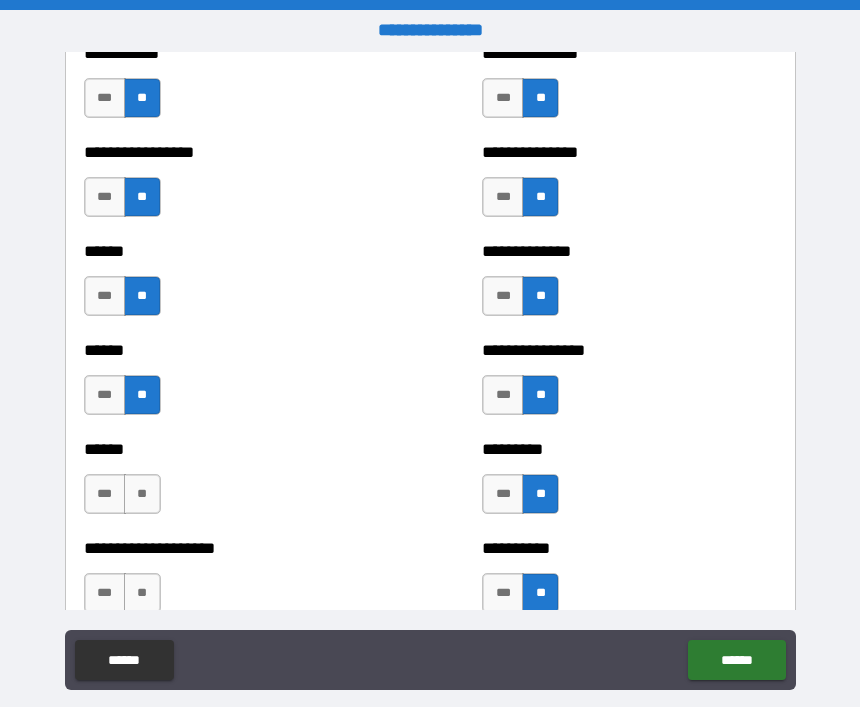 click on "**" at bounding box center (142, 494) 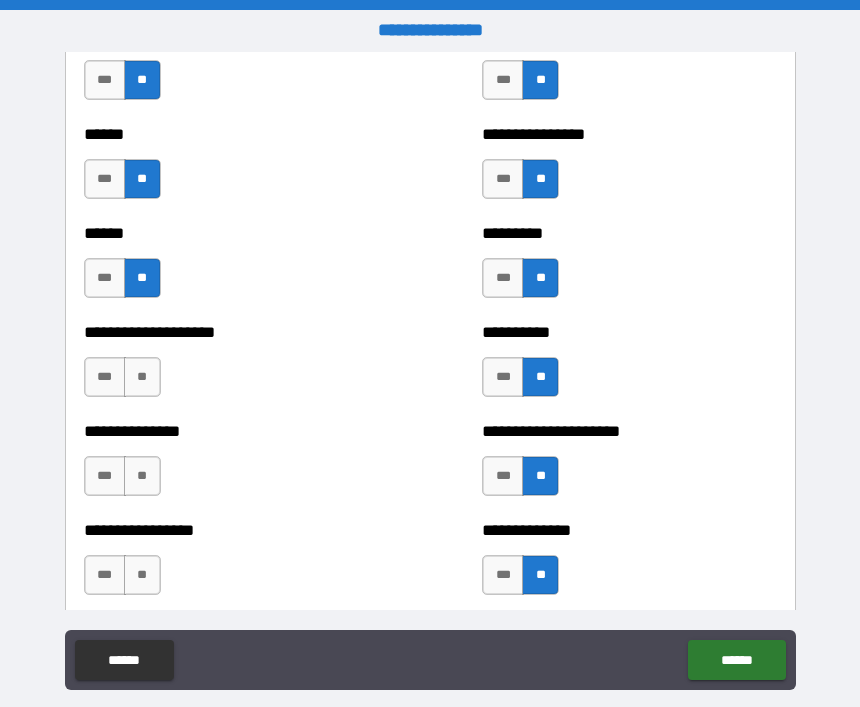 scroll, scrollTop: 3175, scrollLeft: 0, axis: vertical 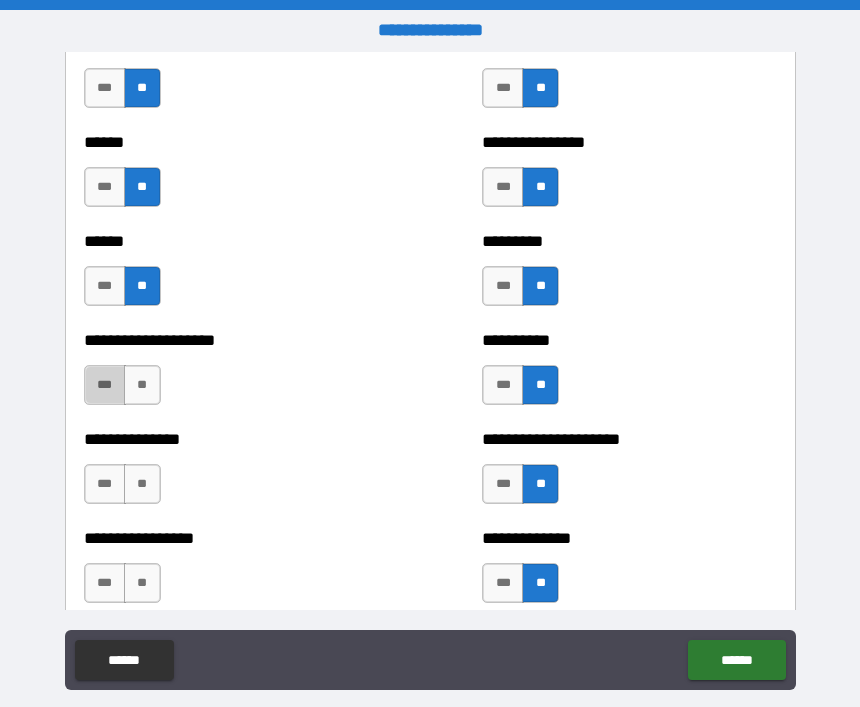 click on "***" at bounding box center [105, 385] 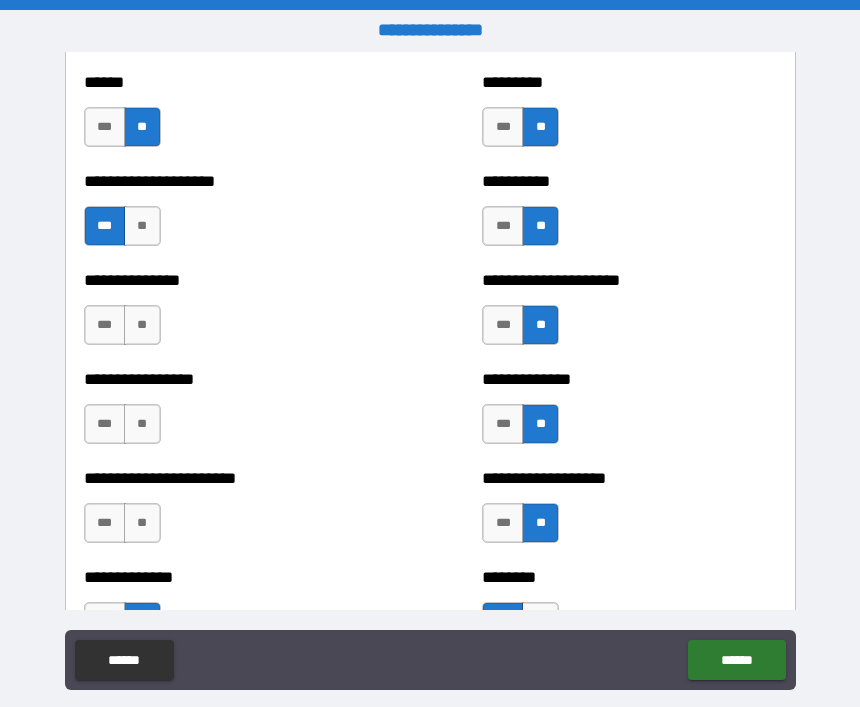 scroll, scrollTop: 3349, scrollLeft: 0, axis: vertical 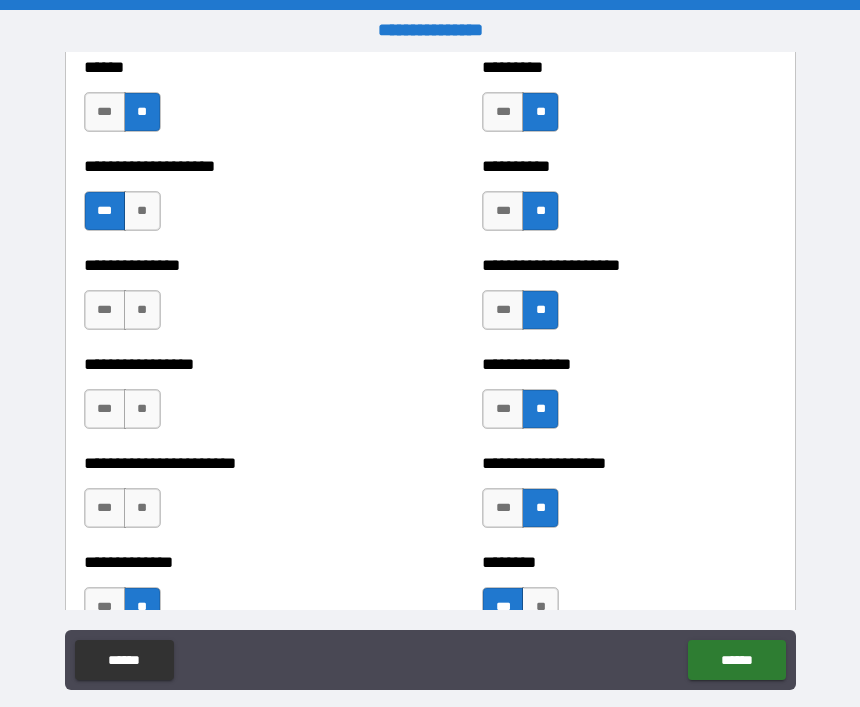 click on "**" at bounding box center [142, 310] 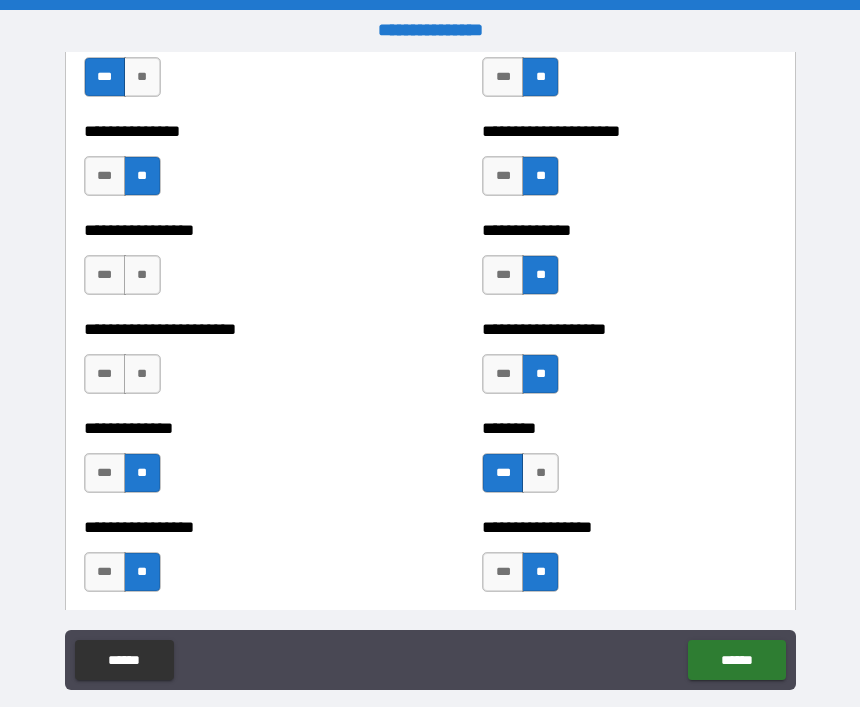 scroll, scrollTop: 3481, scrollLeft: 0, axis: vertical 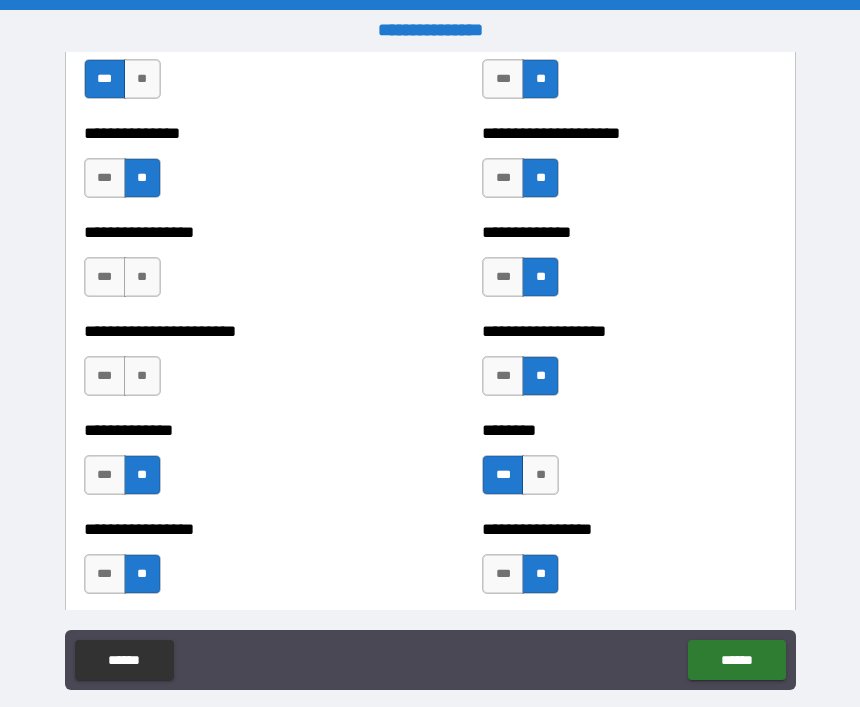 click on "***" at bounding box center [105, 277] 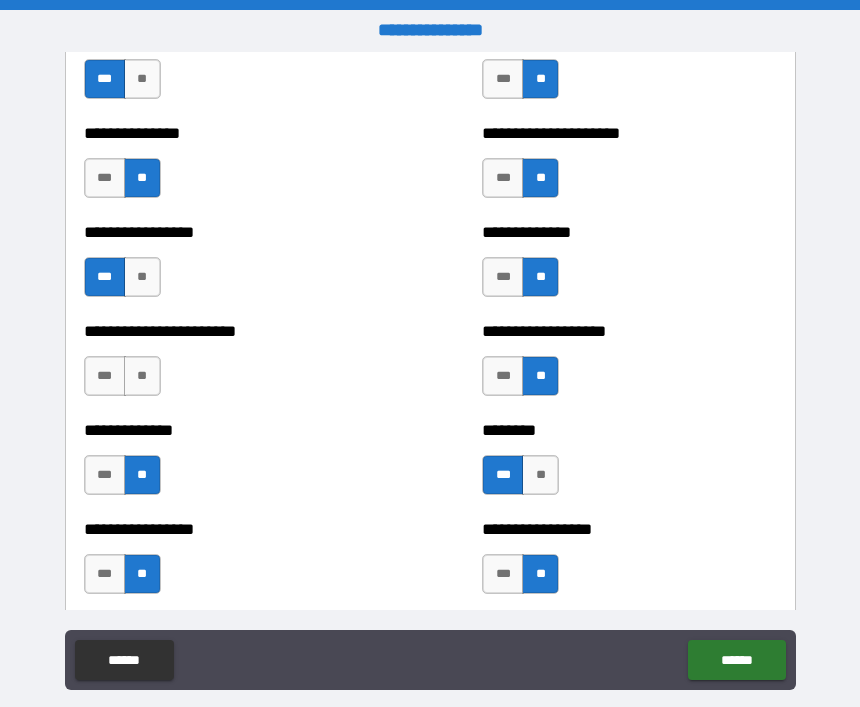 click on "**" at bounding box center (142, 376) 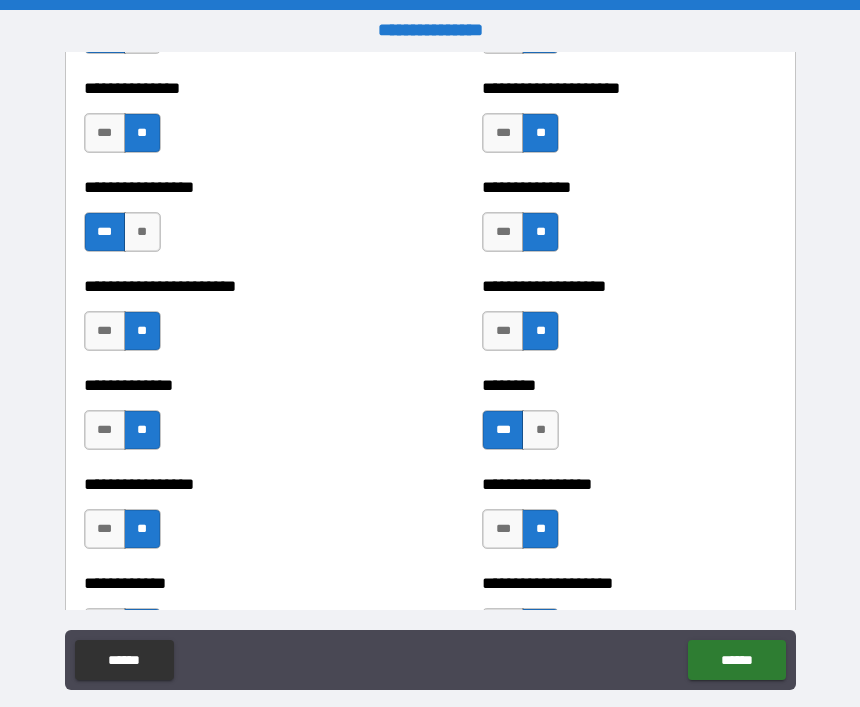 scroll, scrollTop: 3576, scrollLeft: 0, axis: vertical 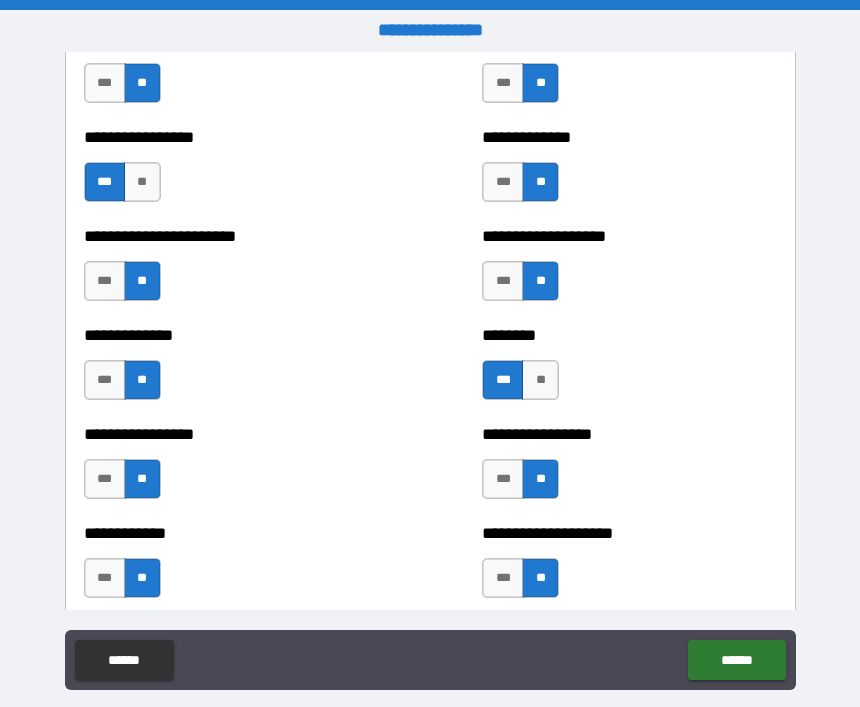 click on "***" at bounding box center [105, 380] 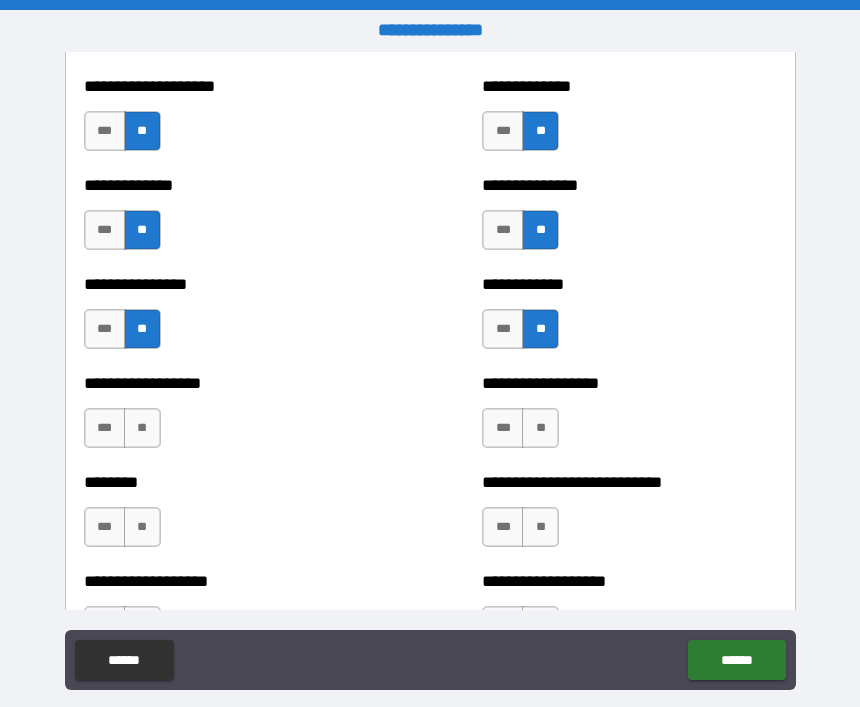 scroll, scrollTop: 4280, scrollLeft: 0, axis: vertical 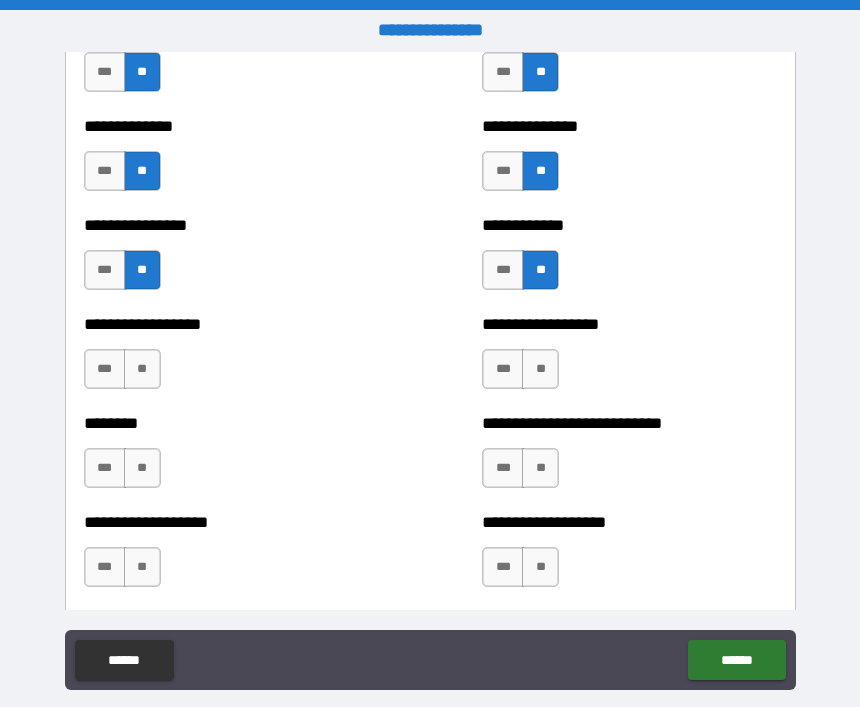click on "**" at bounding box center (142, 369) 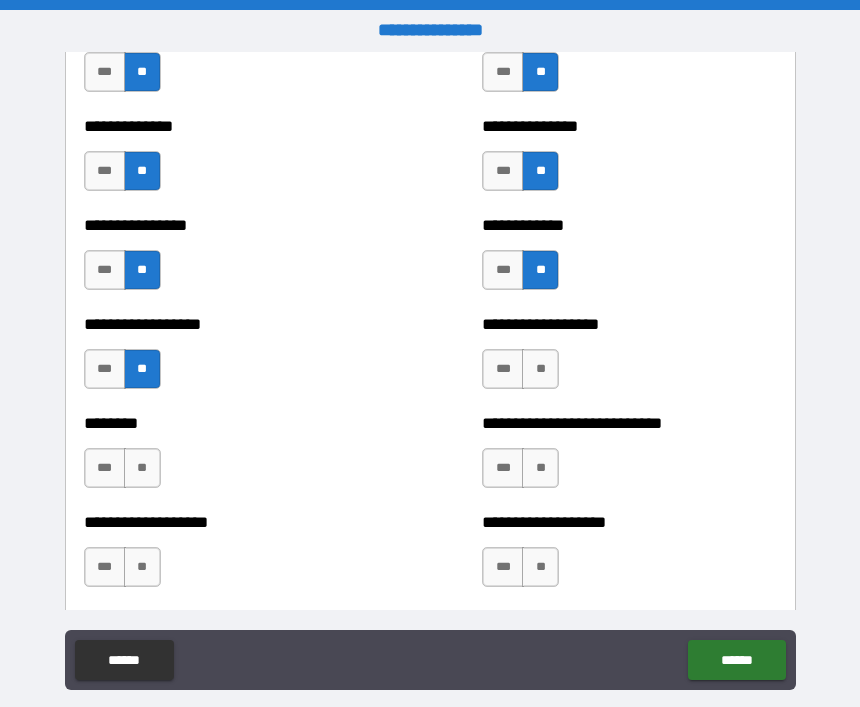 click on "**" at bounding box center (142, 468) 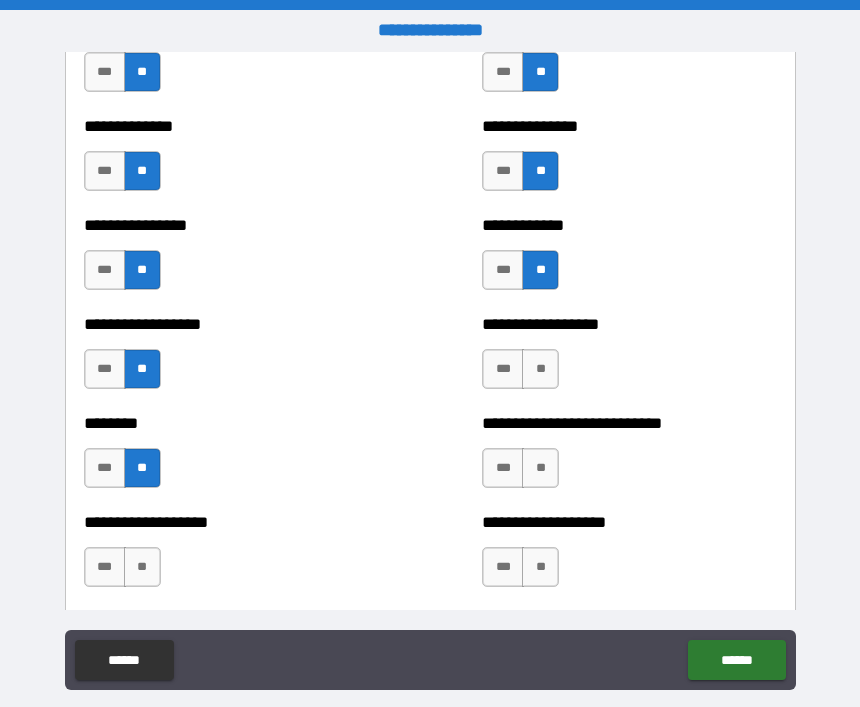 click on "**" at bounding box center [142, 567] 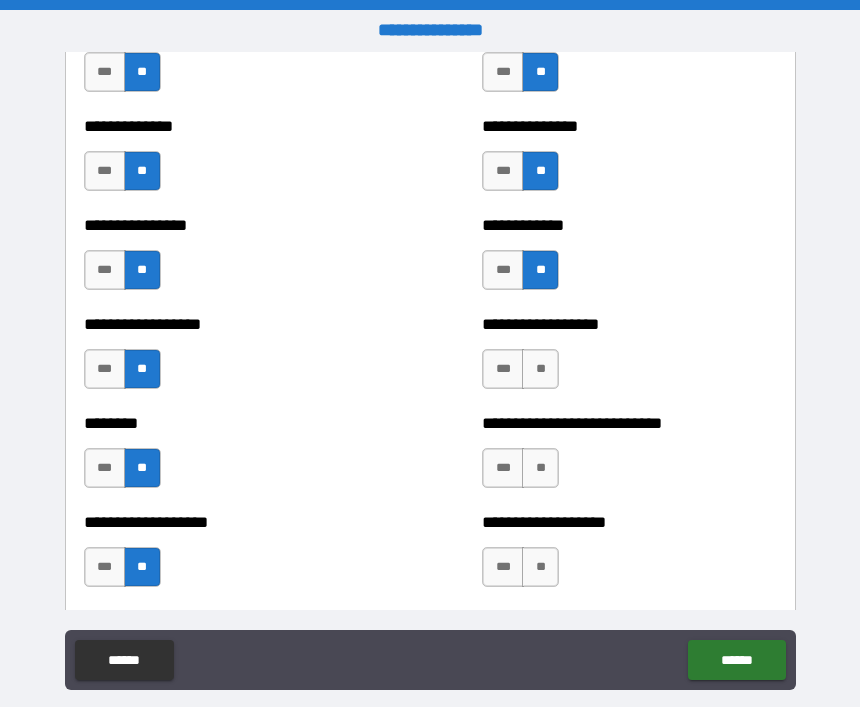 click on "***" at bounding box center (503, 369) 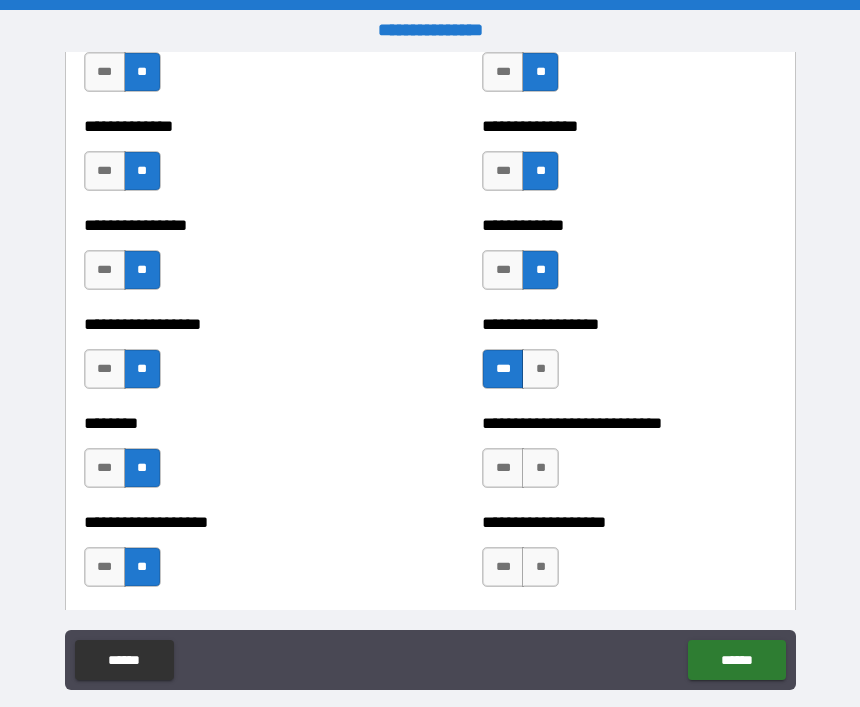 click on "**" at bounding box center [540, 468] 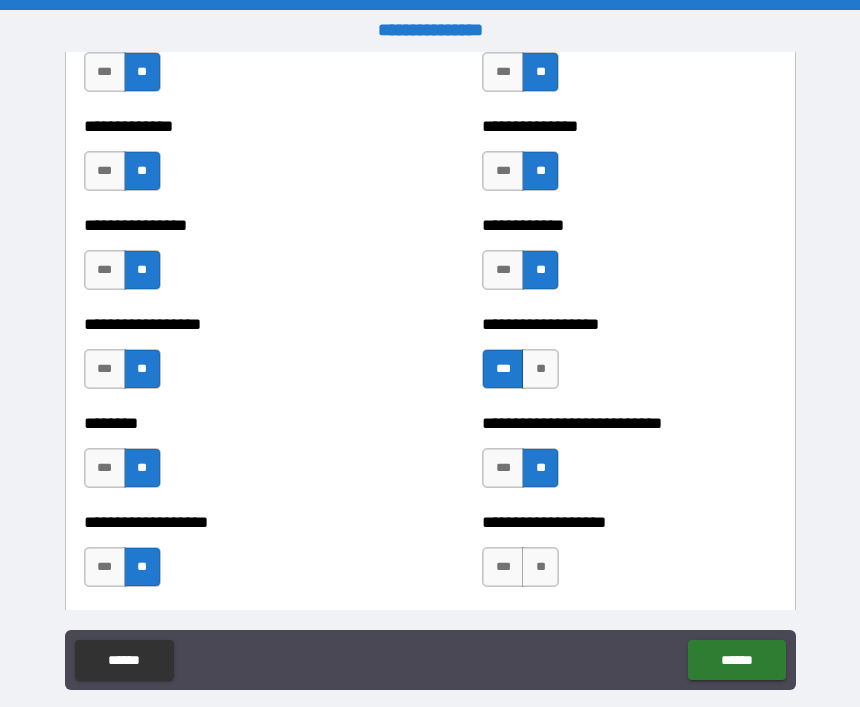 click on "**" at bounding box center (540, 567) 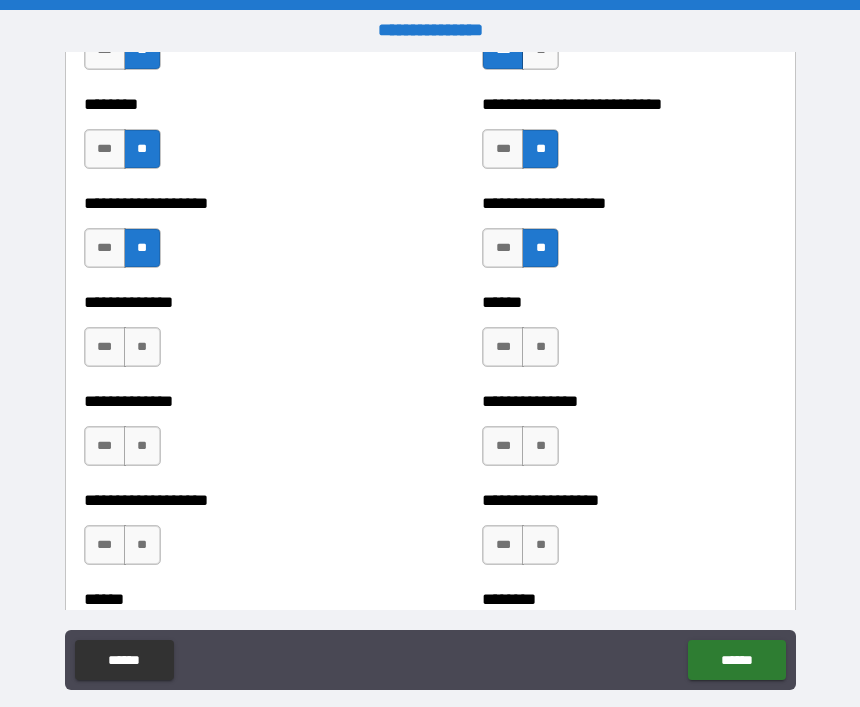 scroll, scrollTop: 4600, scrollLeft: 0, axis: vertical 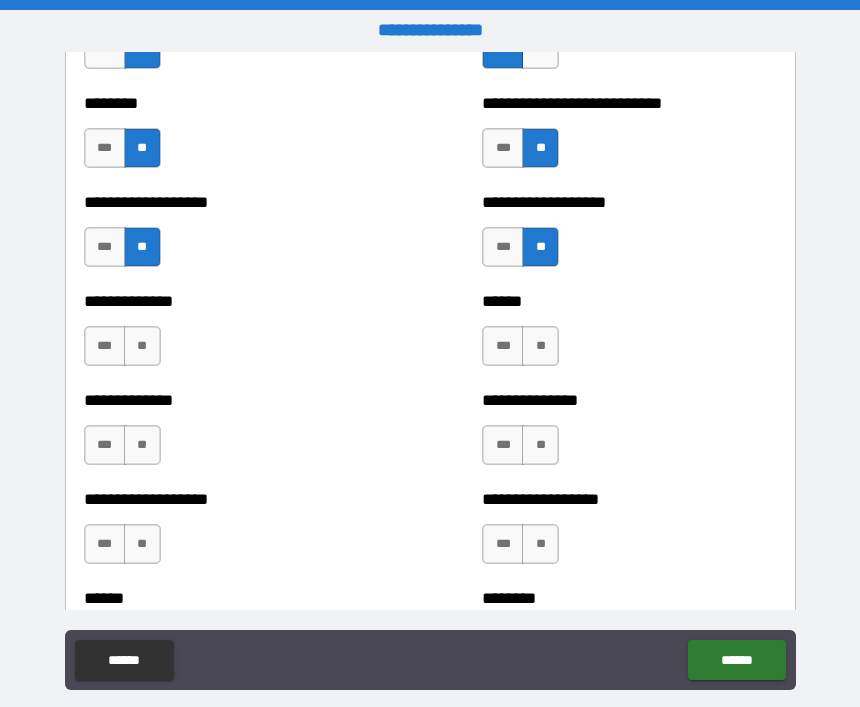 click on "**" at bounding box center (540, 346) 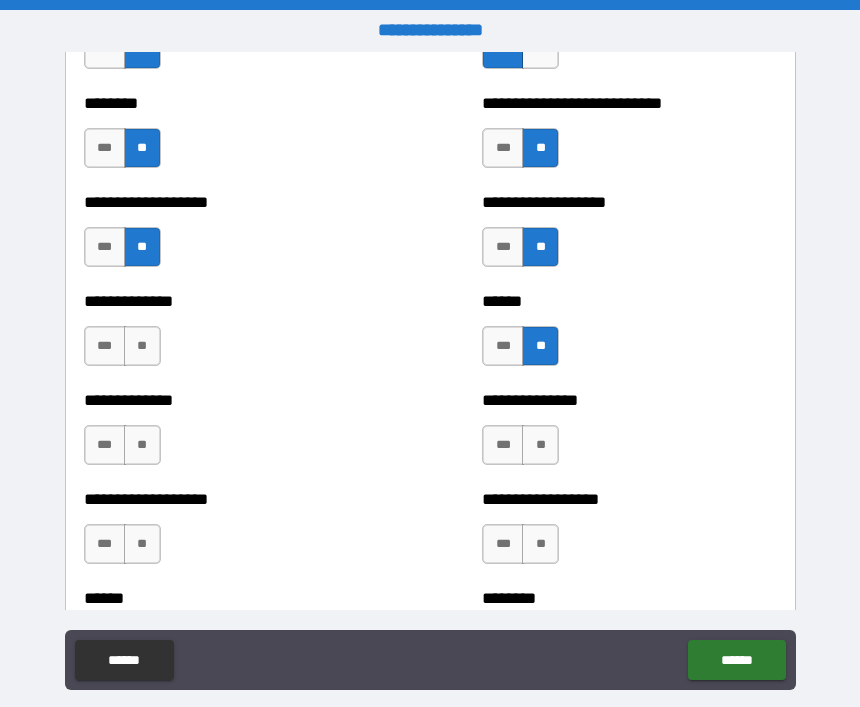 click on "**" at bounding box center (540, 445) 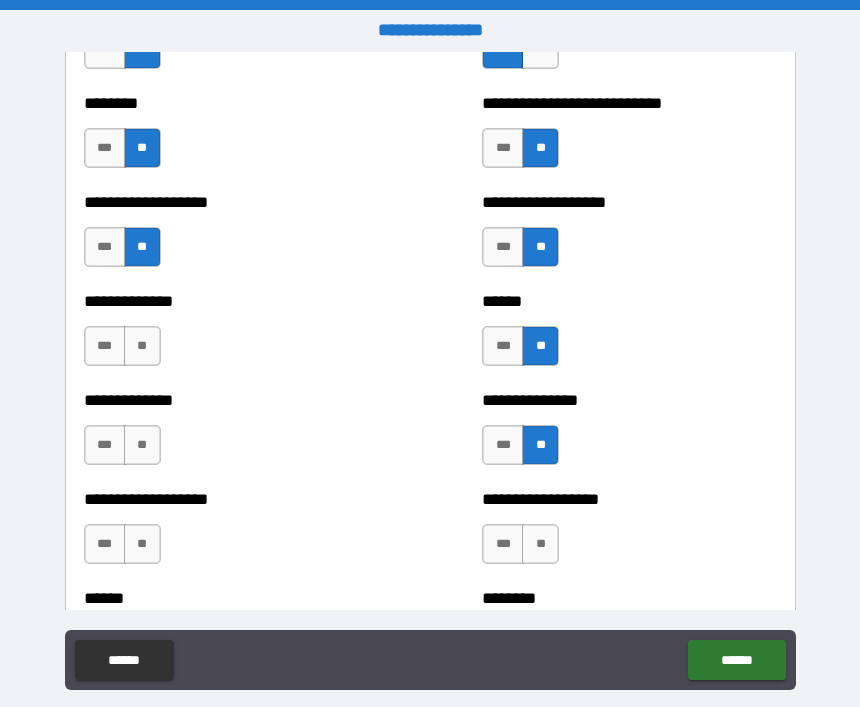 click on "**" at bounding box center [540, 544] 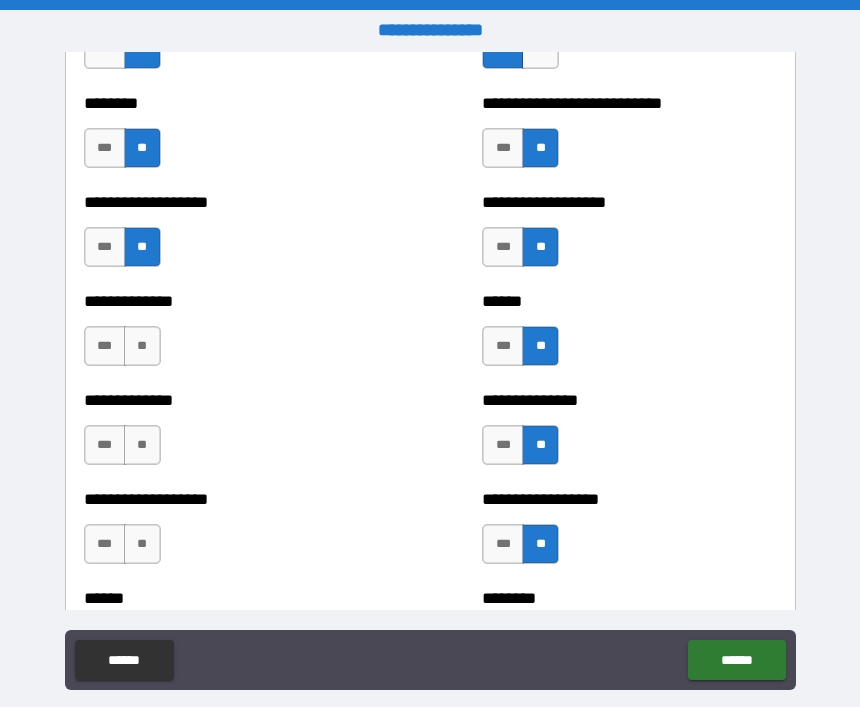 click on "**" at bounding box center [142, 346] 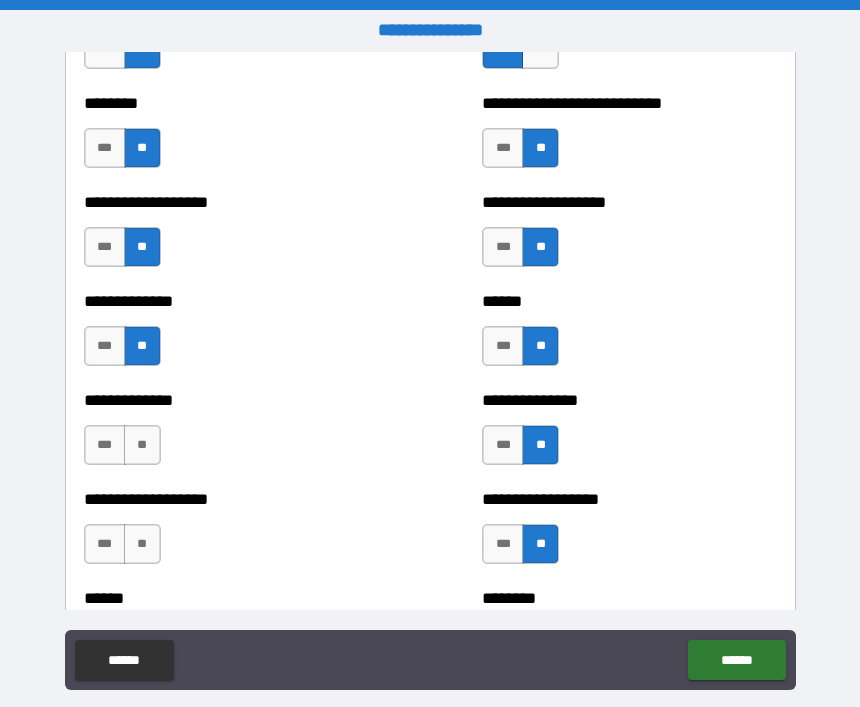 click on "**" at bounding box center [142, 445] 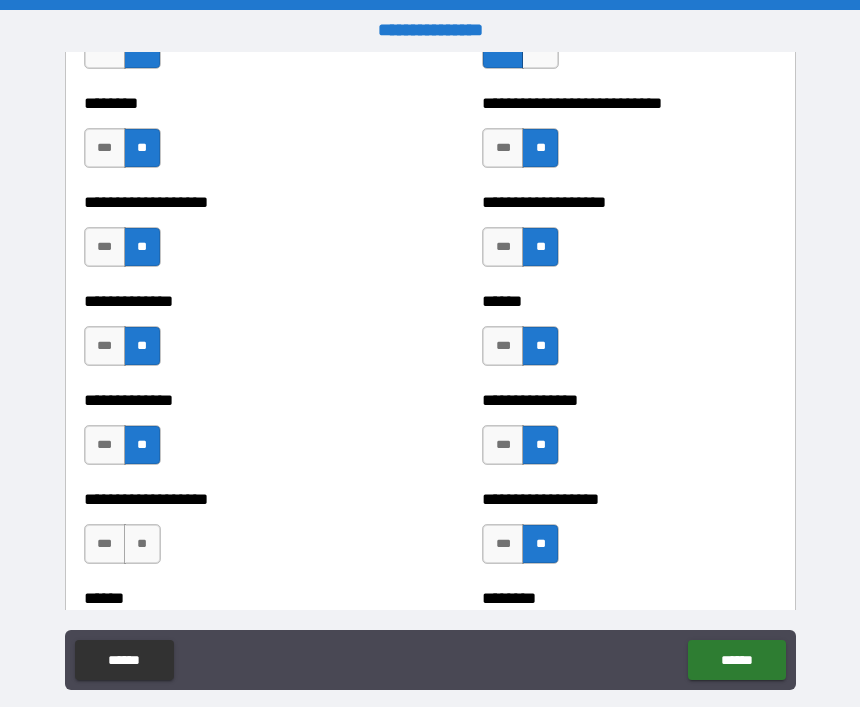 click on "**" at bounding box center (142, 544) 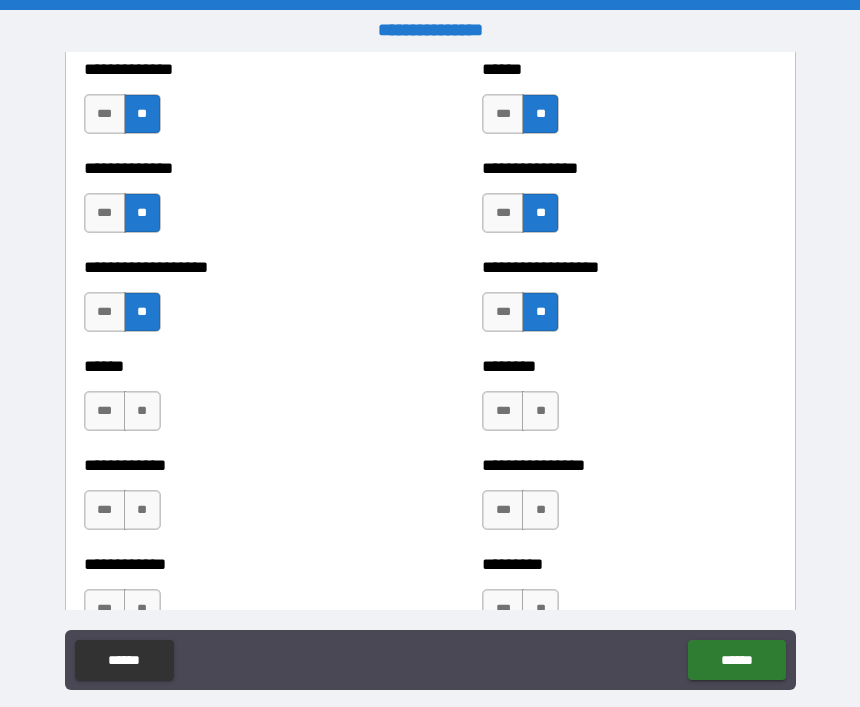 scroll, scrollTop: 4850, scrollLeft: 0, axis: vertical 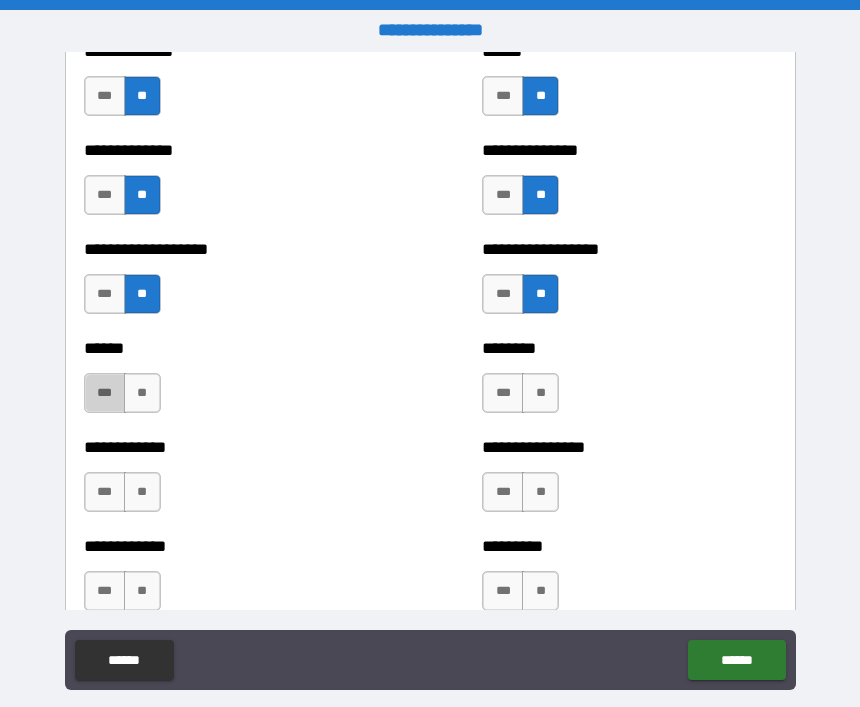 click on "***" at bounding box center (105, 393) 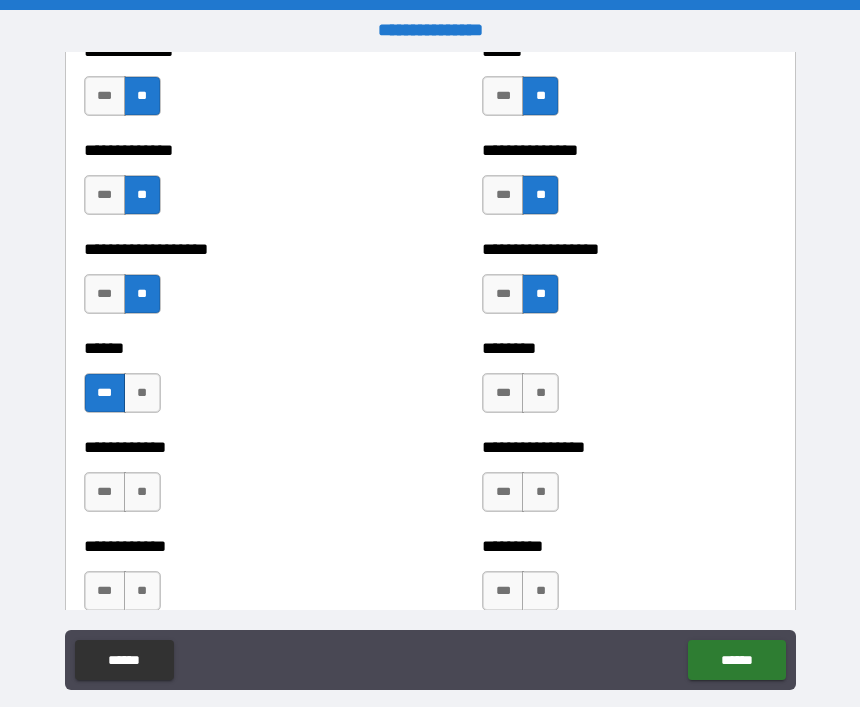 click on "**" at bounding box center (540, 393) 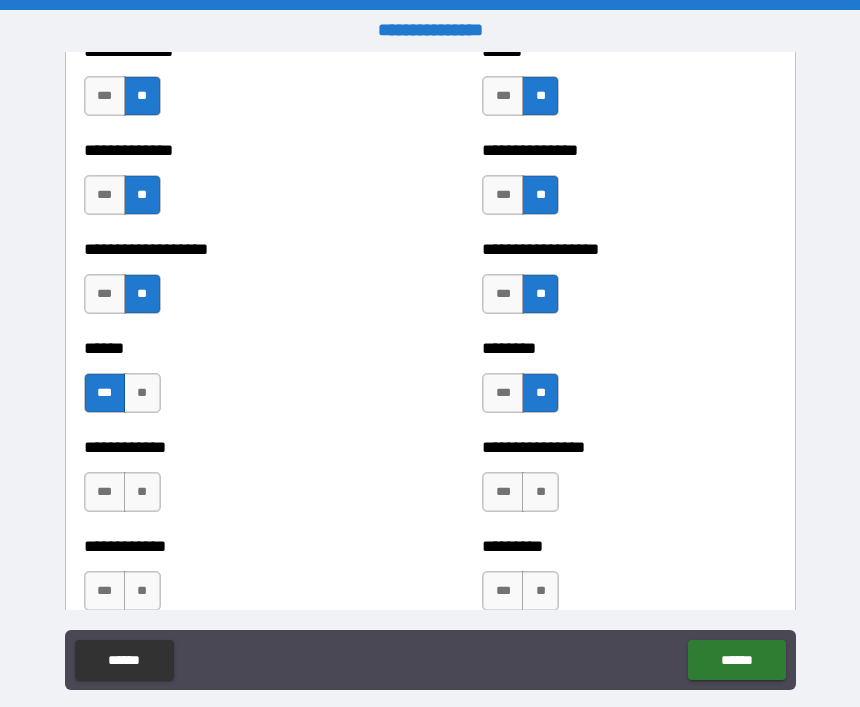 click on "**" at bounding box center (540, 492) 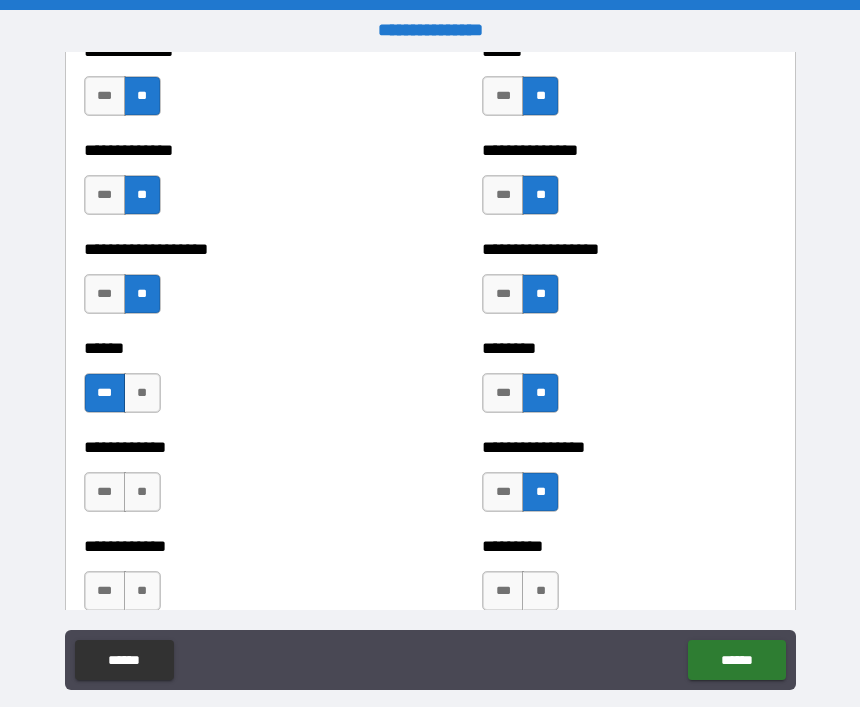 click on "**" at bounding box center (142, 492) 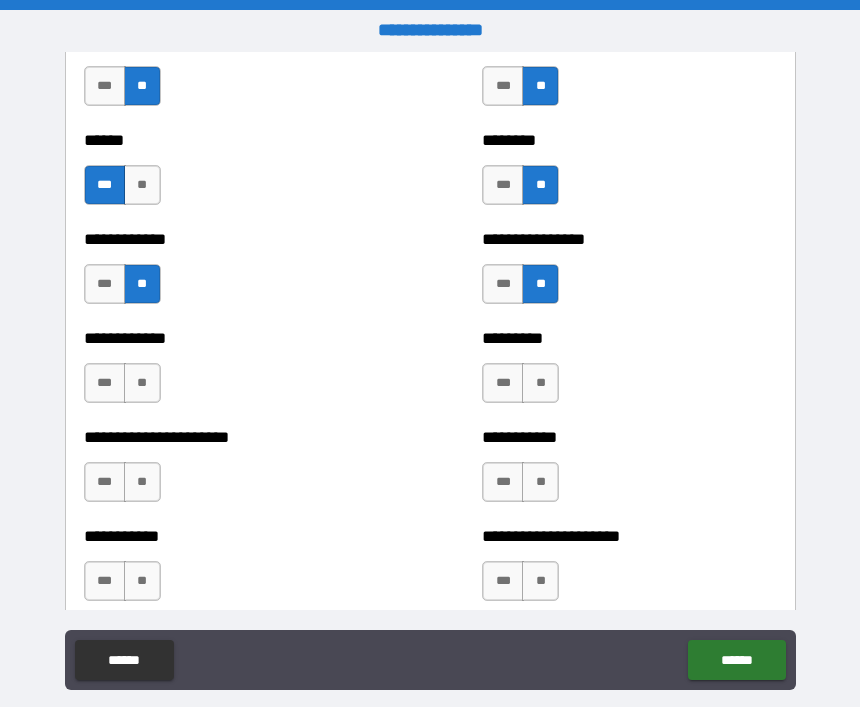 scroll, scrollTop: 5104, scrollLeft: 0, axis: vertical 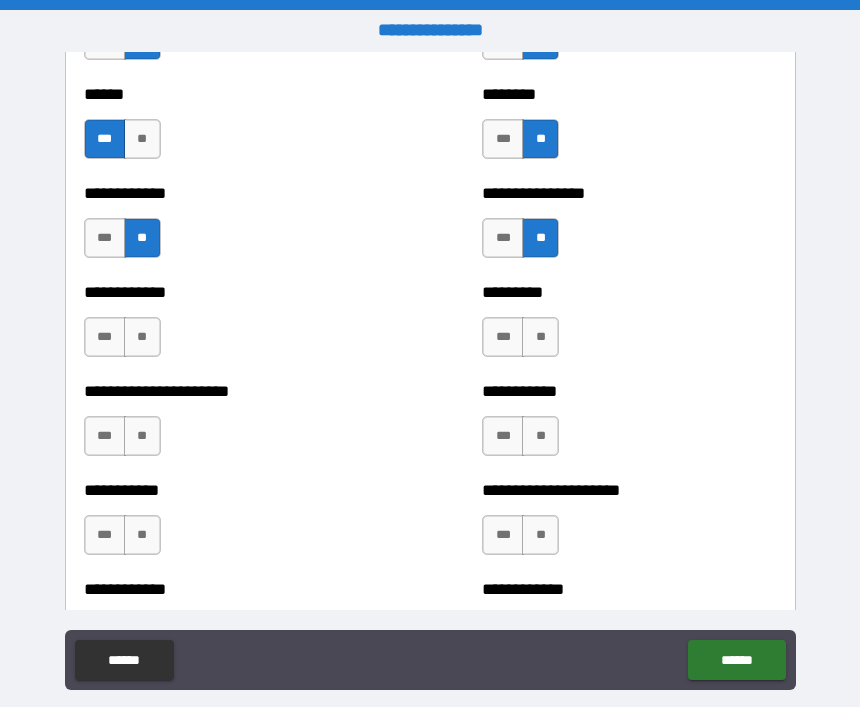 click on "**" at bounding box center [142, 337] 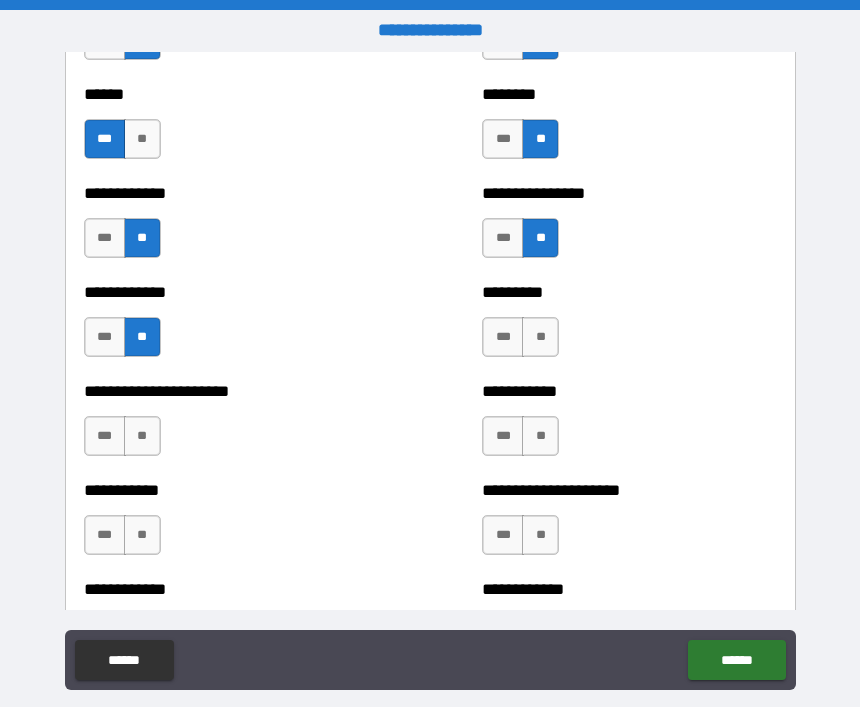 click on "**" at bounding box center (540, 337) 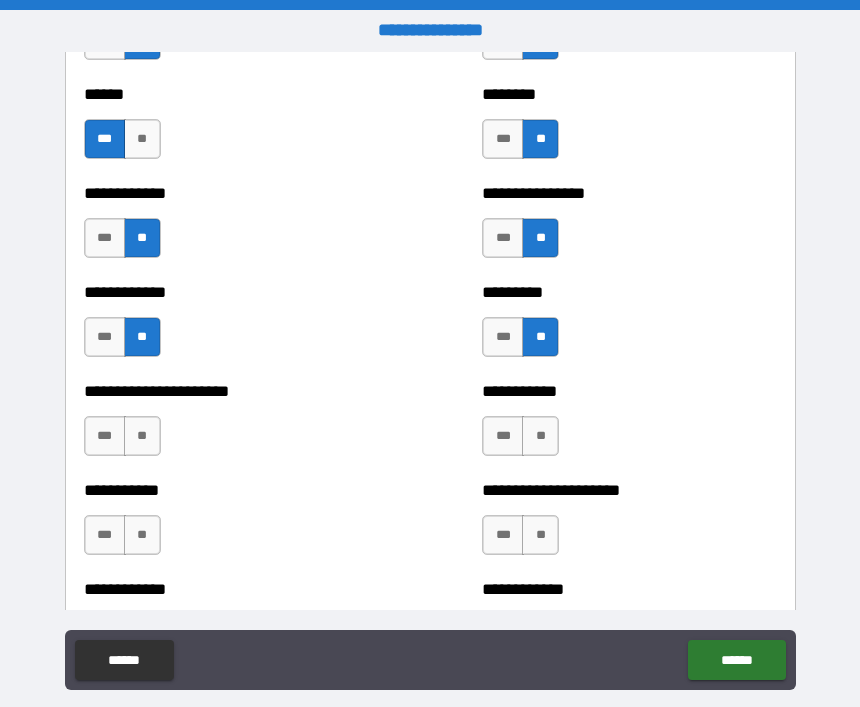 click on "**" at bounding box center (540, 436) 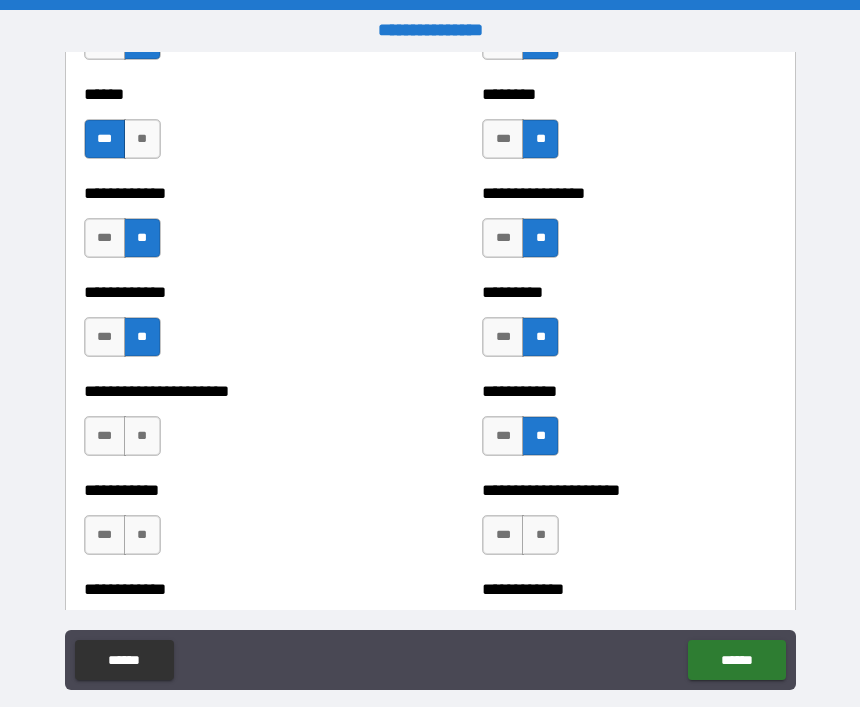click on "***" at bounding box center (503, 436) 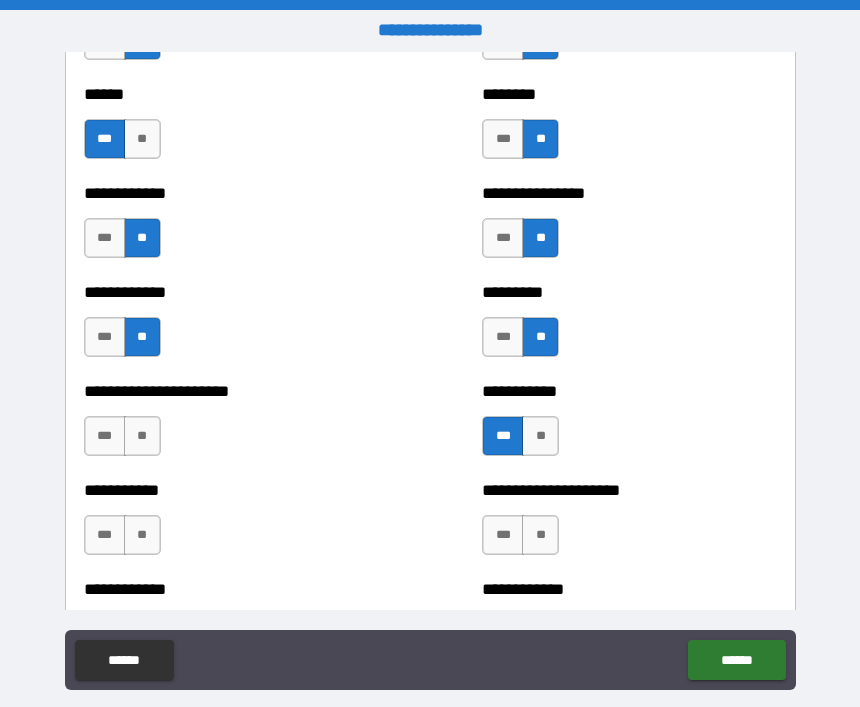 click on "**" at bounding box center (142, 436) 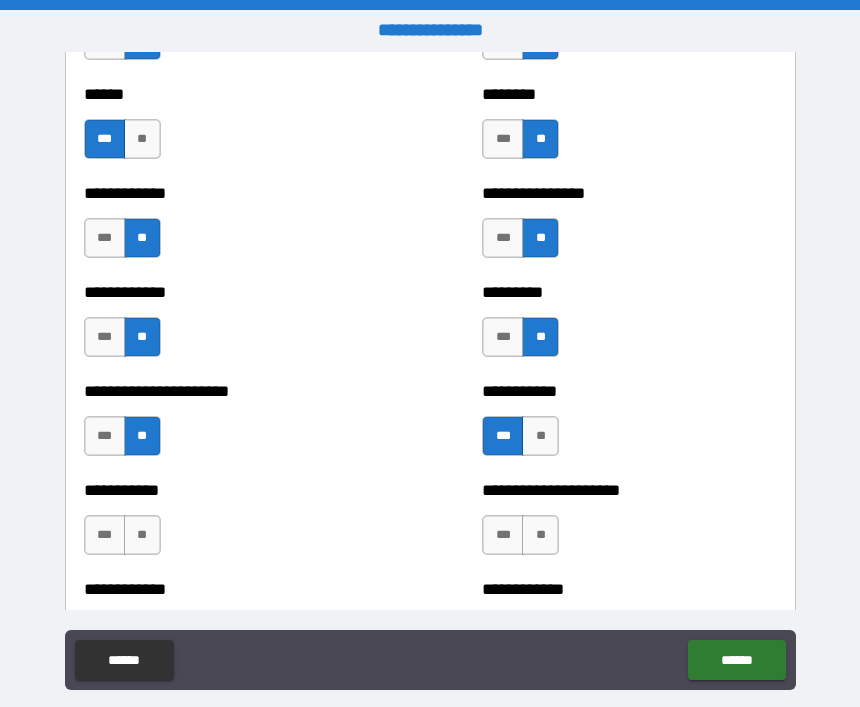 click on "**" at bounding box center [142, 535] 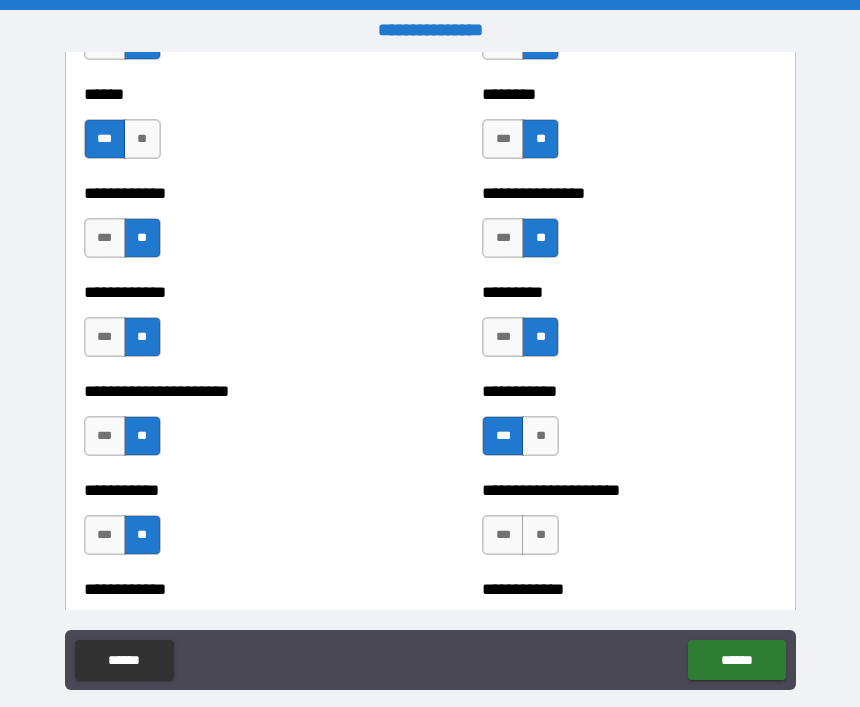click on "**" at bounding box center [540, 535] 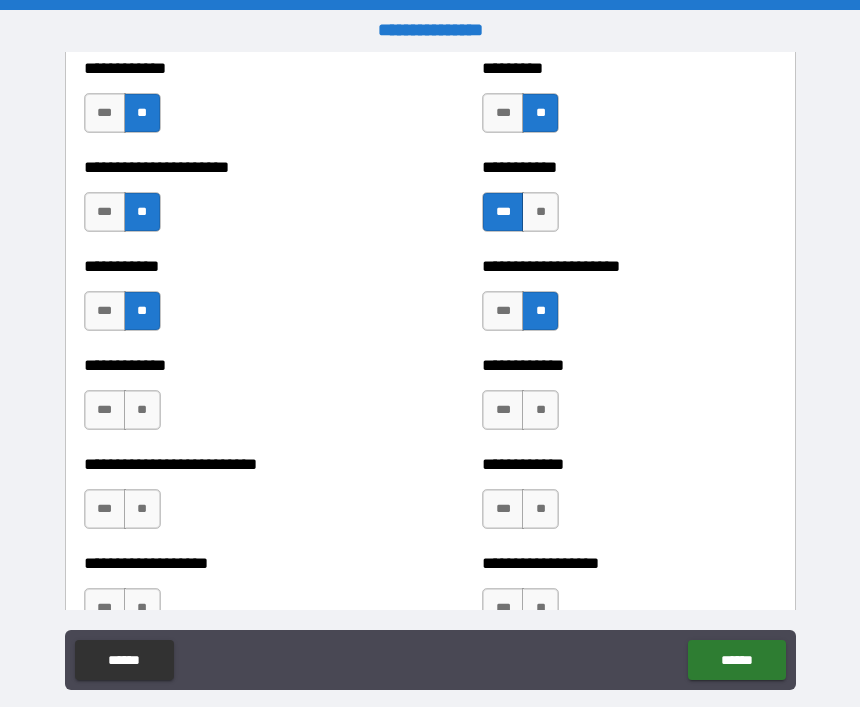 scroll, scrollTop: 5402, scrollLeft: 0, axis: vertical 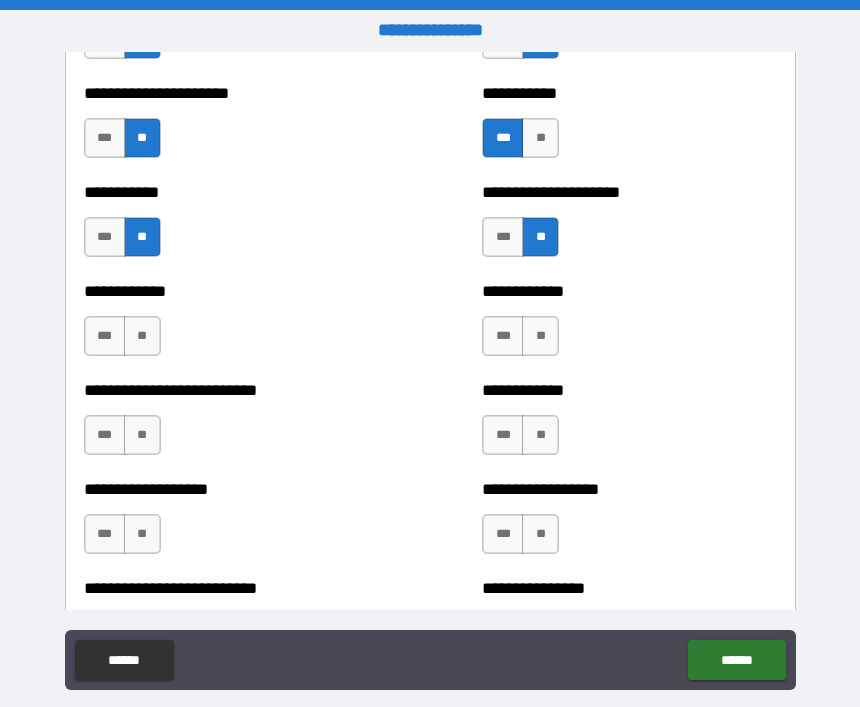 click on "**" at bounding box center (540, 336) 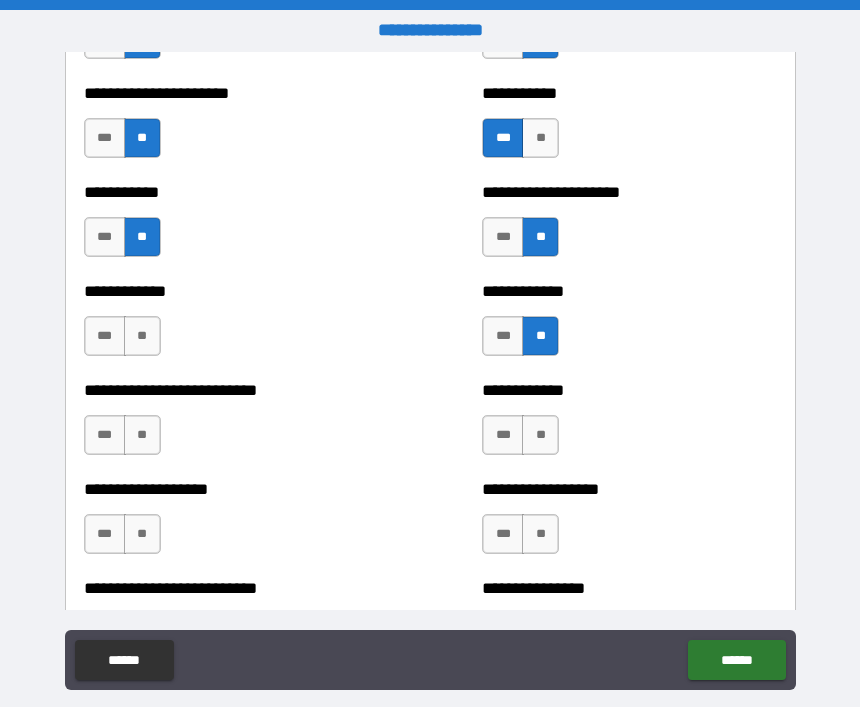 click on "**" at bounding box center (142, 336) 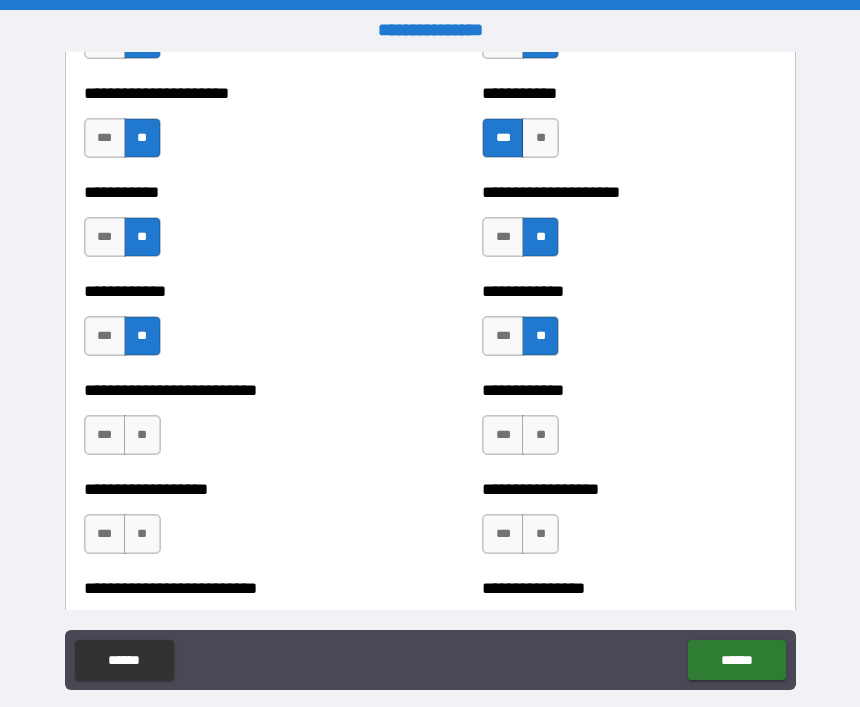 click on "***" at bounding box center [105, 435] 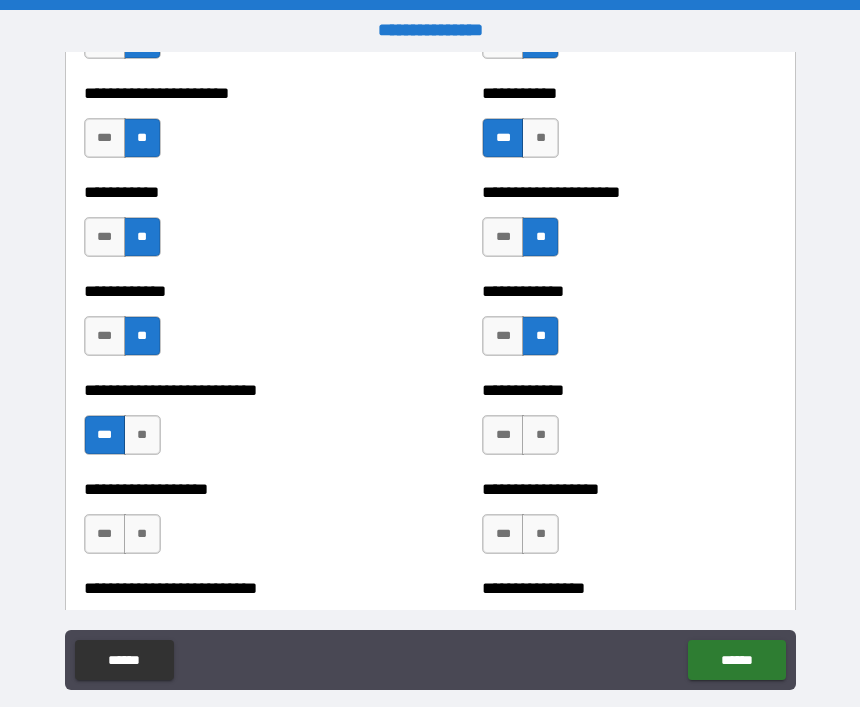 click on "**" at bounding box center (540, 435) 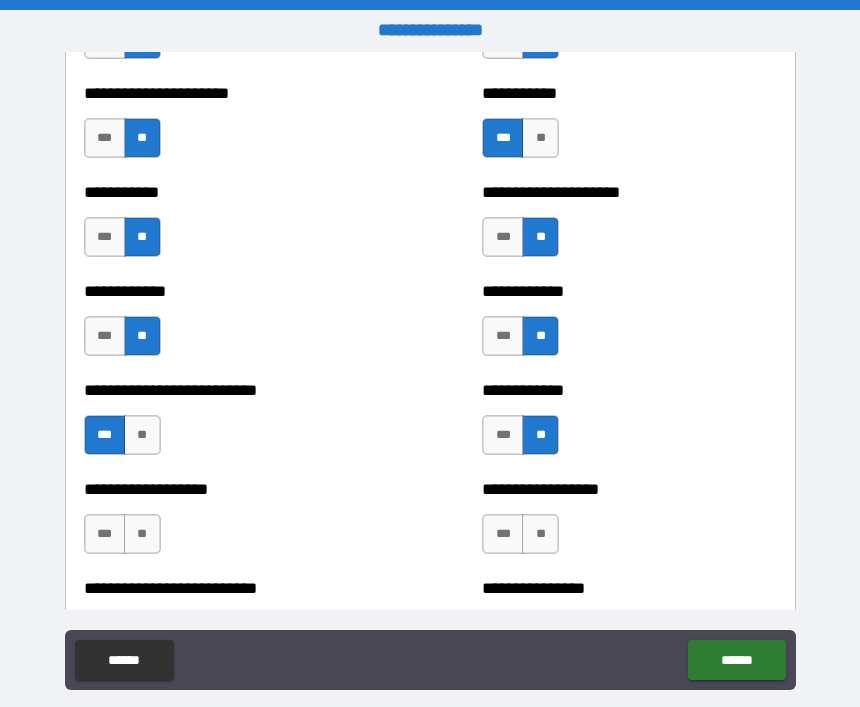 click on "**" at bounding box center [540, 534] 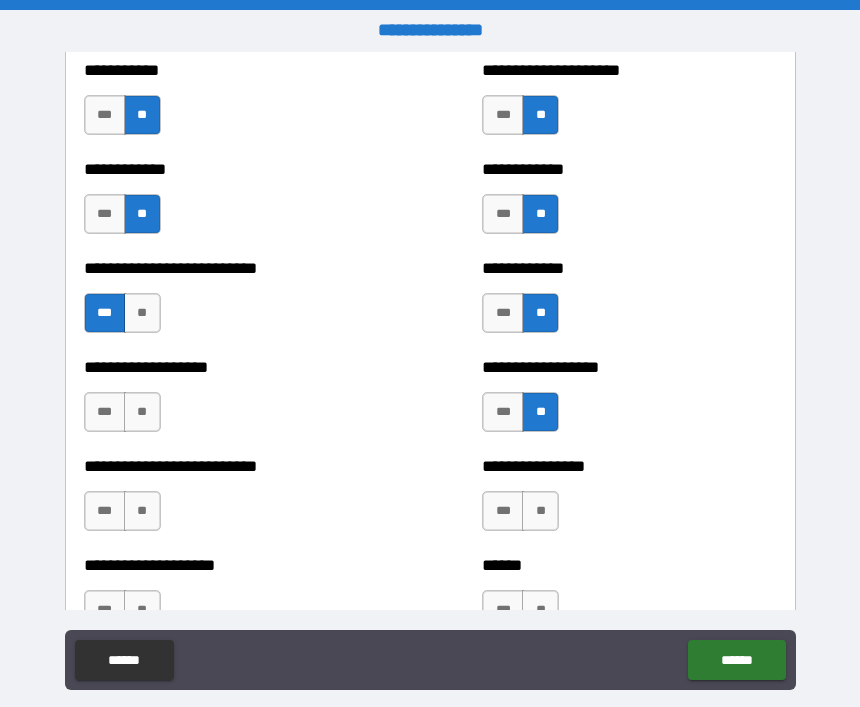 scroll, scrollTop: 5526, scrollLeft: 0, axis: vertical 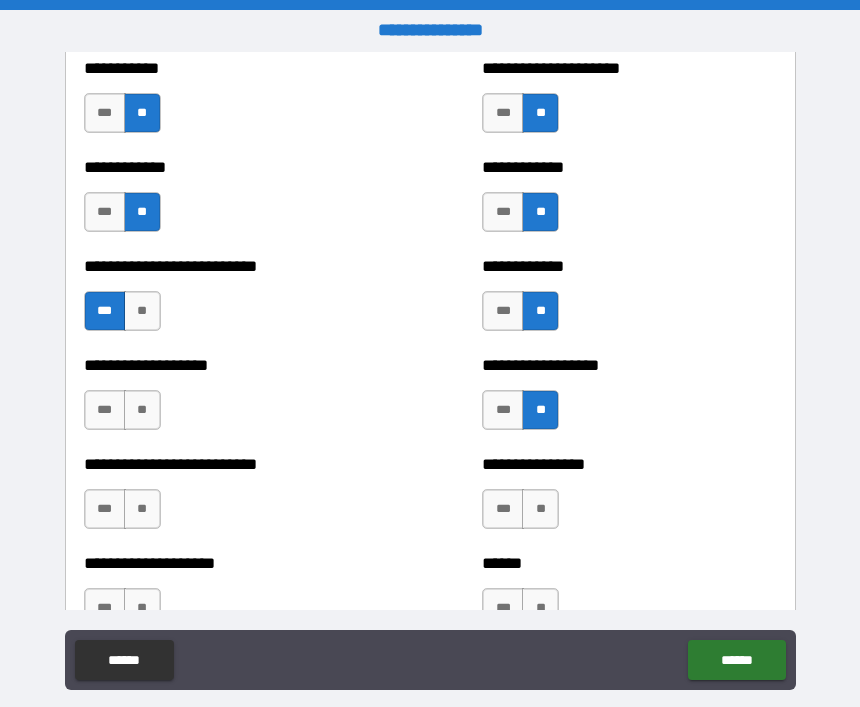 click on "**" at bounding box center [142, 410] 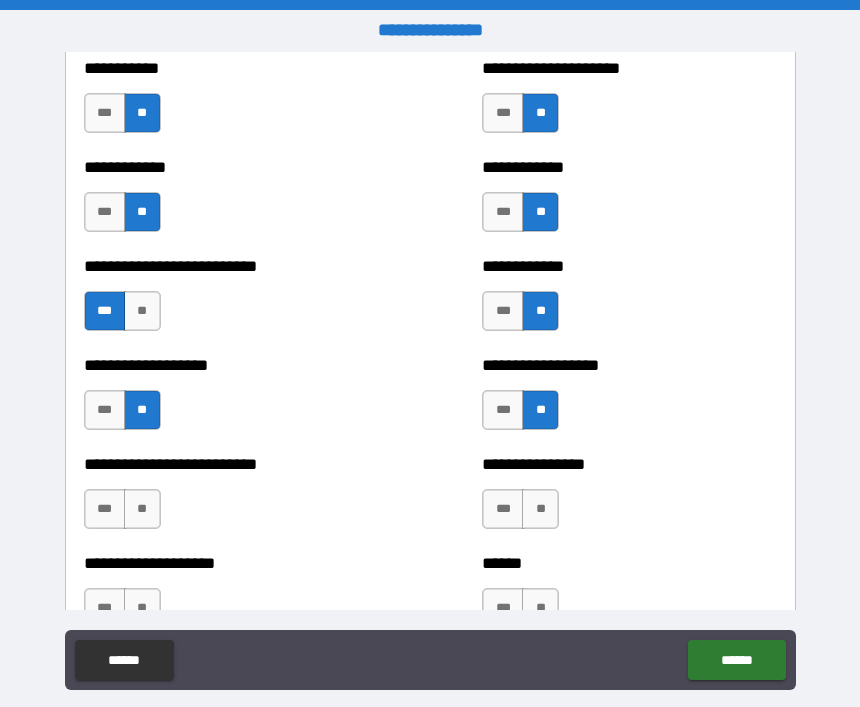 click on "***" at bounding box center [105, 410] 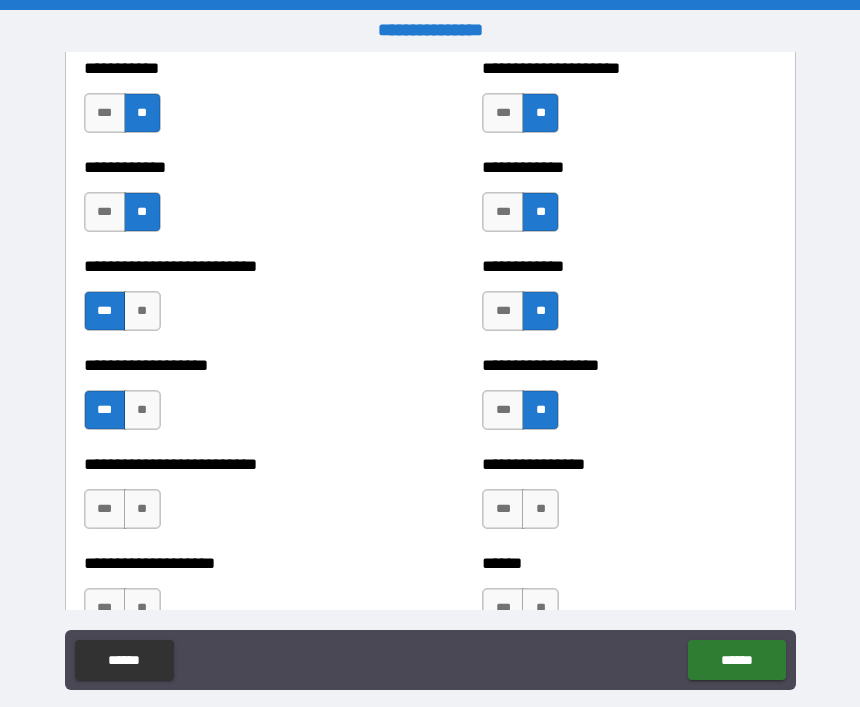 click on "**********" at bounding box center (231, 499) 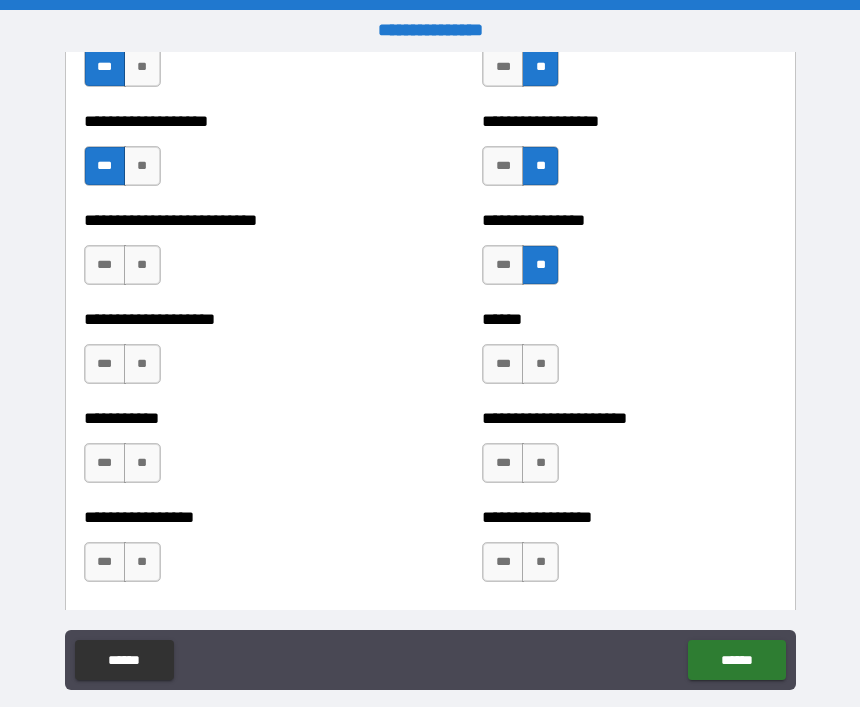 scroll, scrollTop: 5771, scrollLeft: 0, axis: vertical 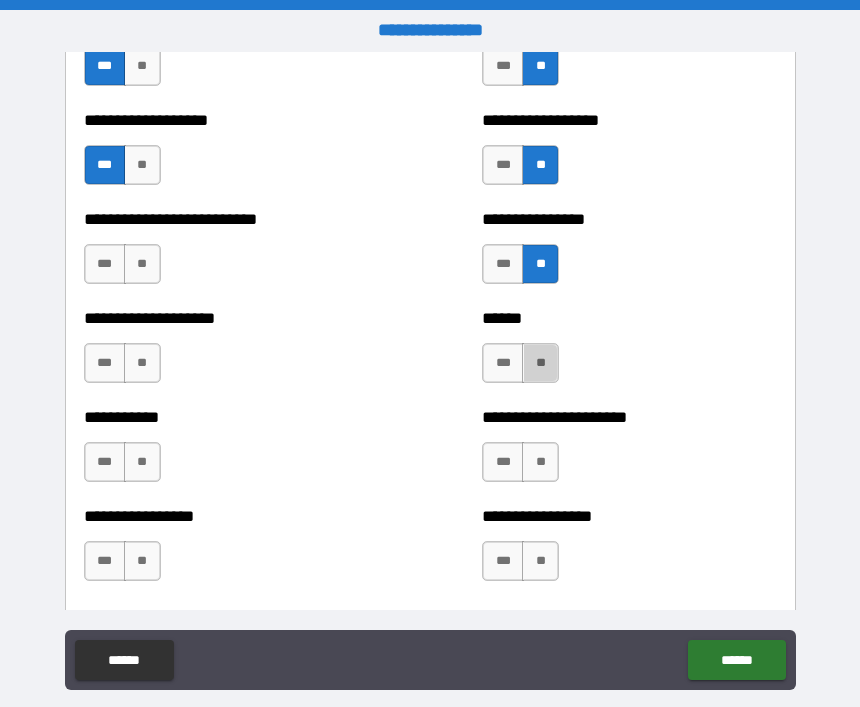 click on "**" at bounding box center (540, 363) 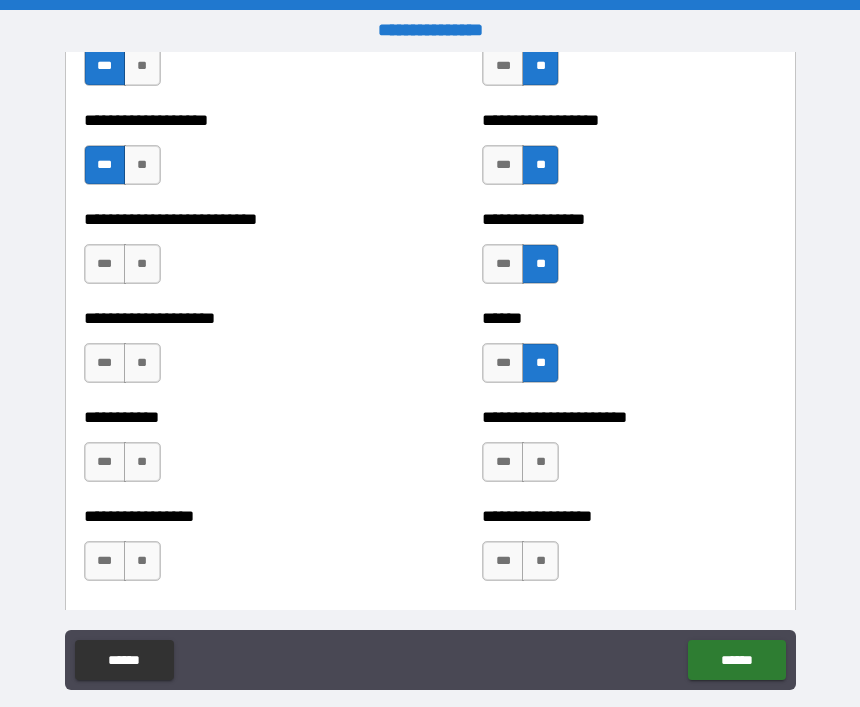 click on "**" at bounding box center (540, 462) 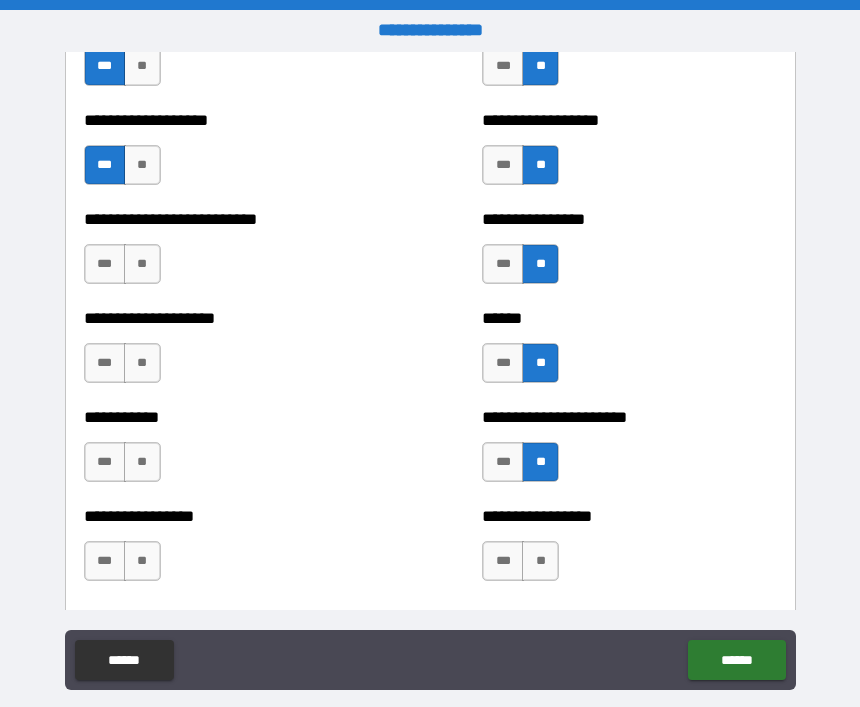 click on "**" at bounding box center [540, 561] 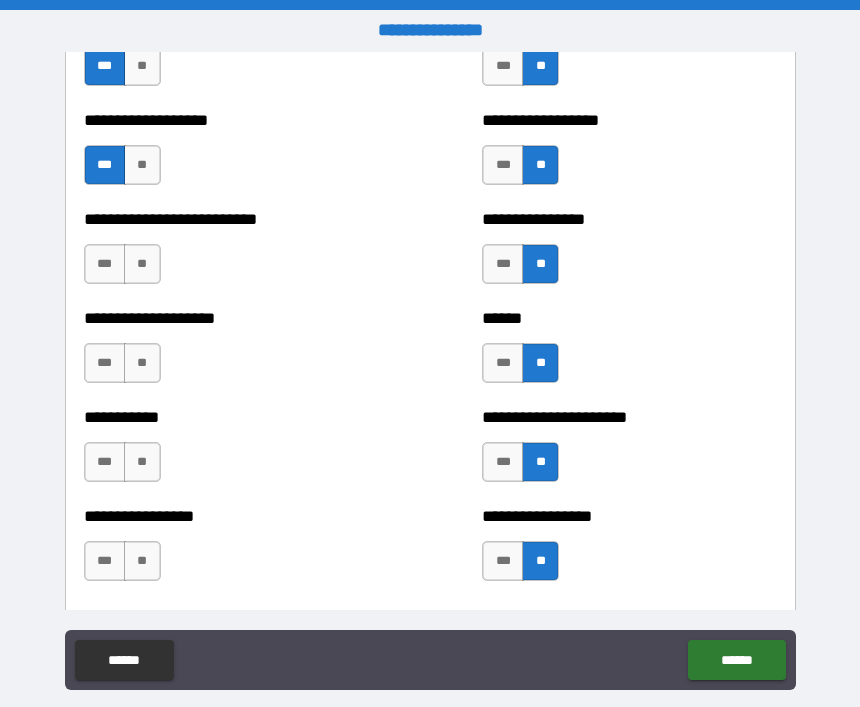click on "**" at bounding box center (142, 561) 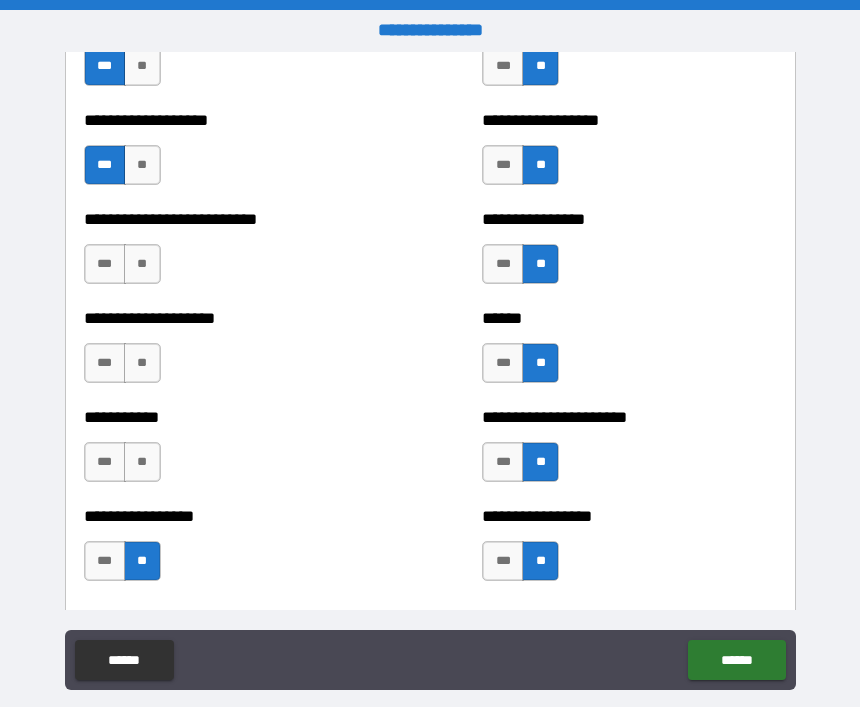 click on "**" at bounding box center (142, 462) 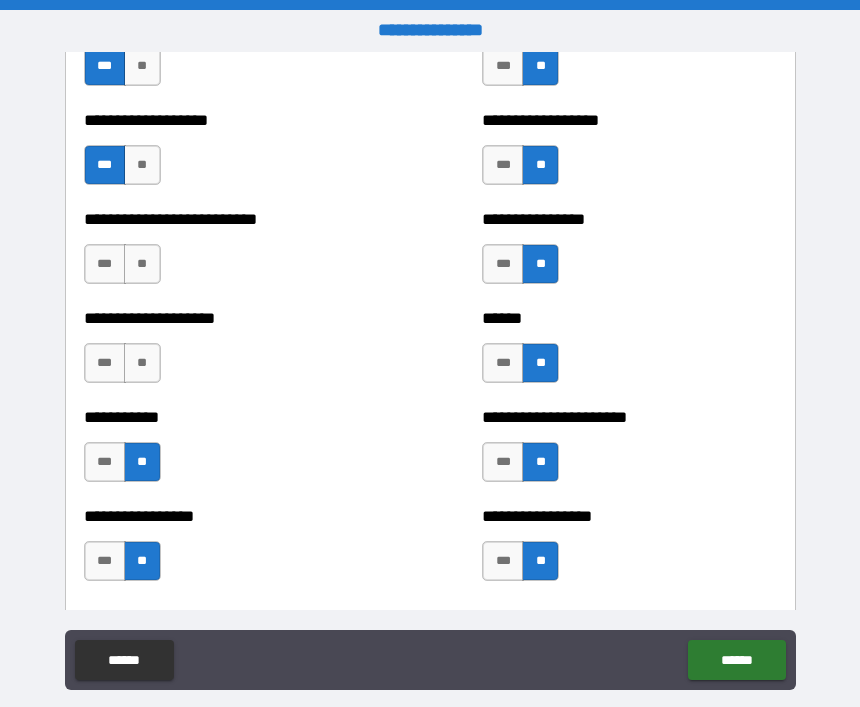 click on "**" at bounding box center (142, 363) 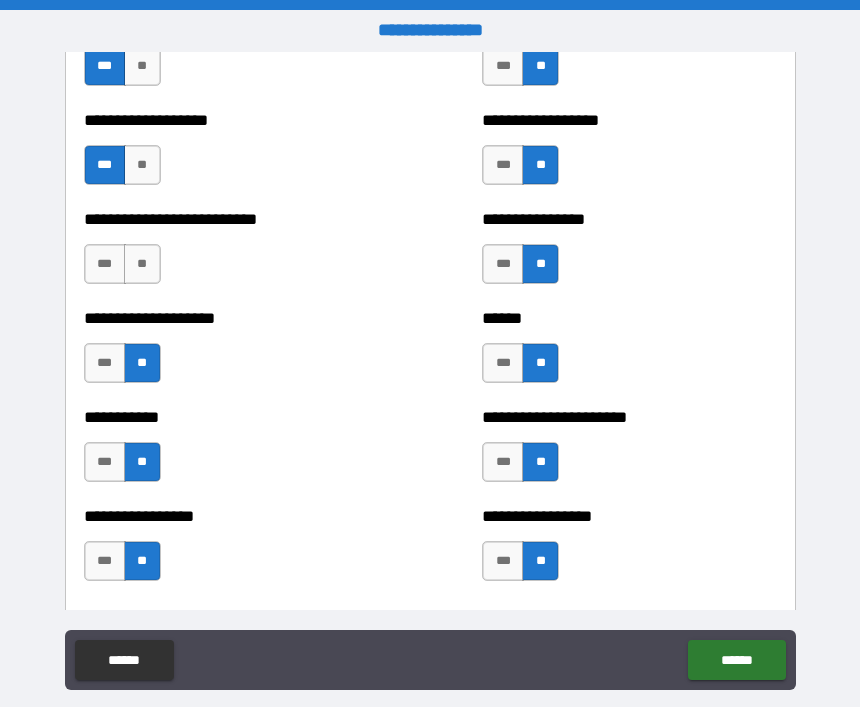click on "**" at bounding box center (142, 264) 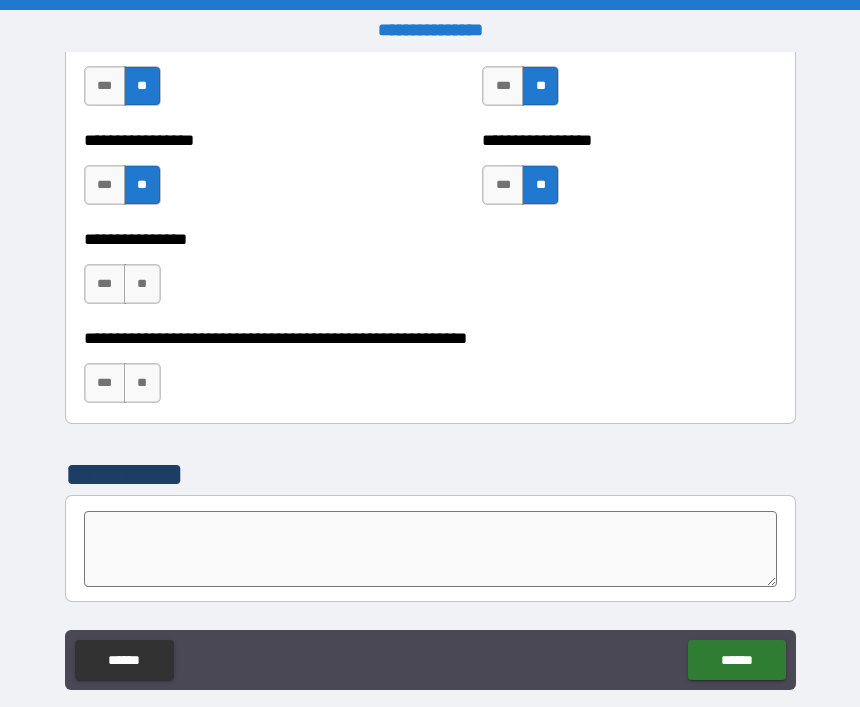 scroll, scrollTop: 6148, scrollLeft: 0, axis: vertical 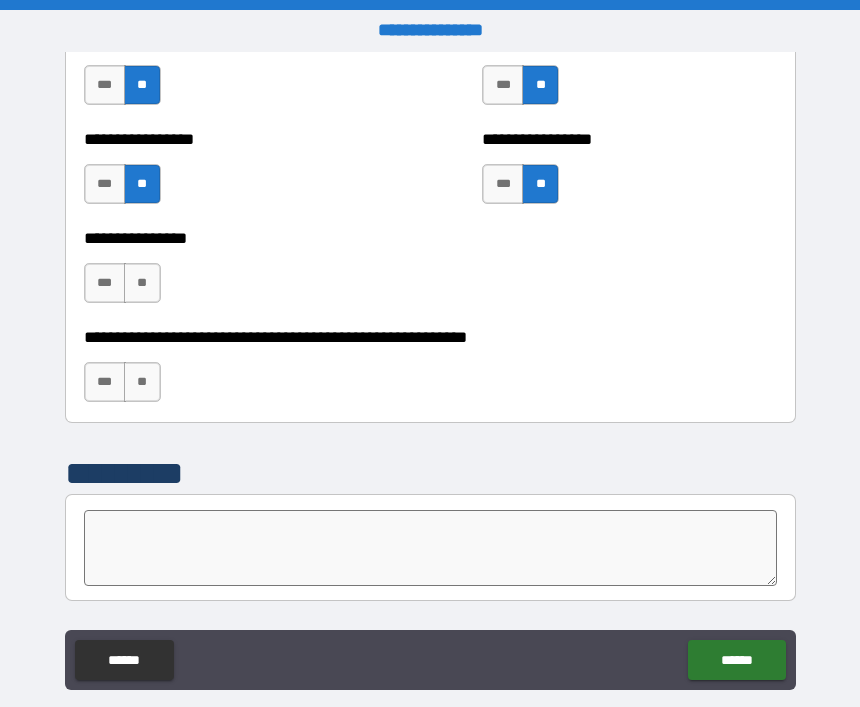 click on "**" at bounding box center (142, 283) 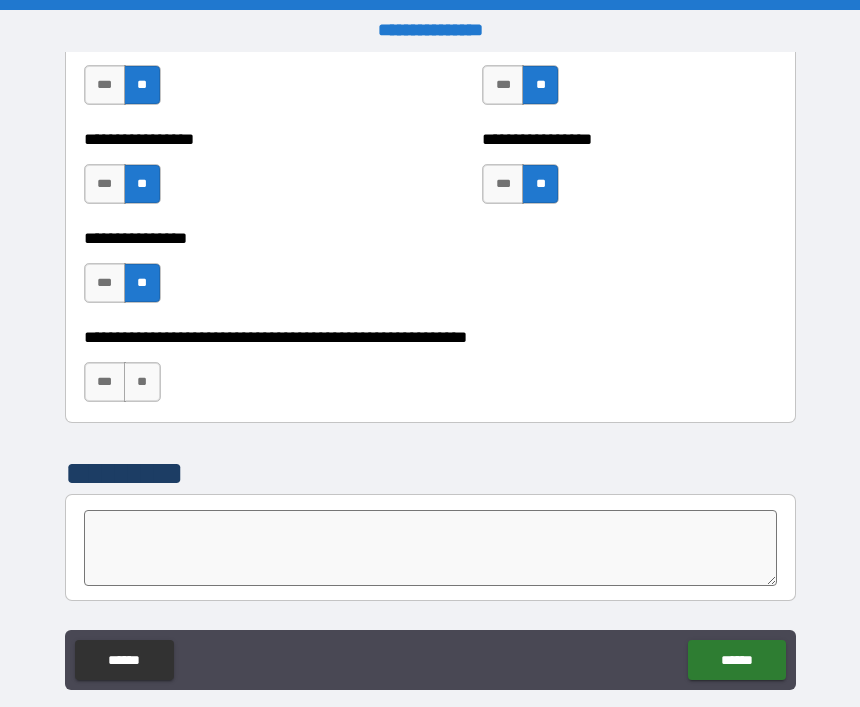 click on "**" at bounding box center [142, 382] 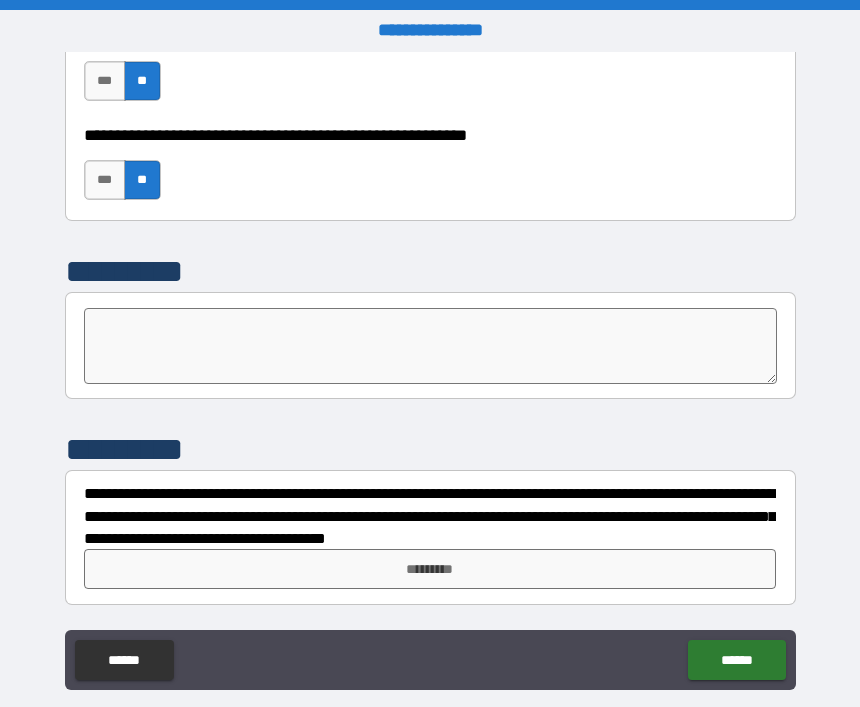 scroll, scrollTop: 6350, scrollLeft: 0, axis: vertical 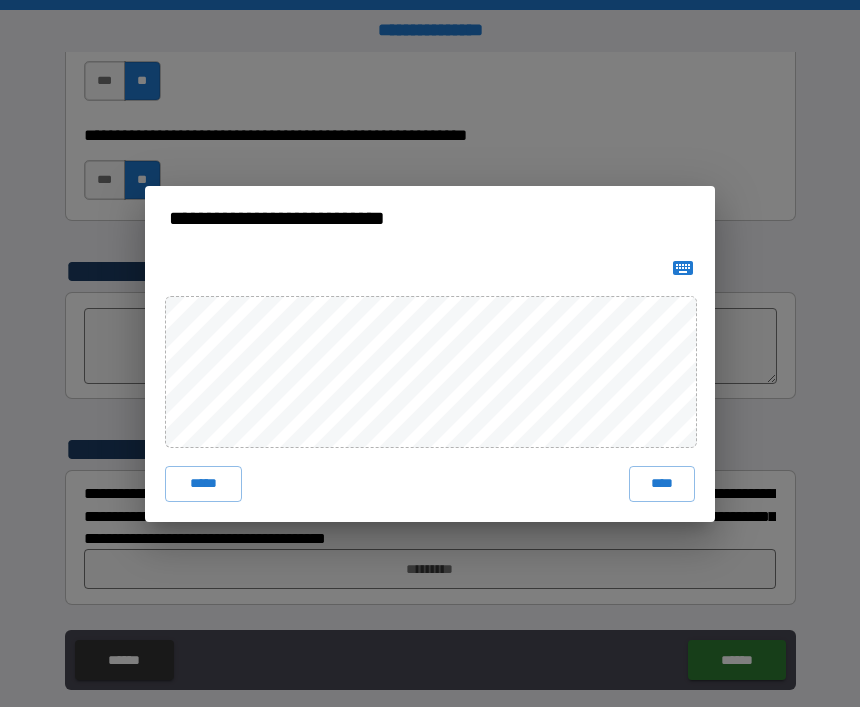 click on "**********" at bounding box center [430, 353] 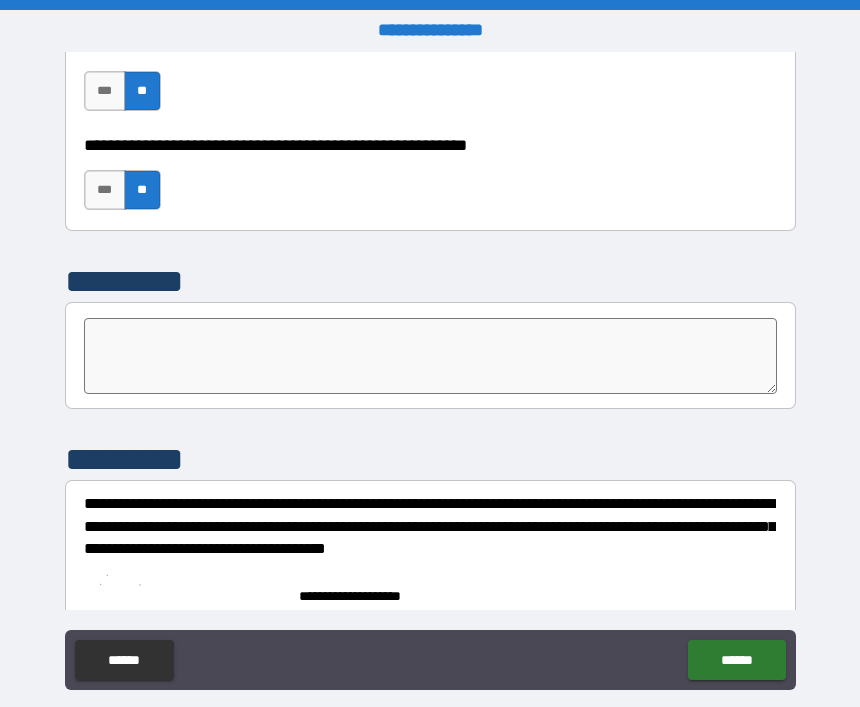 click on "*********" at bounding box center (430, 281) 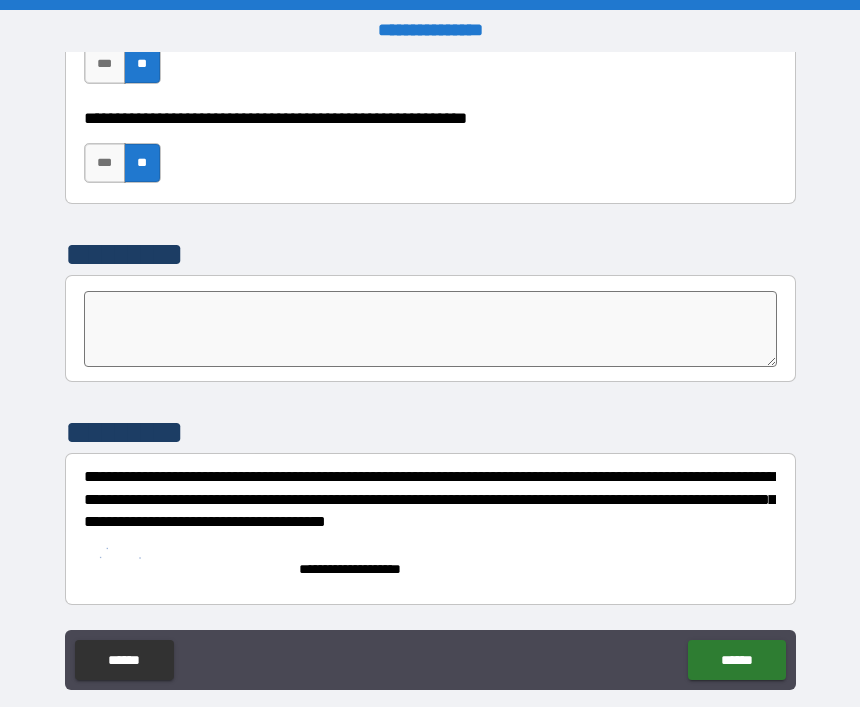 scroll, scrollTop: 6367, scrollLeft: 0, axis: vertical 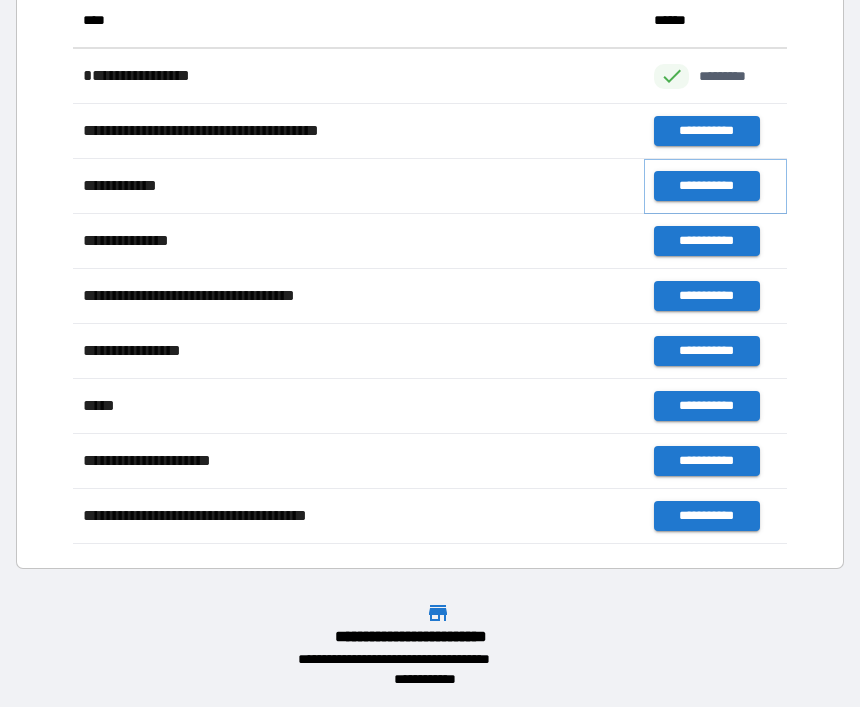 click on "**********" at bounding box center [706, 186] 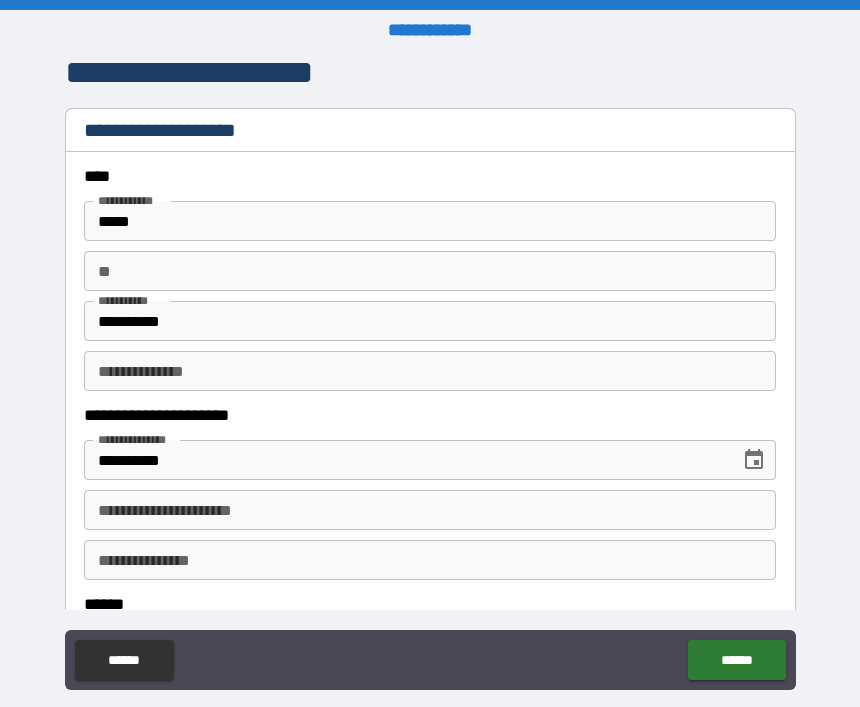 click on "**********" at bounding box center (430, 415) 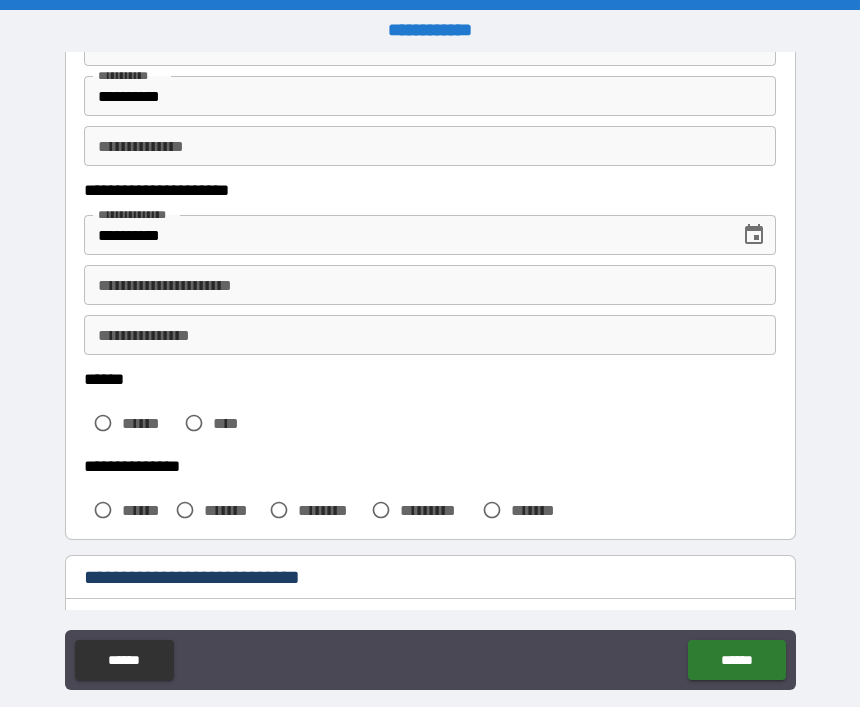 scroll, scrollTop: 305, scrollLeft: 0, axis: vertical 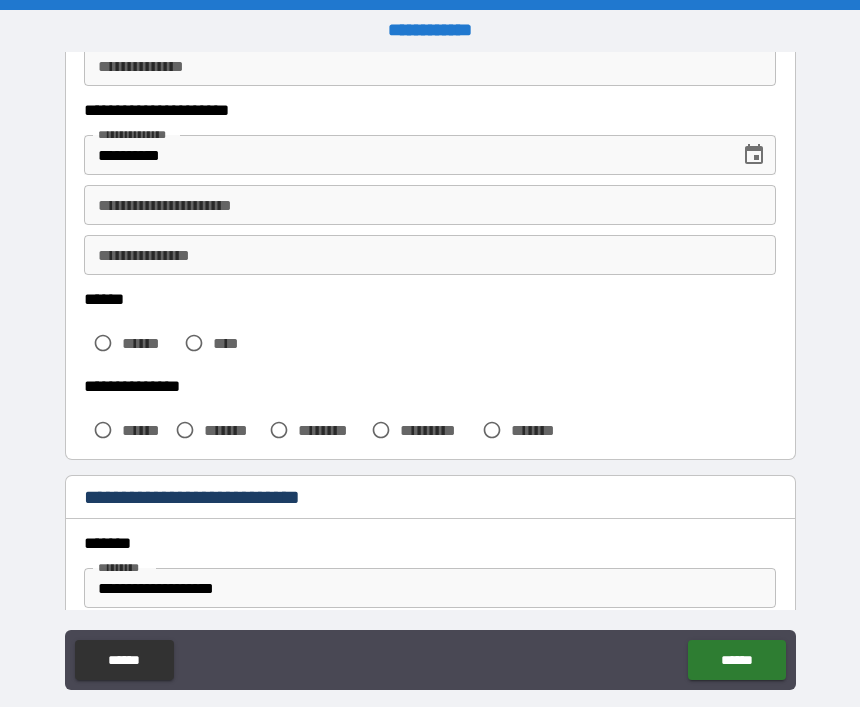 click on "*******" at bounding box center [232, 430] 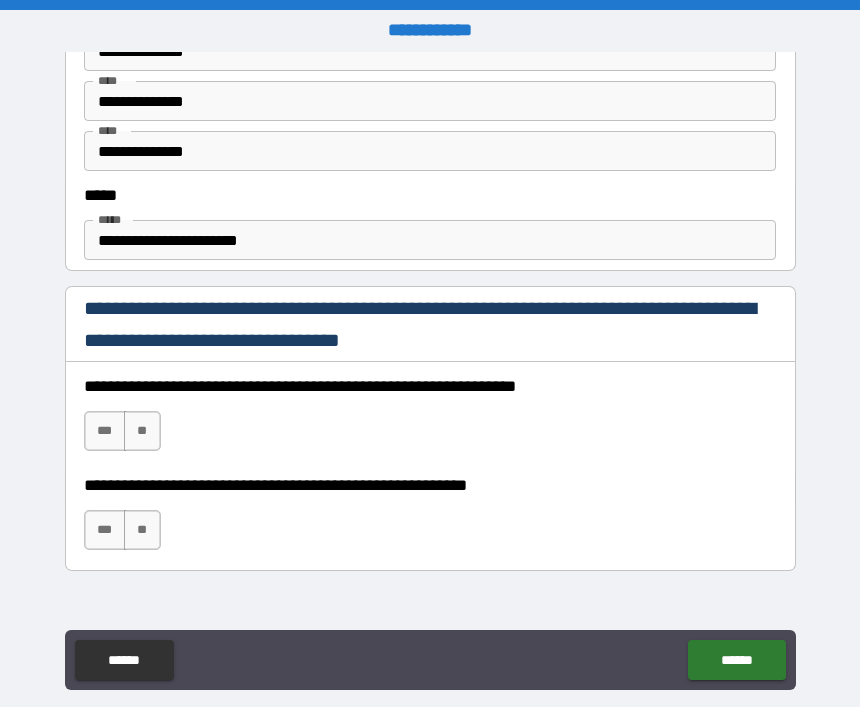 scroll, scrollTop: 1125, scrollLeft: 0, axis: vertical 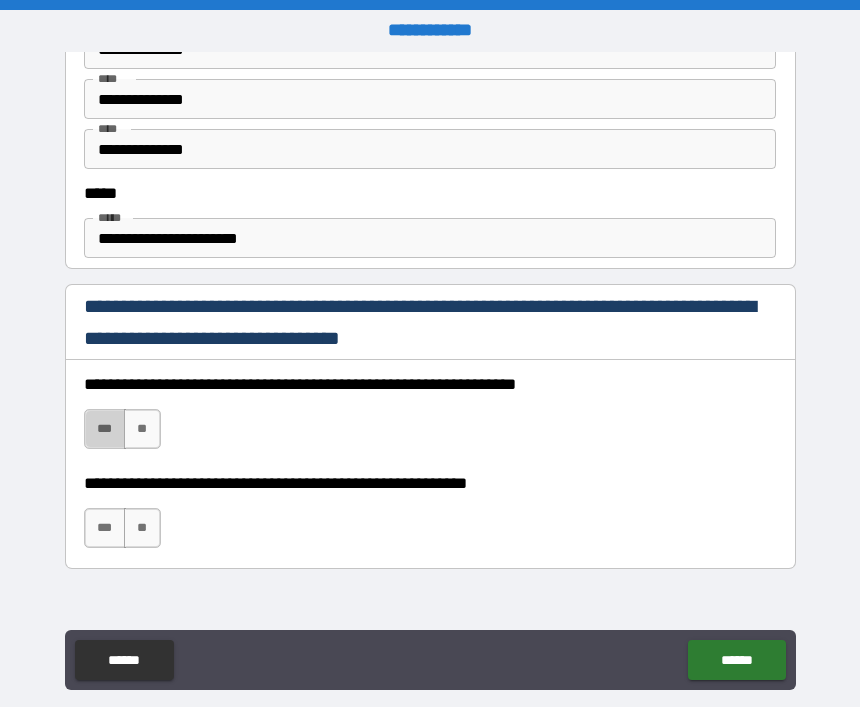 click on "***" at bounding box center [105, 429] 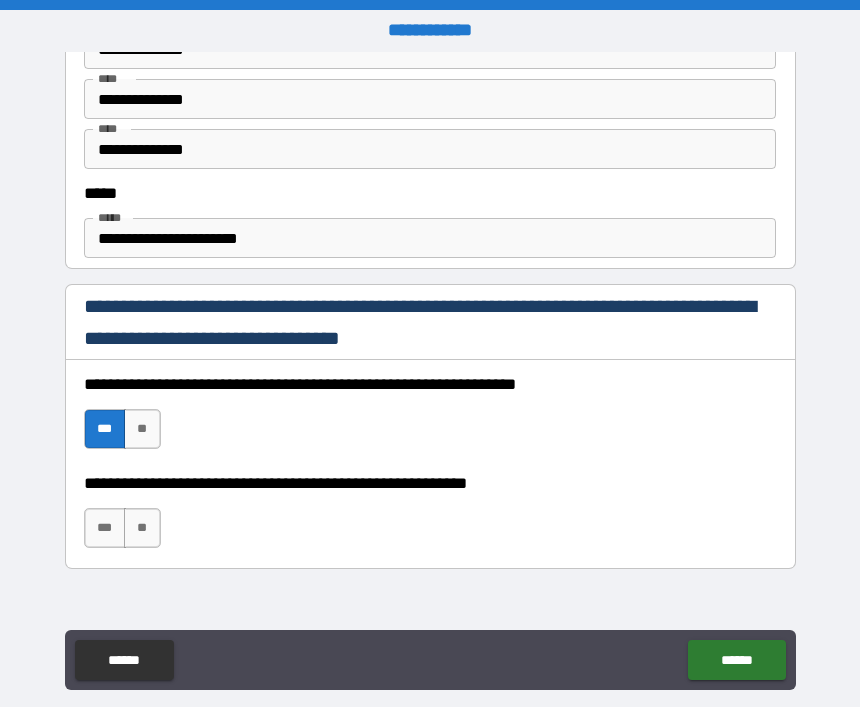click on "***" at bounding box center [105, 528] 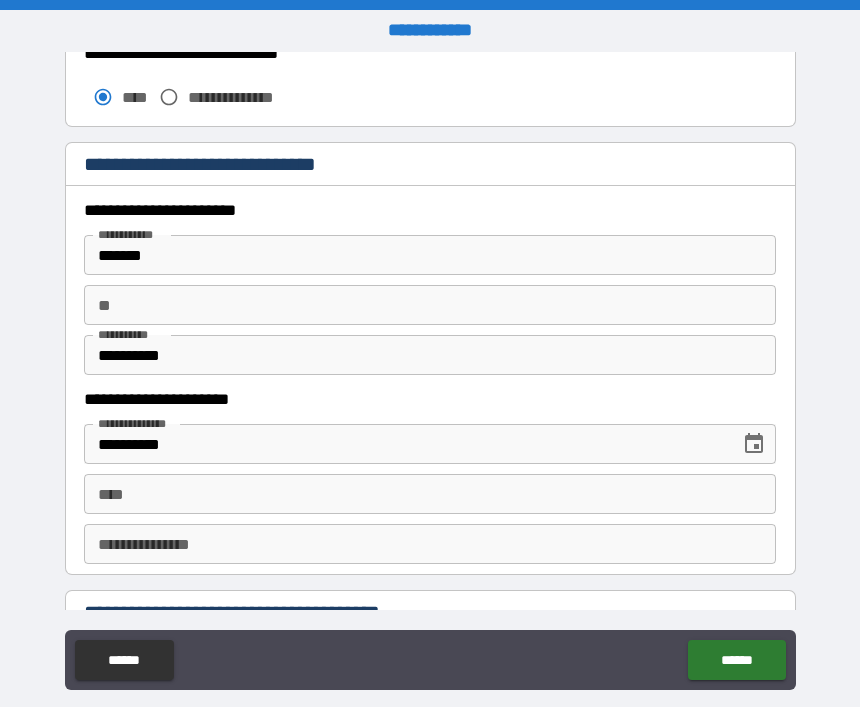 scroll, scrollTop: 1828, scrollLeft: 0, axis: vertical 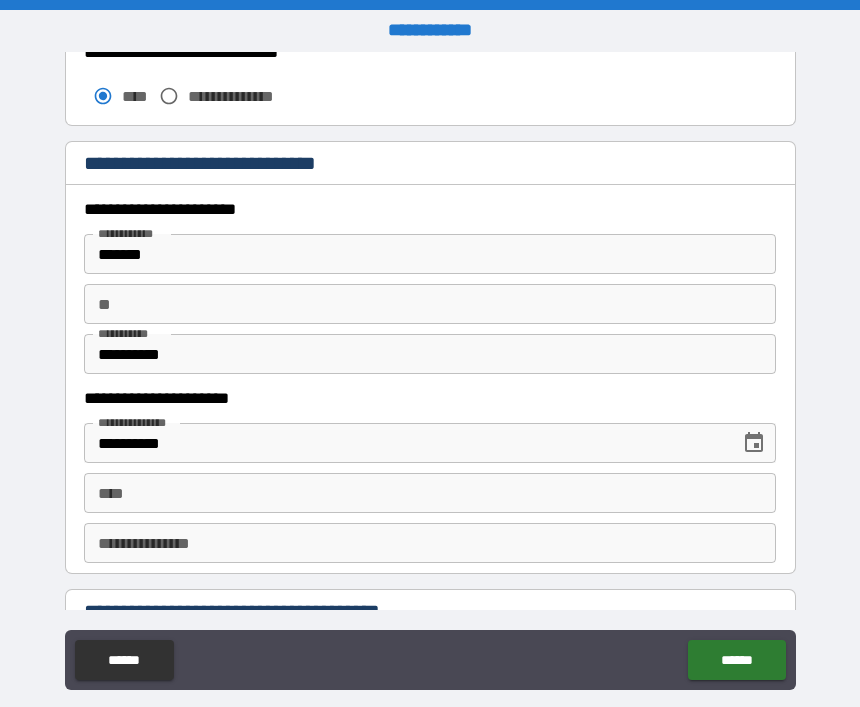 click on "*******" at bounding box center (430, 254) 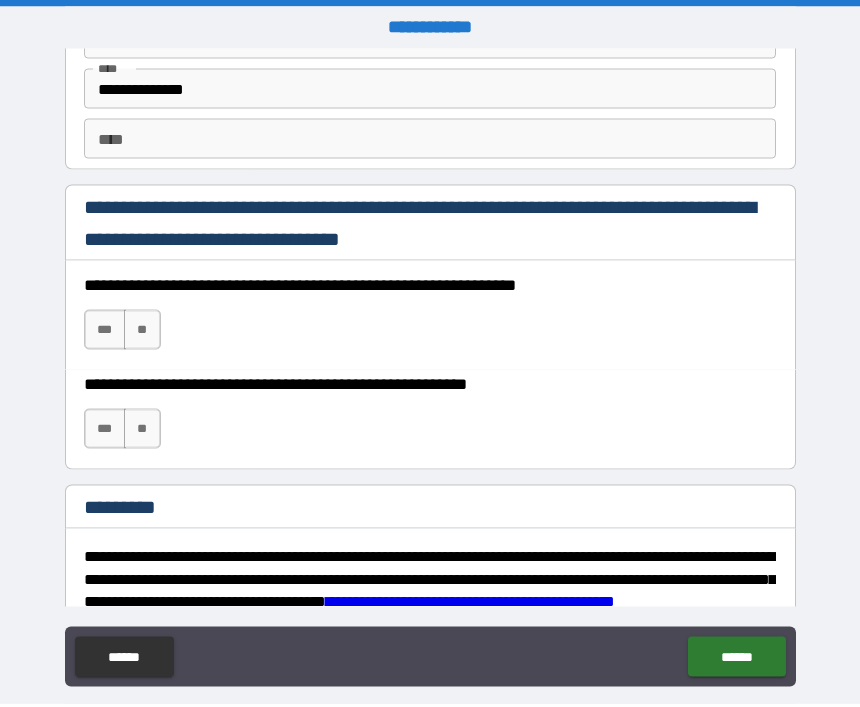 scroll, scrollTop: 2867, scrollLeft: 0, axis: vertical 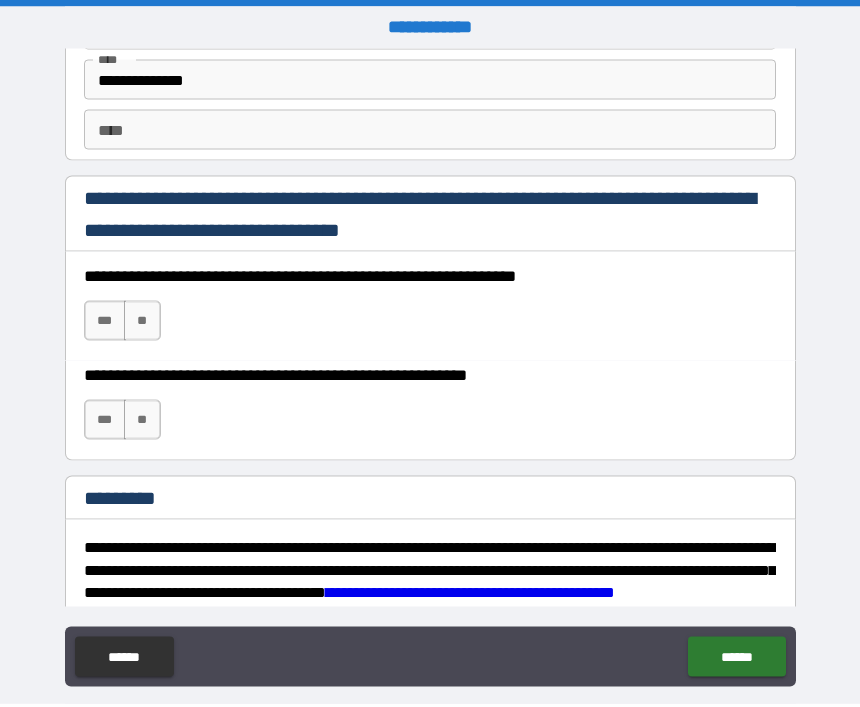 click on "***" at bounding box center [105, 324] 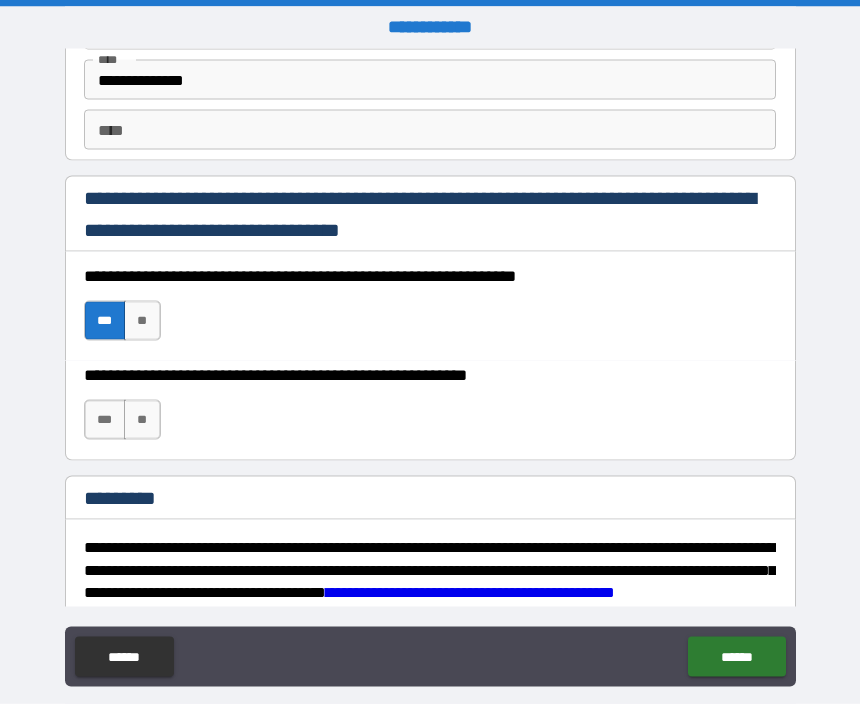 click on "***" at bounding box center [105, 423] 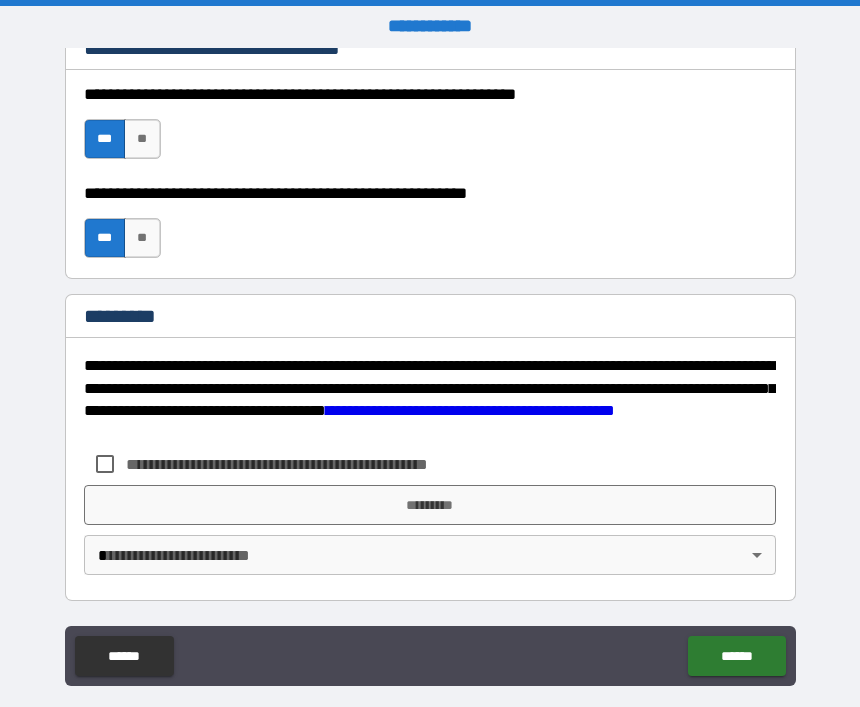 scroll, scrollTop: 3048, scrollLeft: 0, axis: vertical 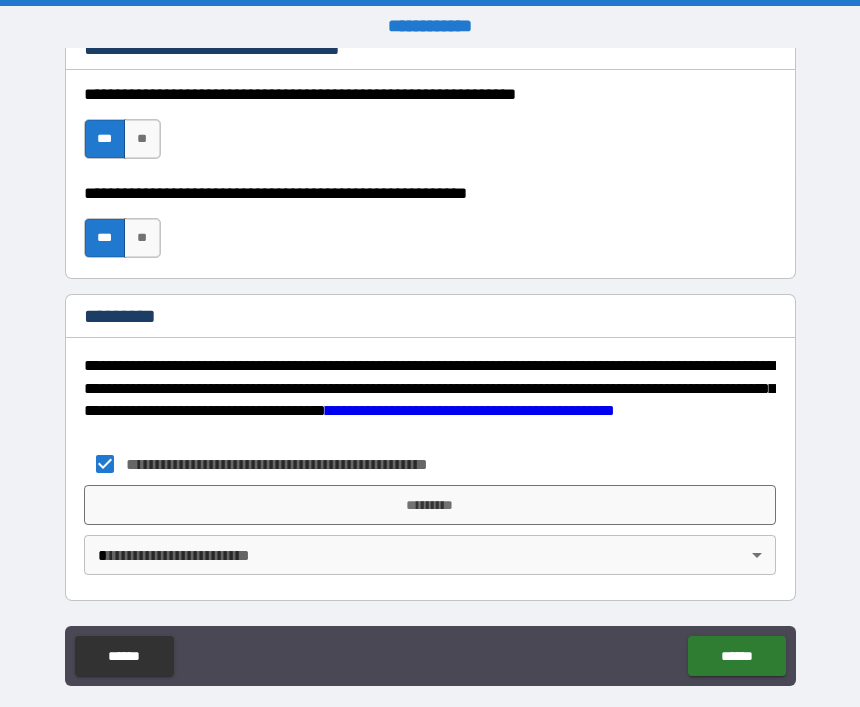 click on "*********" at bounding box center (430, 505) 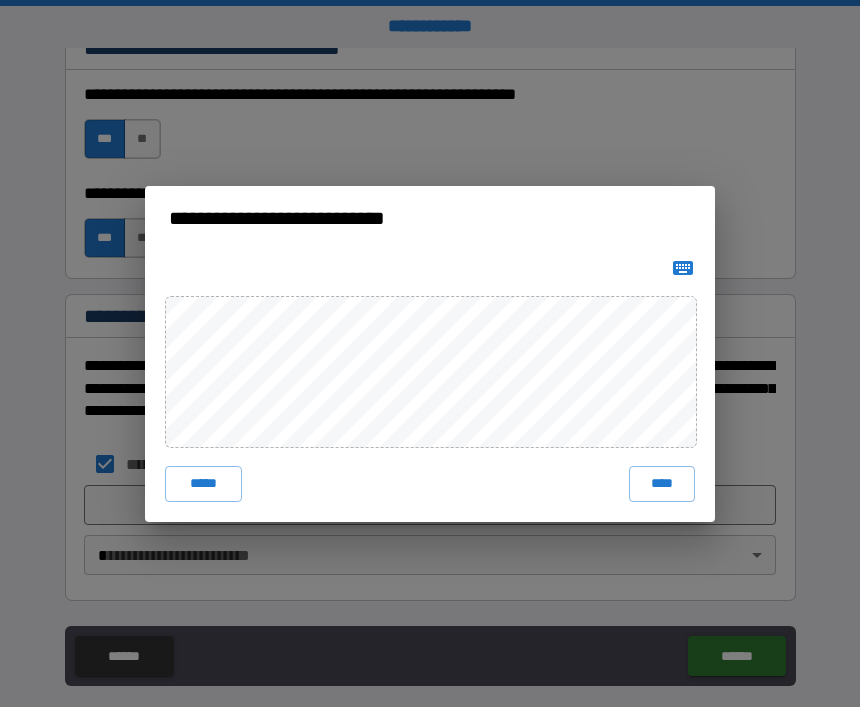 click on "*****" at bounding box center [203, 484] 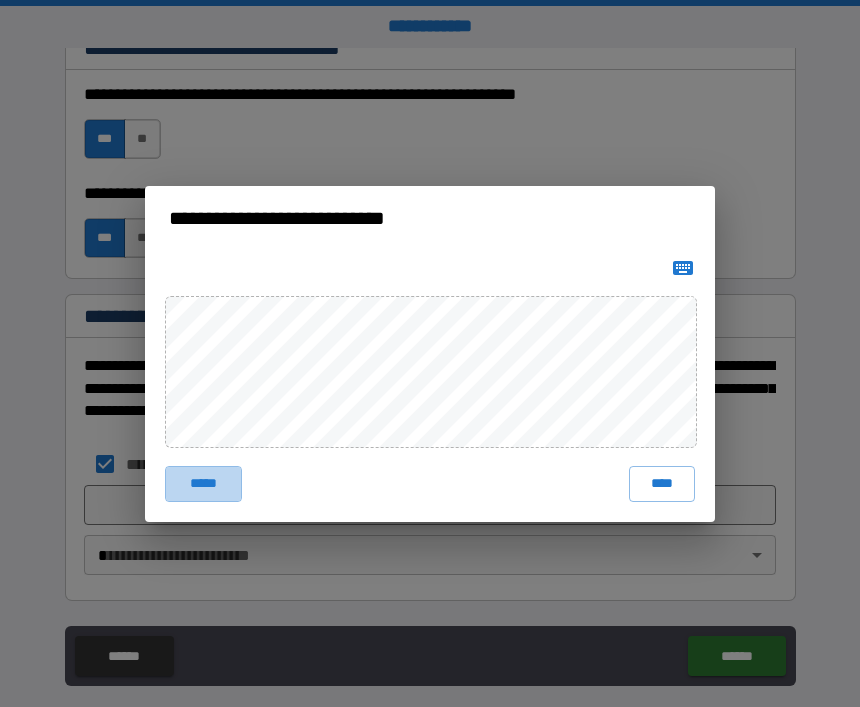 click on "*****" at bounding box center [203, 484] 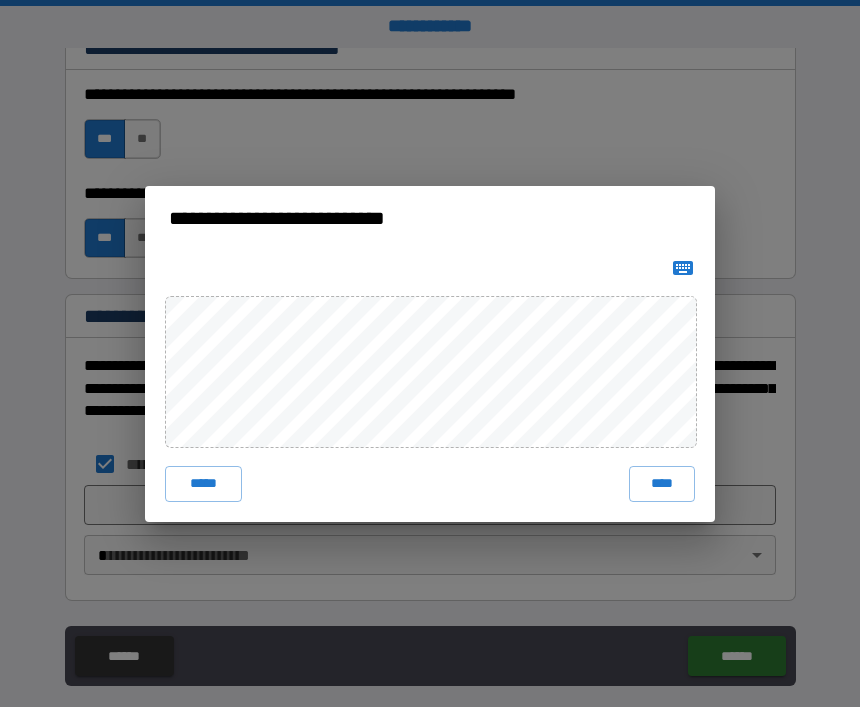 click on "**********" at bounding box center [430, 353] 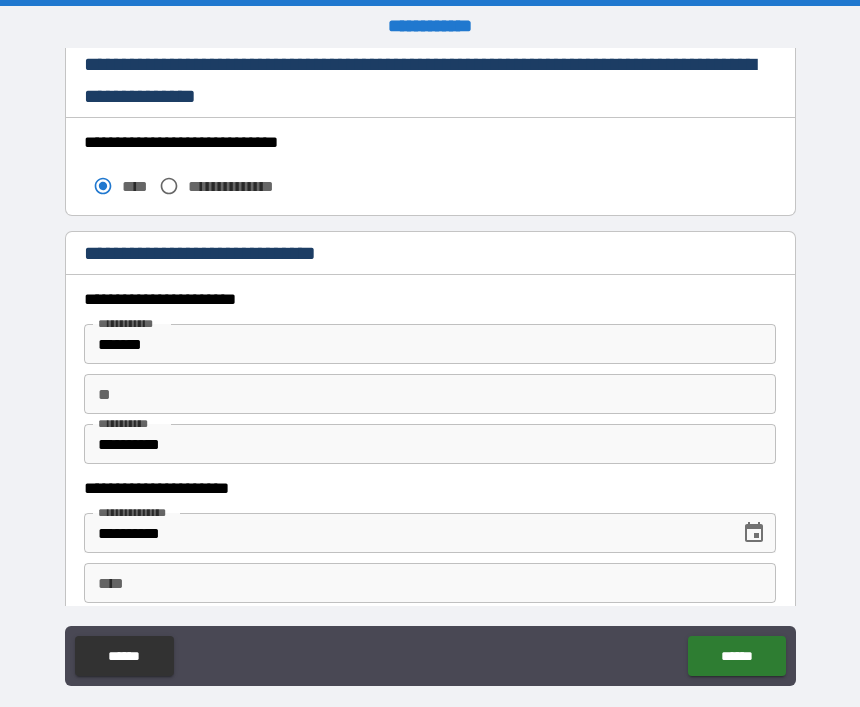scroll, scrollTop: 1738, scrollLeft: 0, axis: vertical 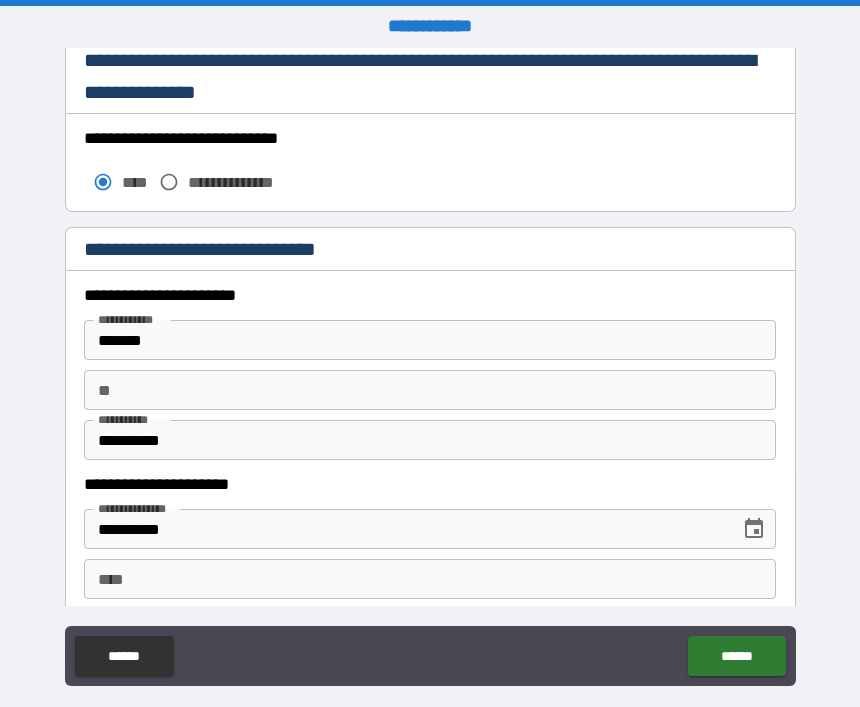click on "******" at bounding box center (736, 656) 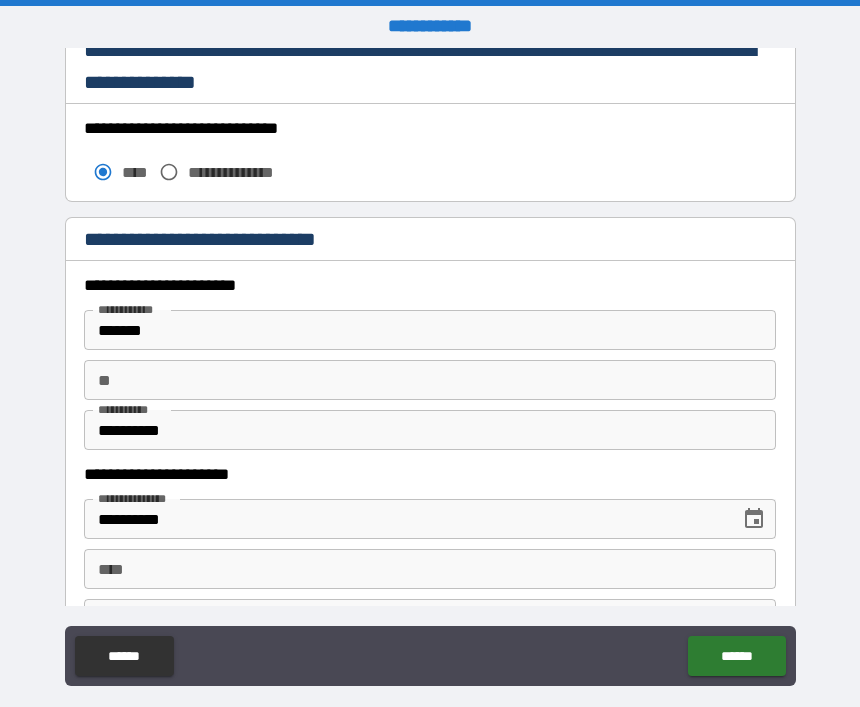 scroll, scrollTop: 1754, scrollLeft: 0, axis: vertical 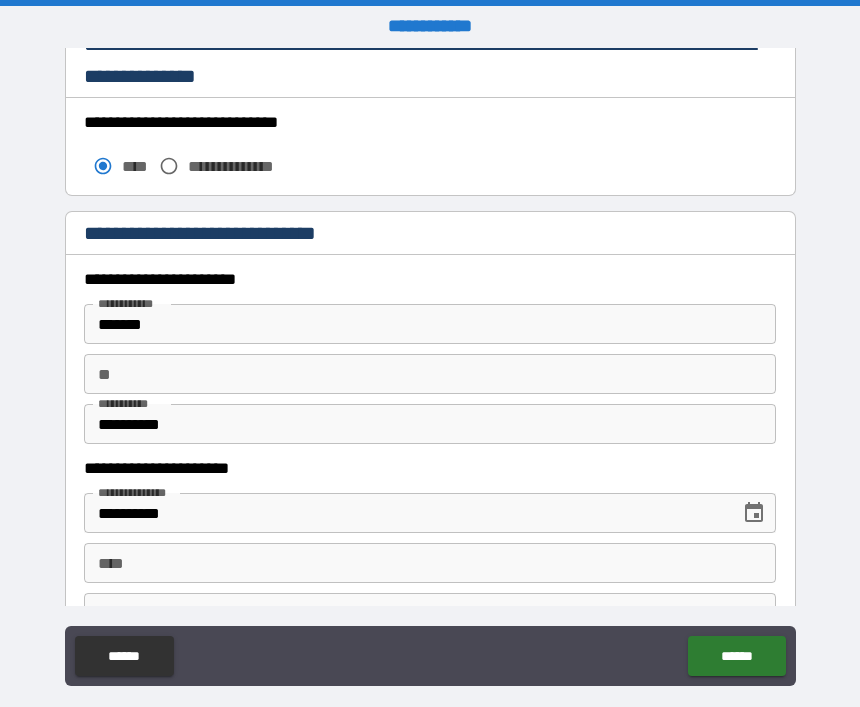click on "*******" at bounding box center [430, 324] 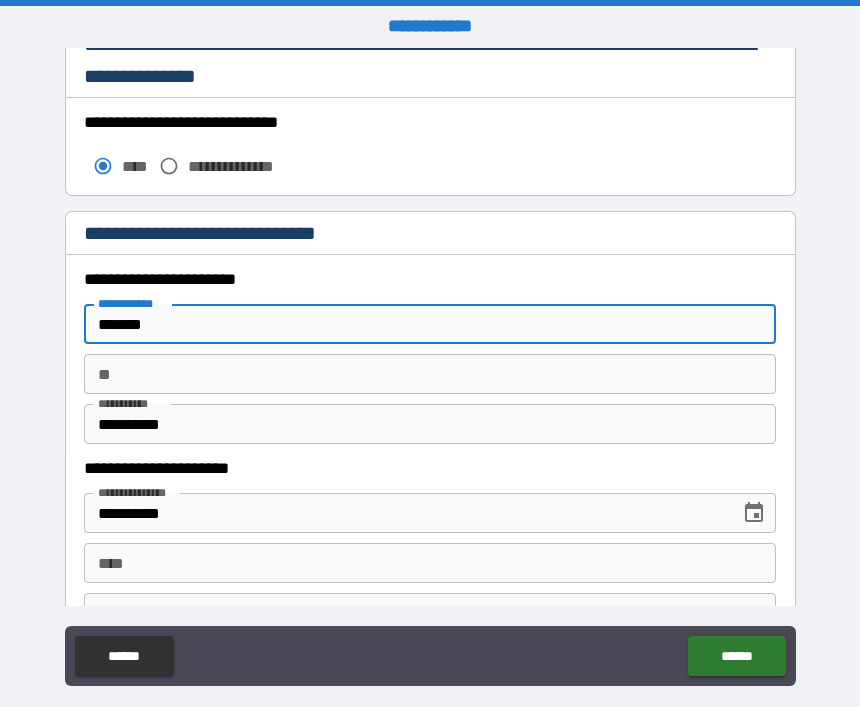scroll, scrollTop: 3, scrollLeft: 0, axis: vertical 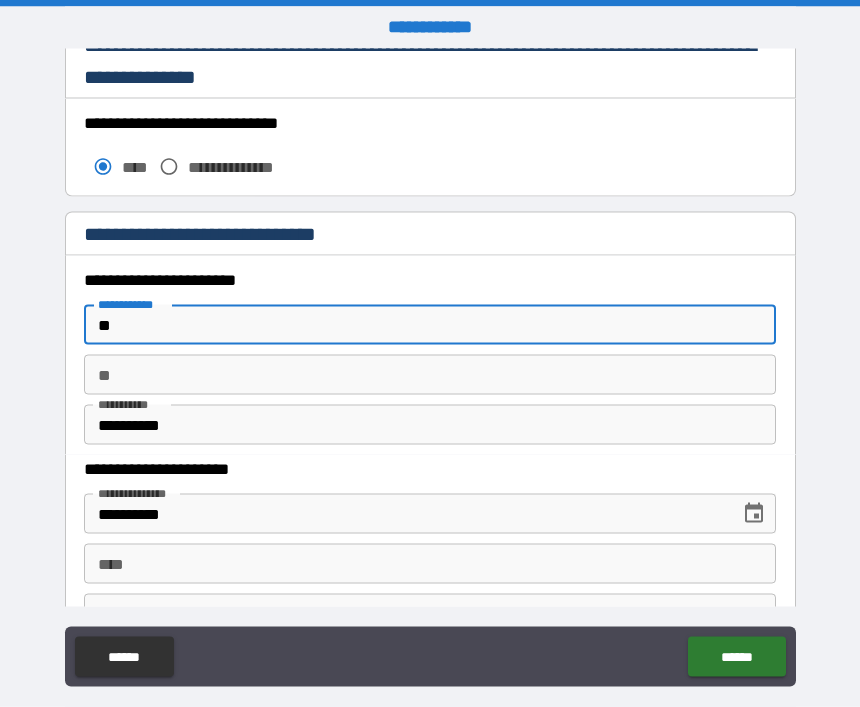type on "*" 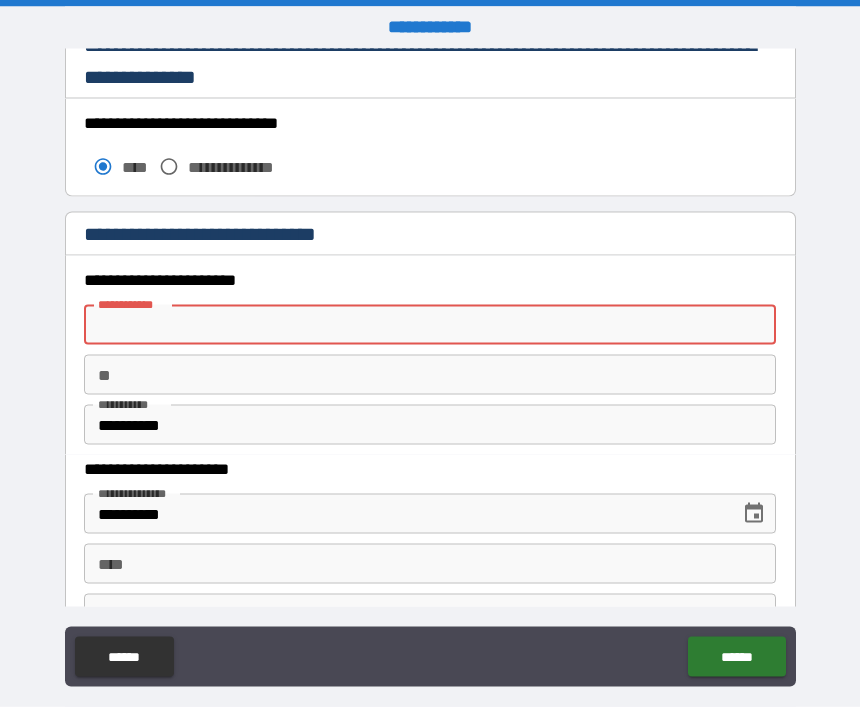 type 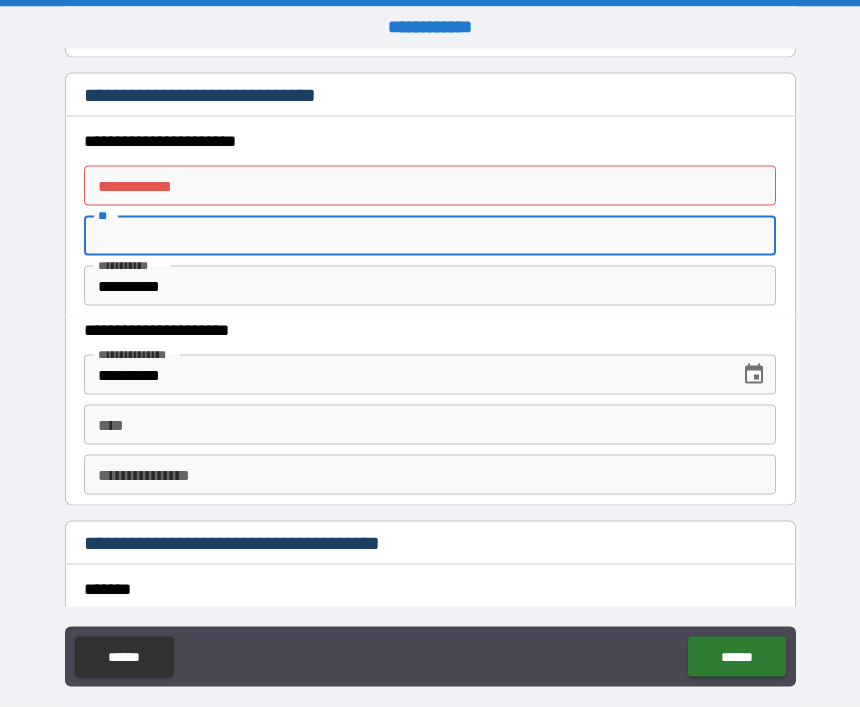 scroll, scrollTop: 1915, scrollLeft: 0, axis: vertical 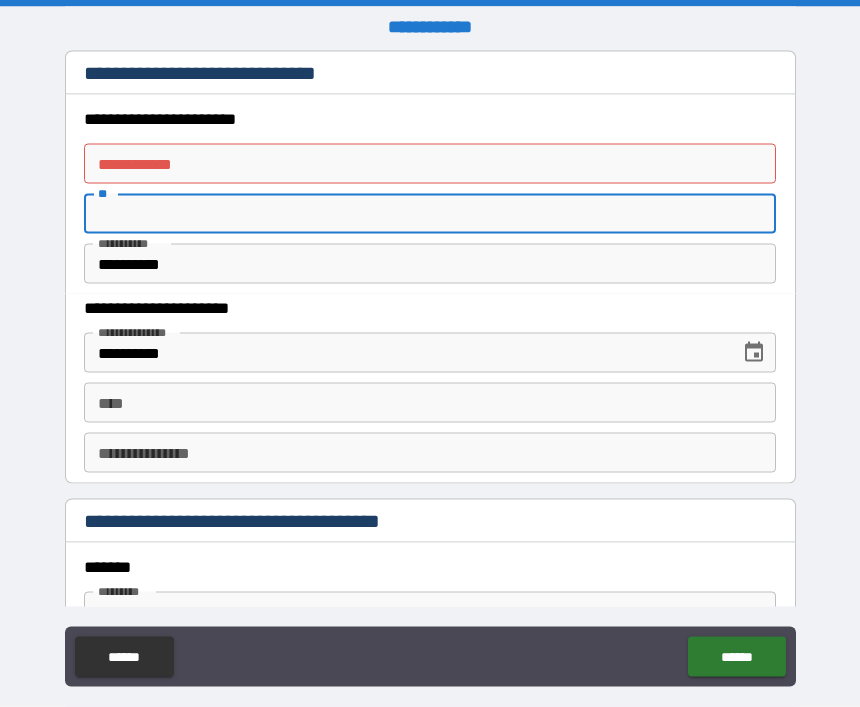 click on "**********" at bounding box center (430, 264) 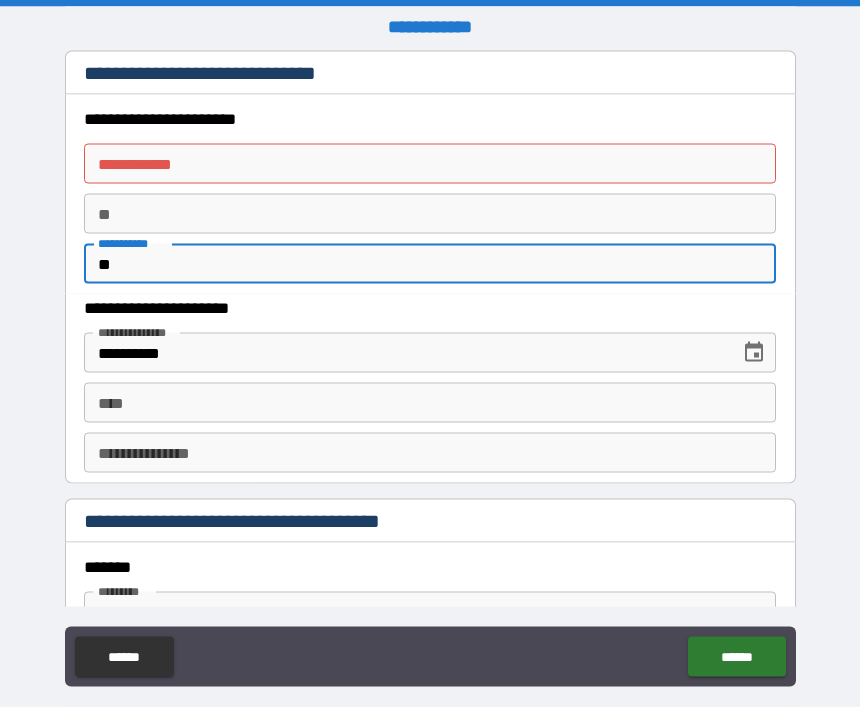type on "*" 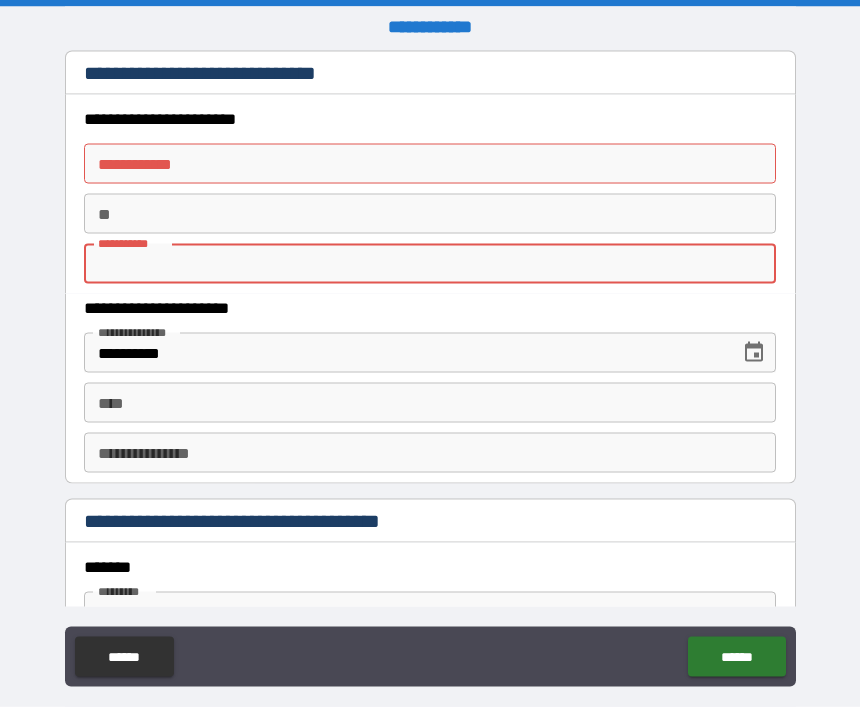 type 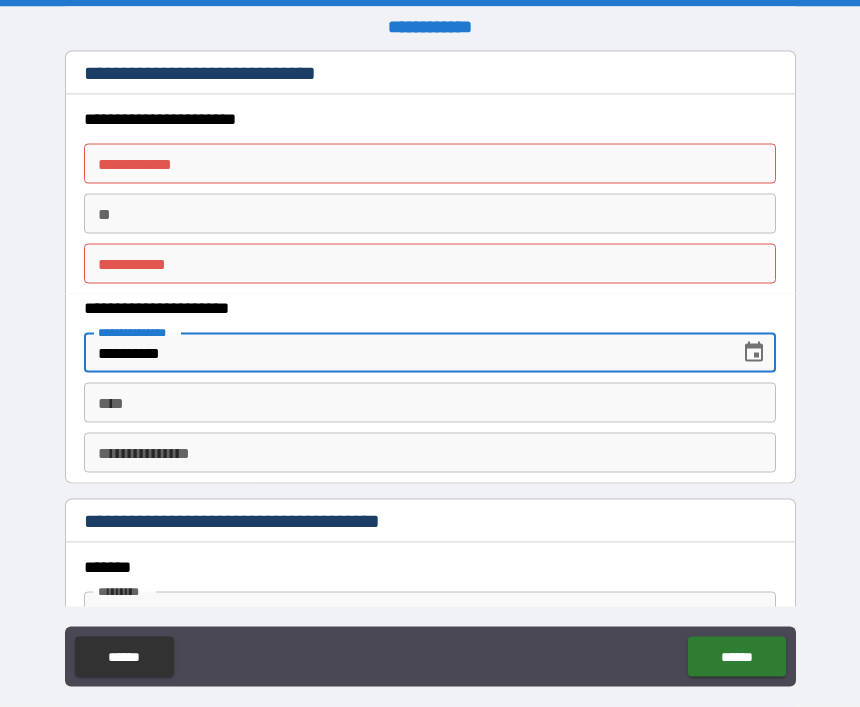 click on "**********" at bounding box center [405, 353] 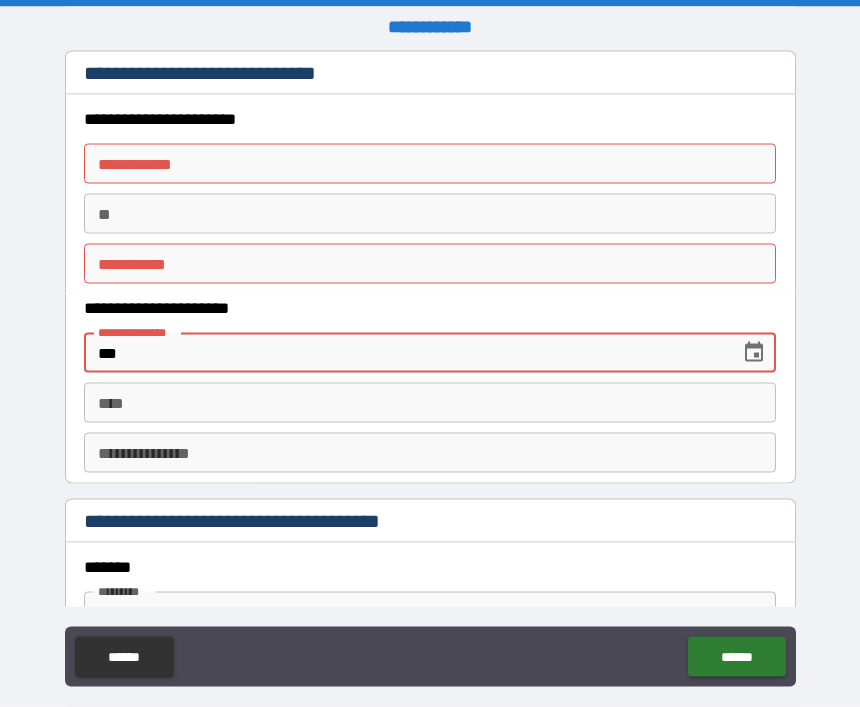 type on "*" 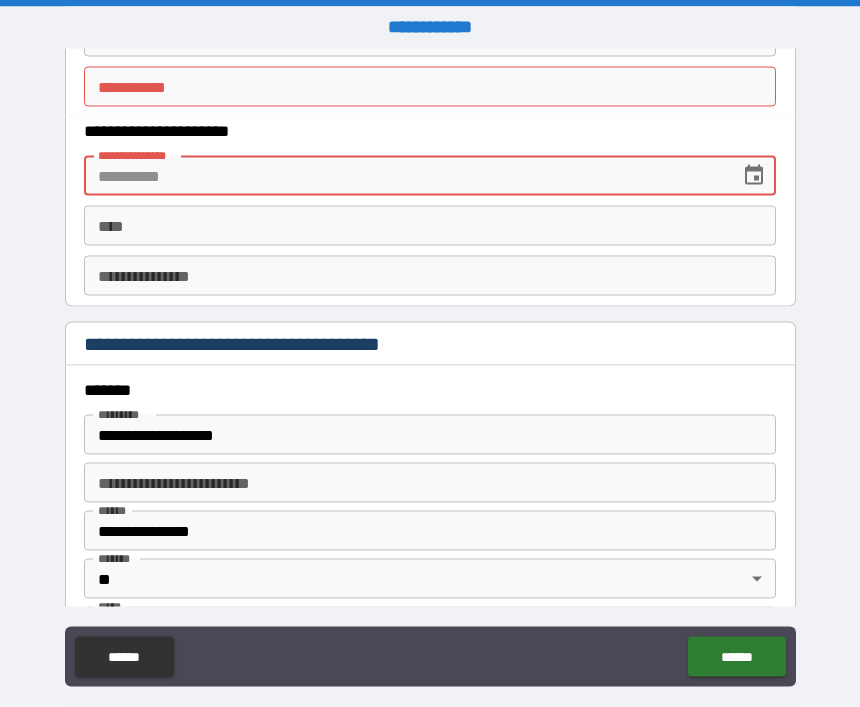 scroll, scrollTop: 2100, scrollLeft: 0, axis: vertical 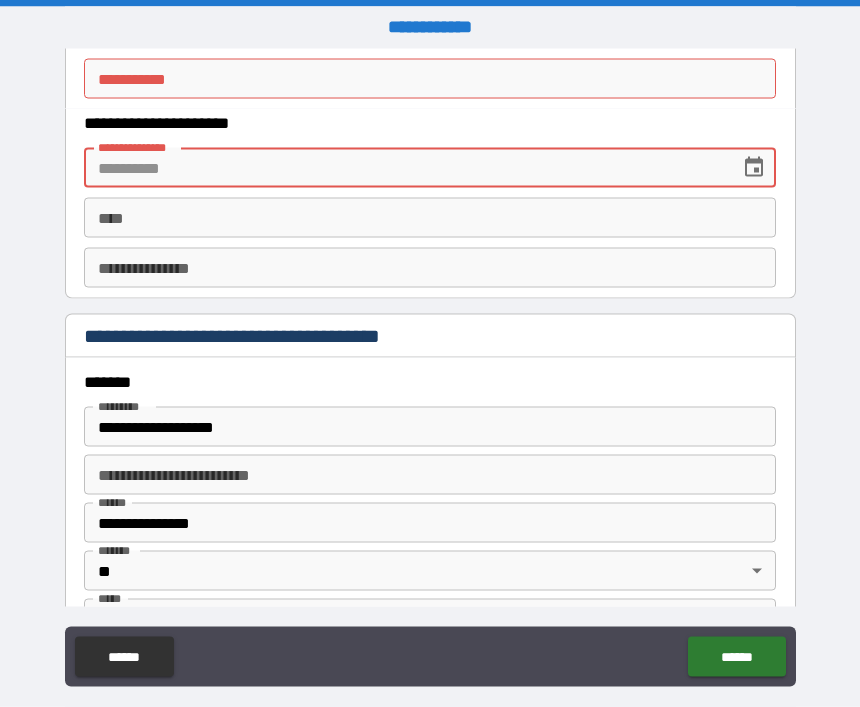 type 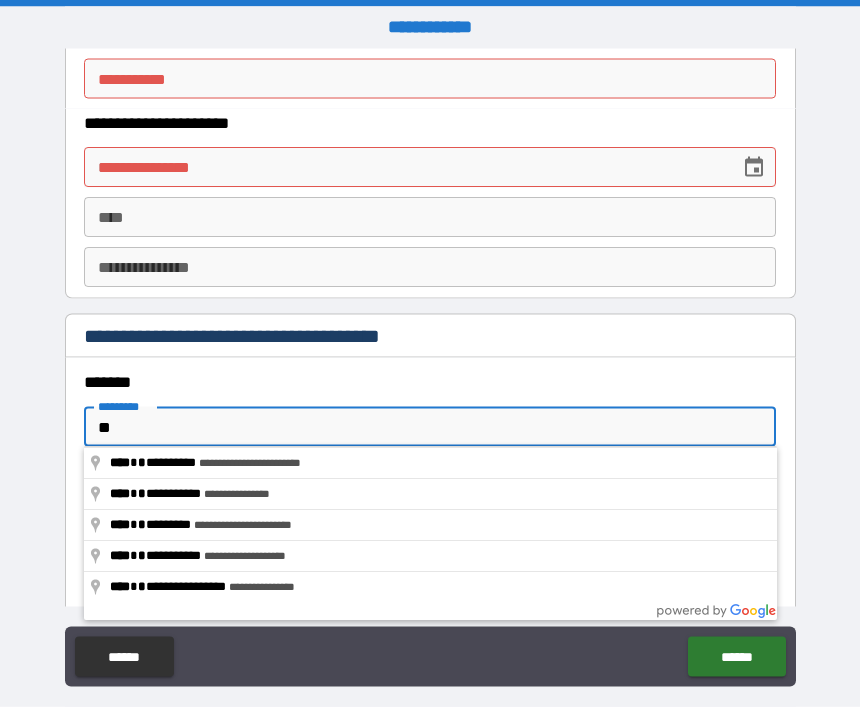 type on "*" 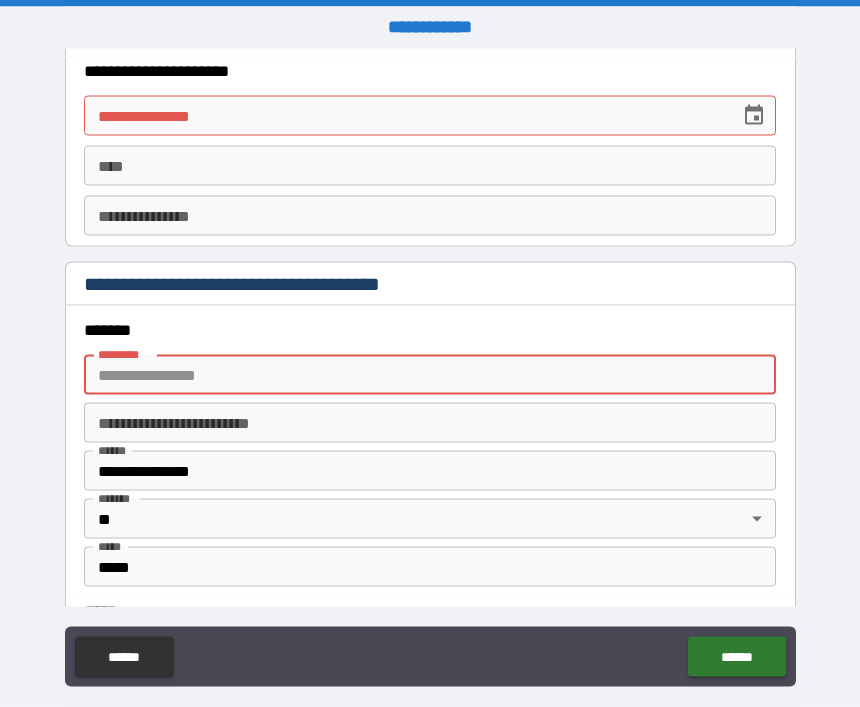 scroll, scrollTop: 2243, scrollLeft: 0, axis: vertical 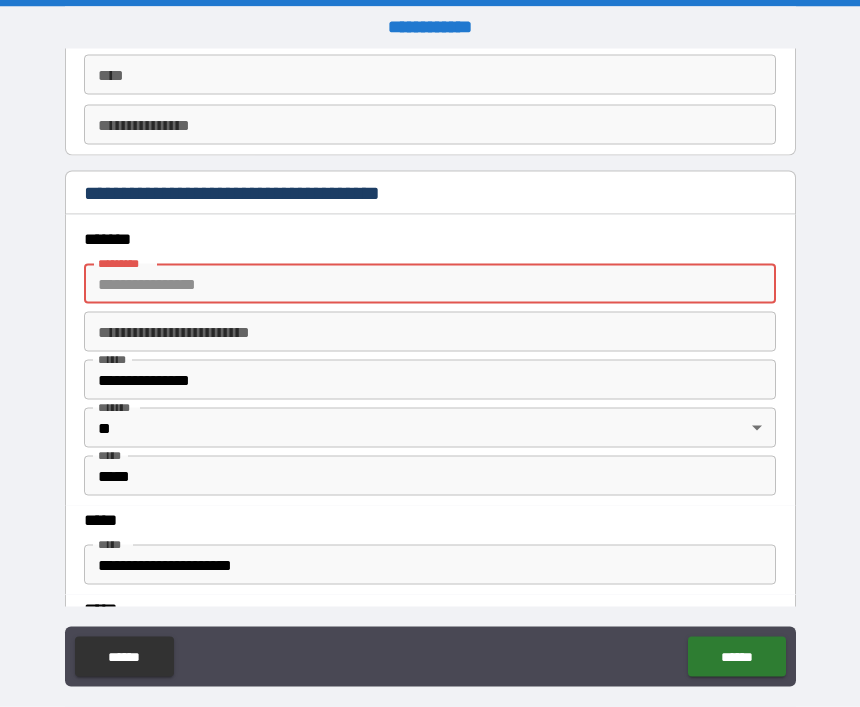 type 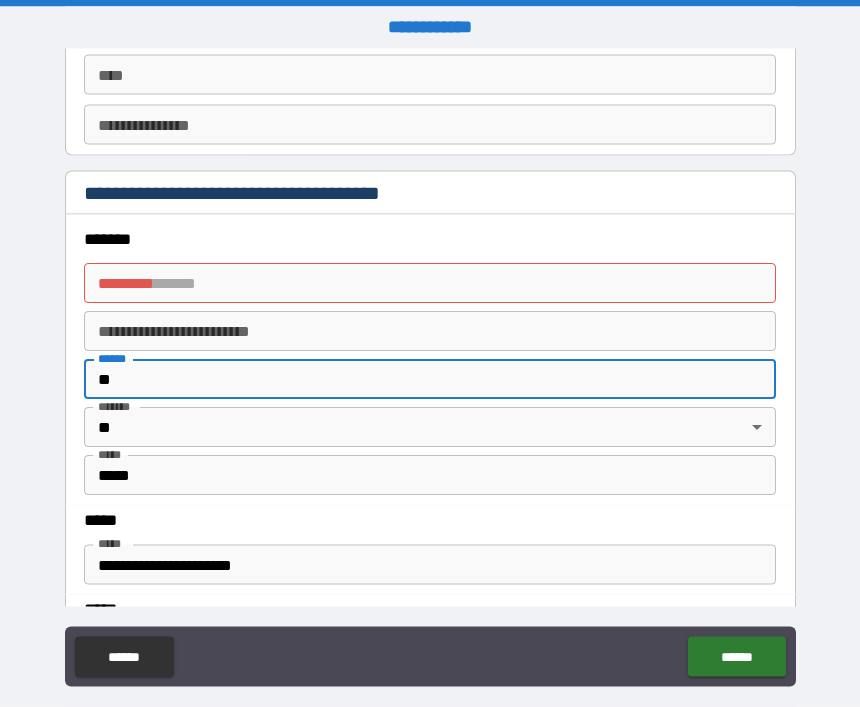 type on "*" 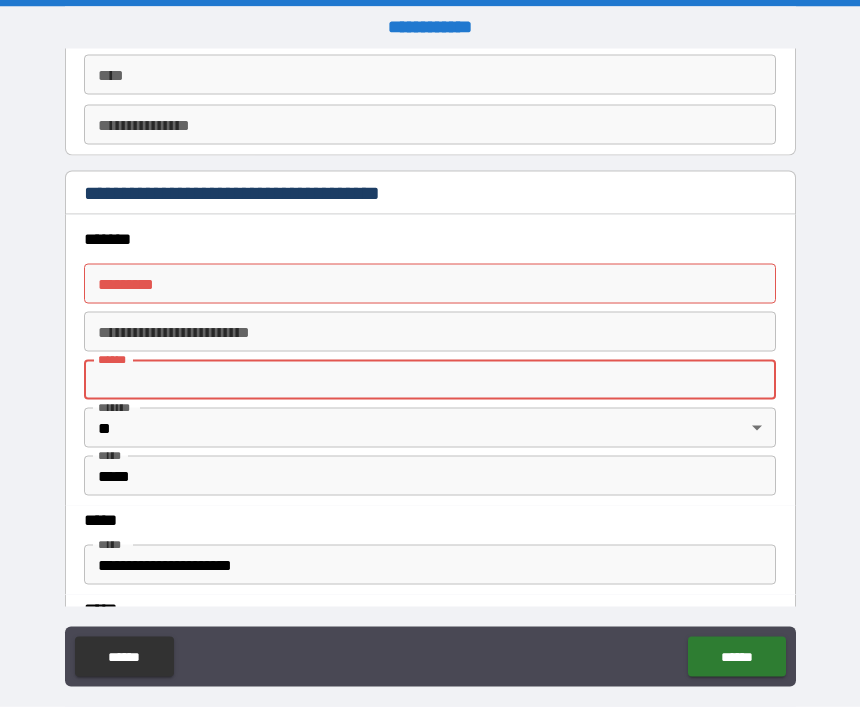 type 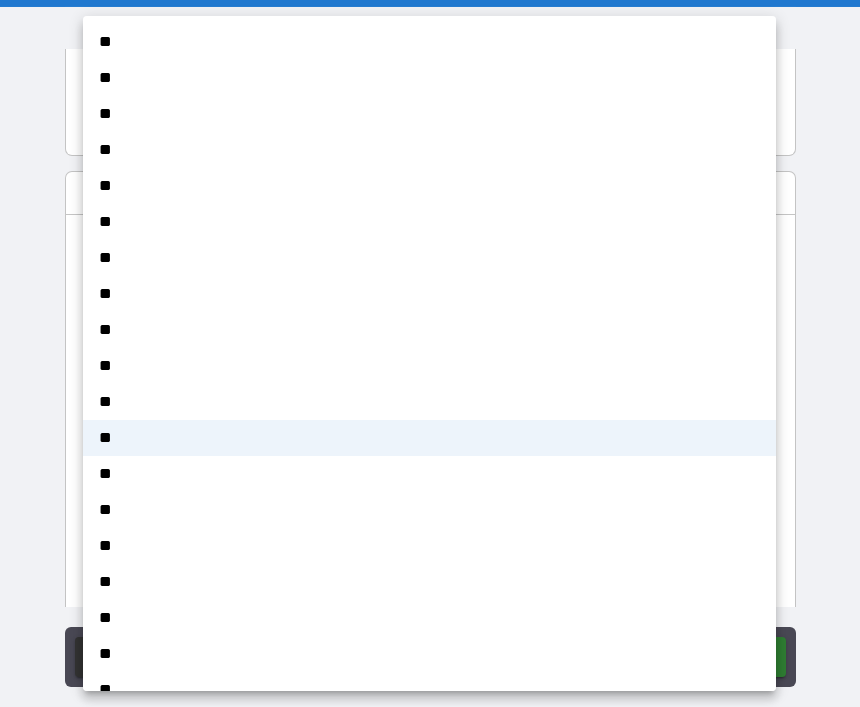 scroll, scrollTop: 4, scrollLeft: 0, axis: vertical 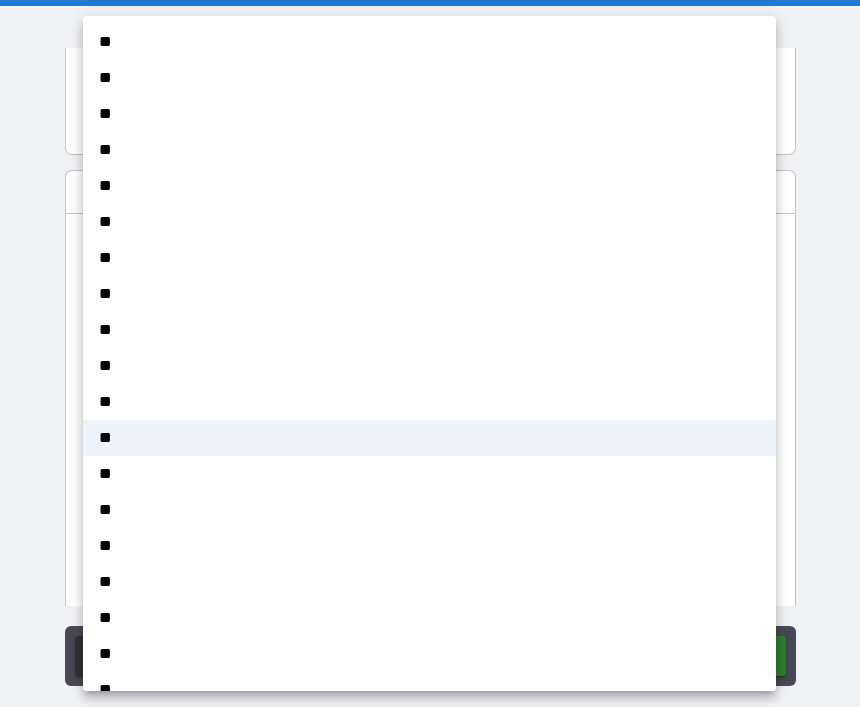 type 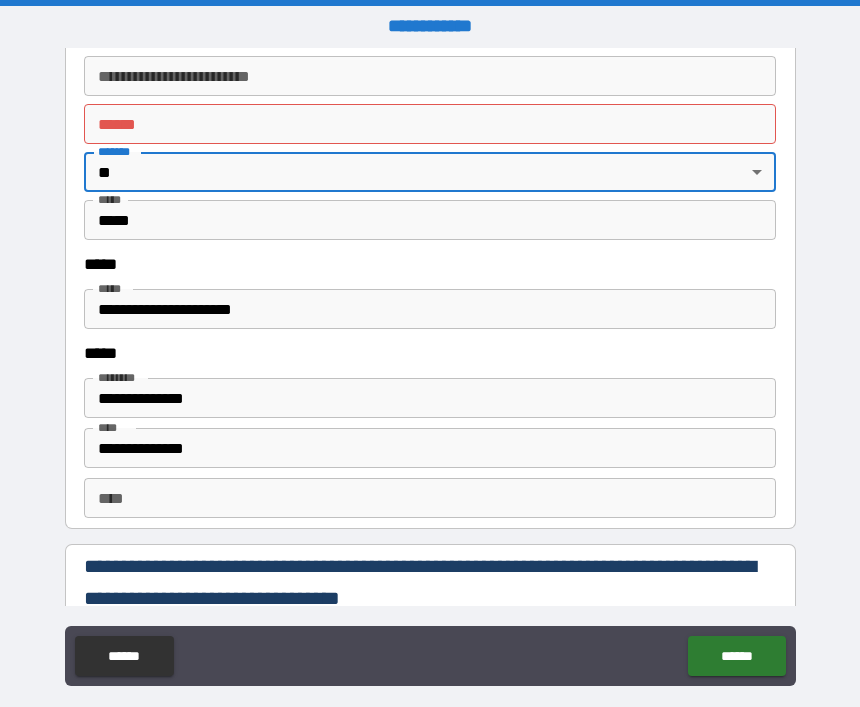 scroll, scrollTop: 2499, scrollLeft: 0, axis: vertical 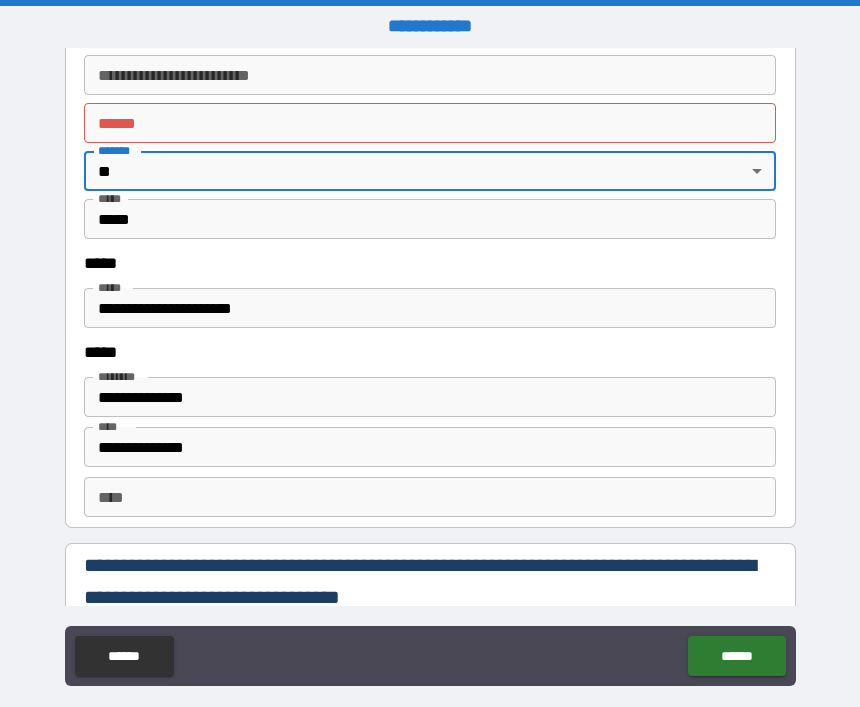 click on "**********" at bounding box center [430, 308] 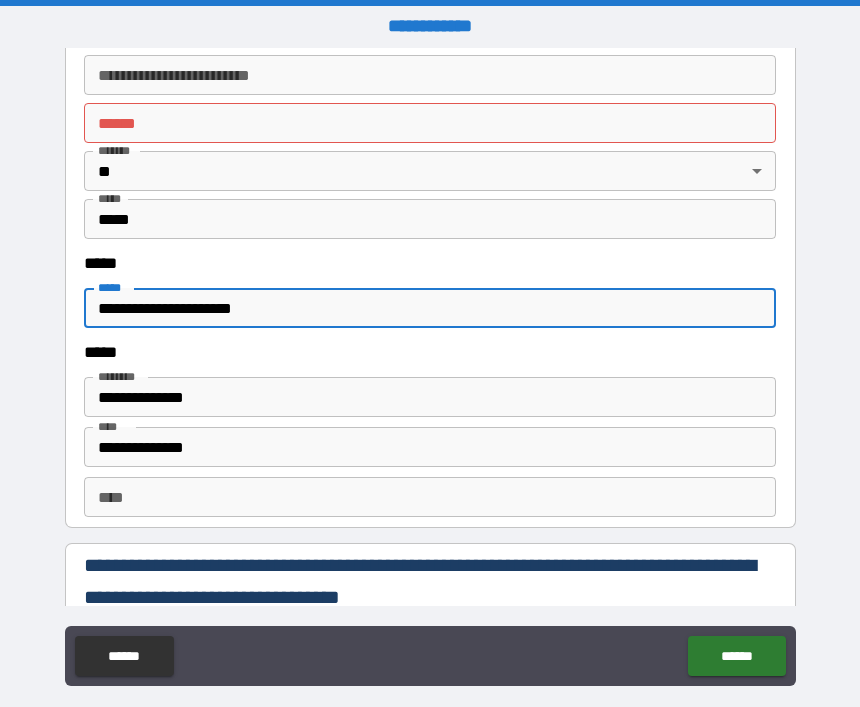 scroll, scrollTop: 3, scrollLeft: 0, axis: vertical 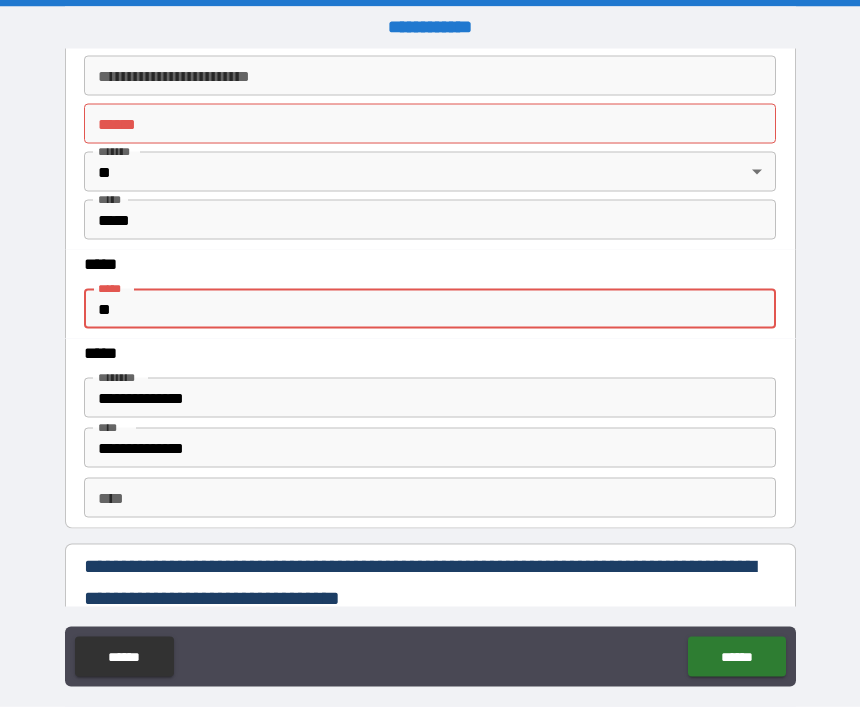 type on "*" 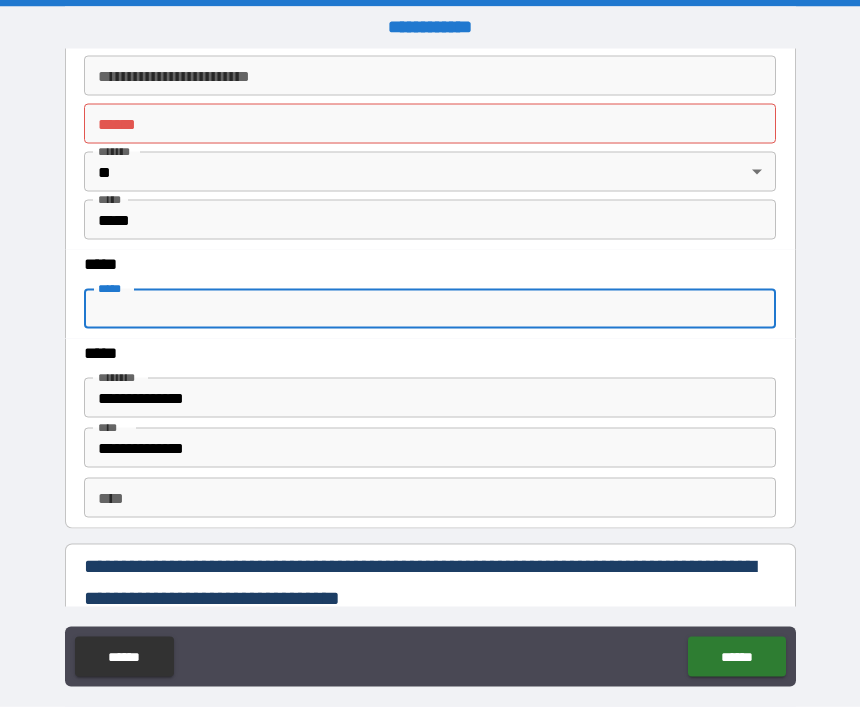 type 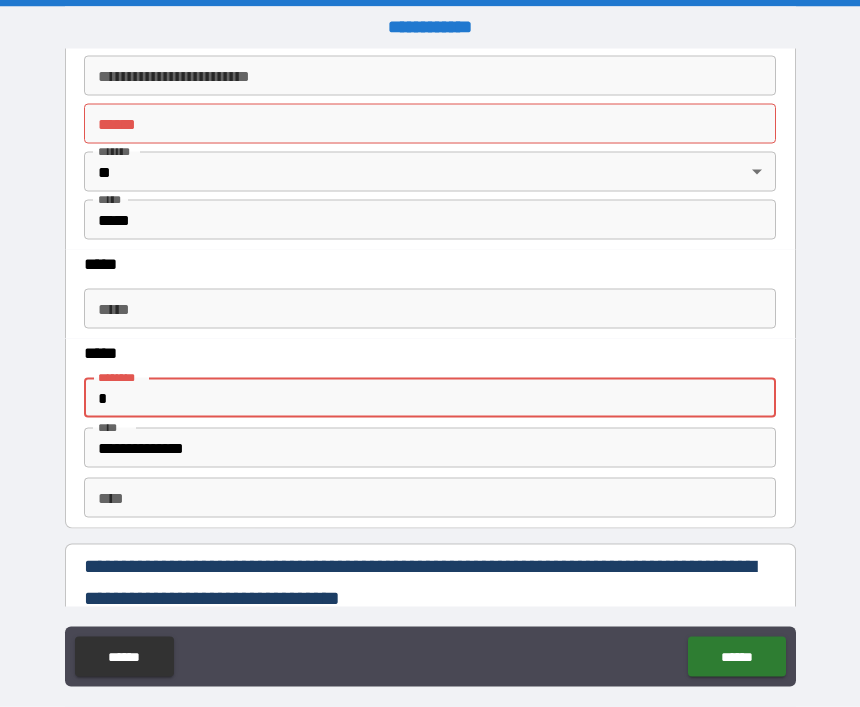 type on "*" 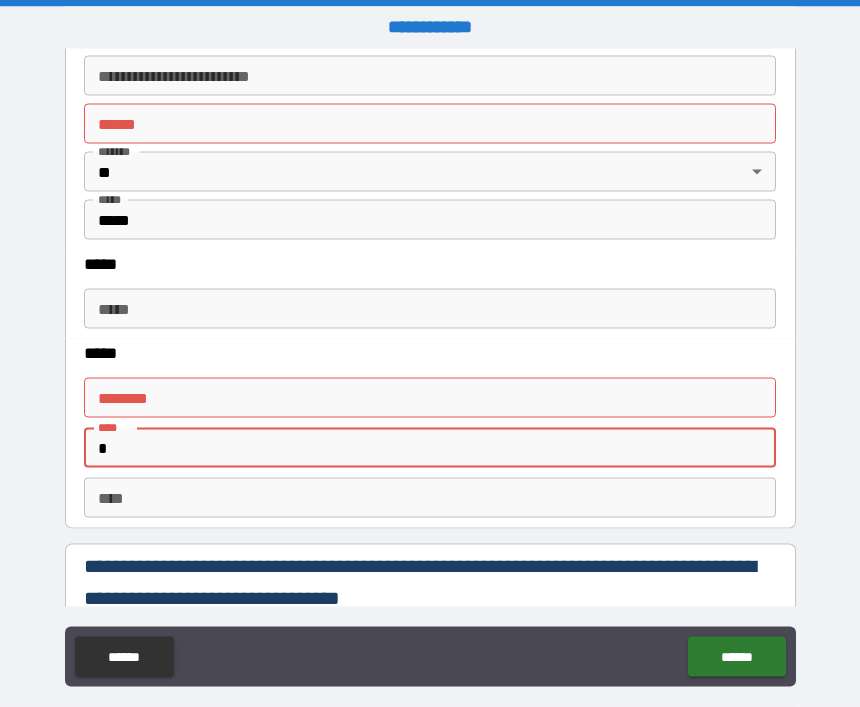 type on "*" 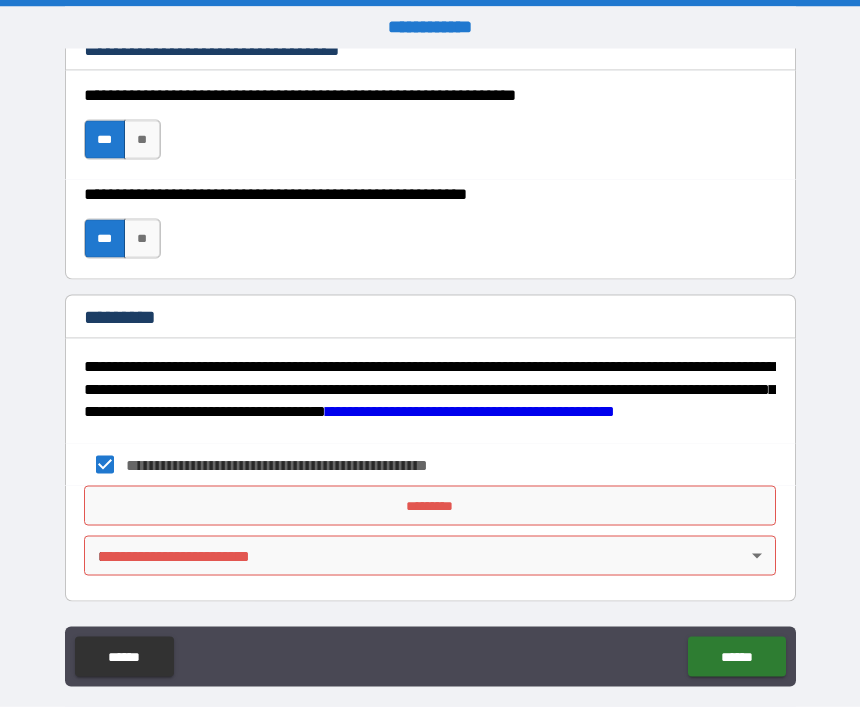 scroll, scrollTop: 3048, scrollLeft: 0, axis: vertical 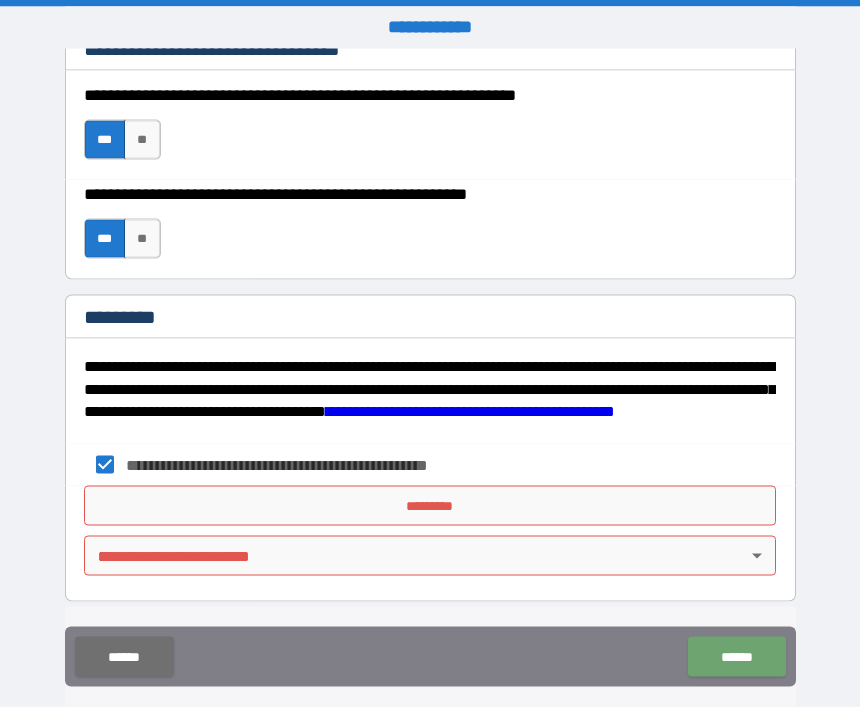 click on "******" at bounding box center (736, 657) 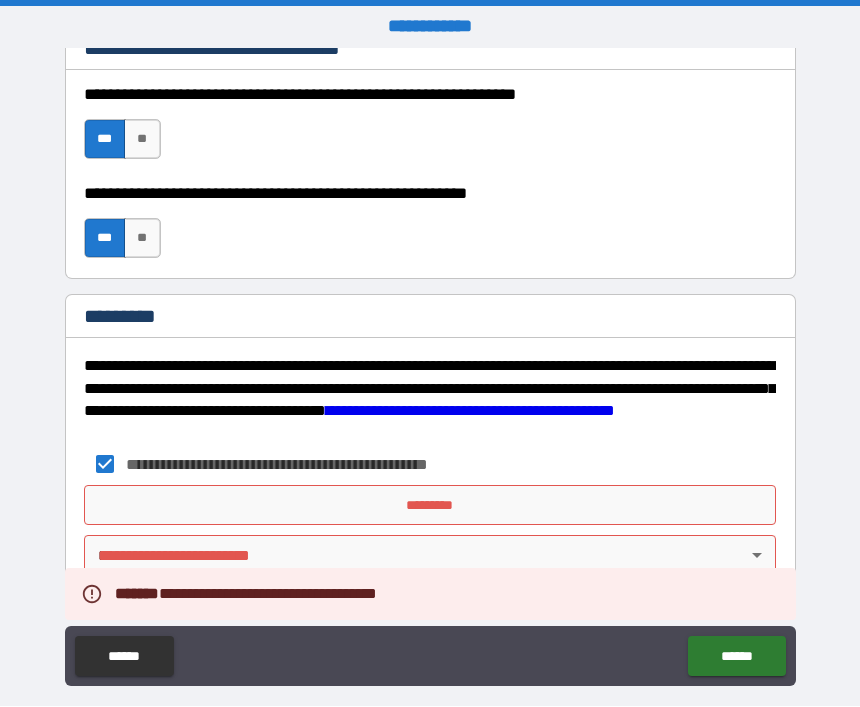 click on "******" at bounding box center (124, 657) 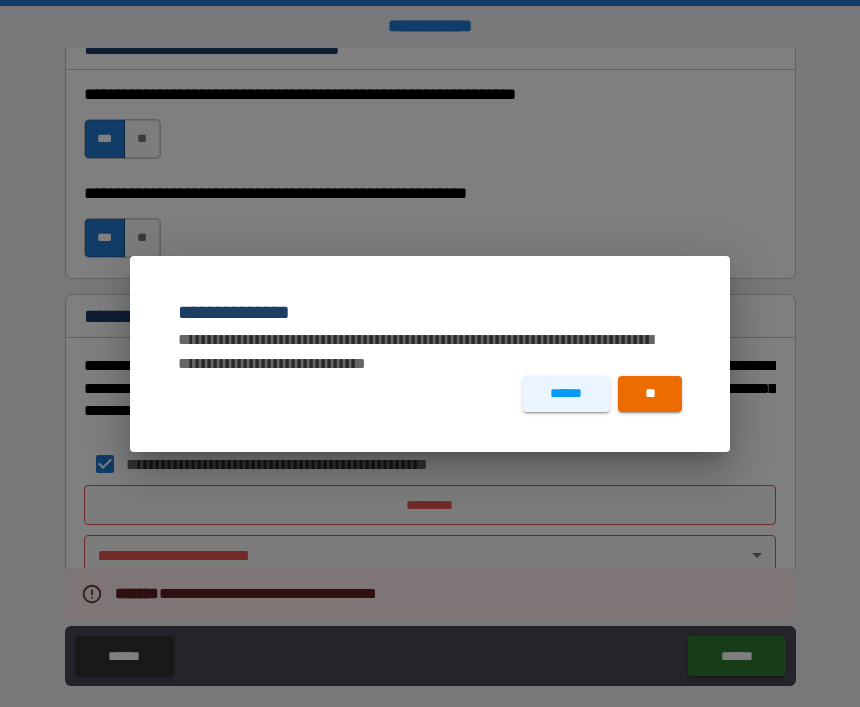 click on "**" at bounding box center (650, 394) 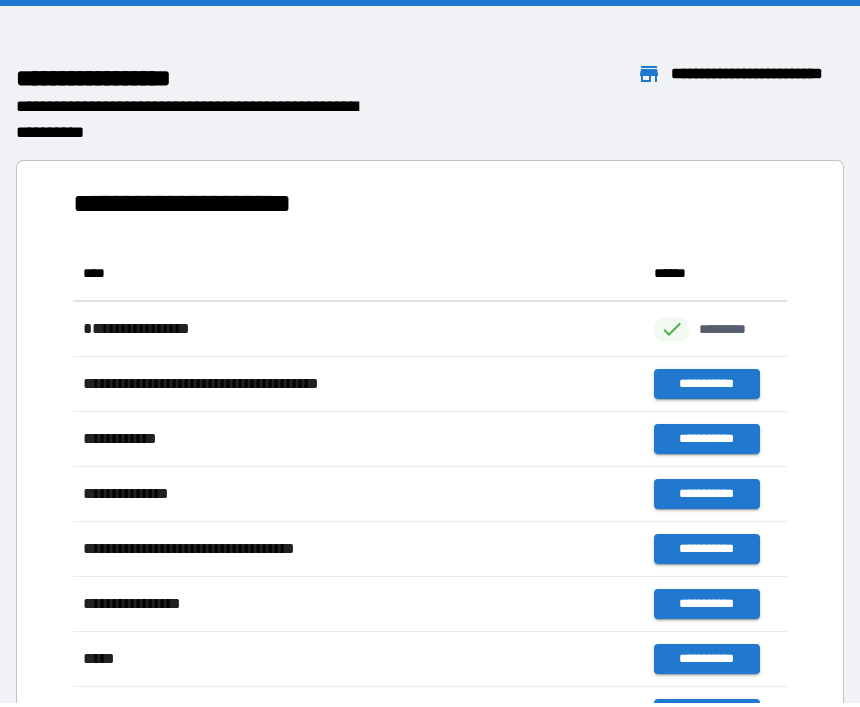 scroll, scrollTop: 551, scrollLeft: 714, axis: both 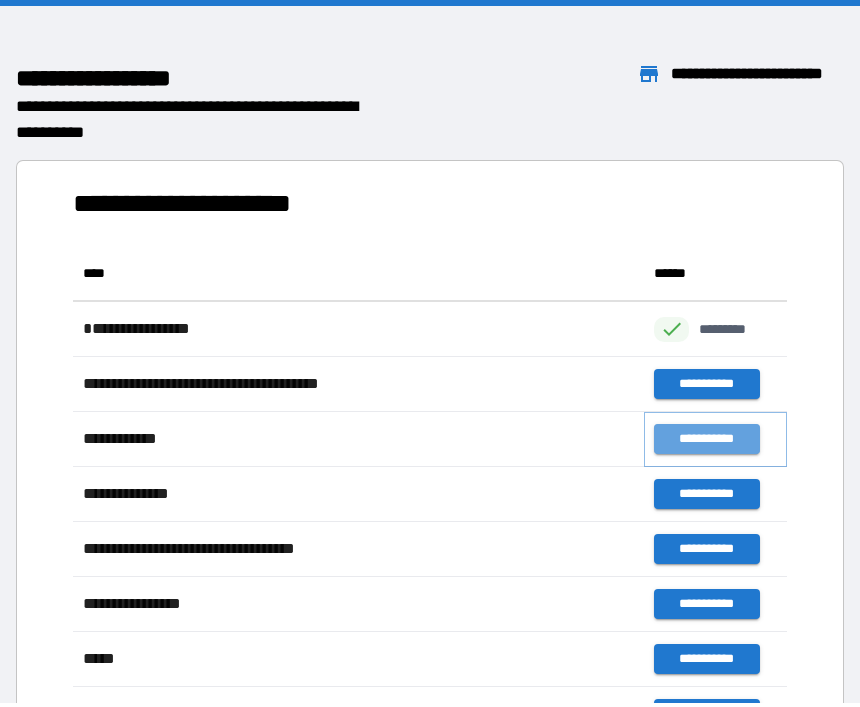 click on "**********" at bounding box center [706, 439] 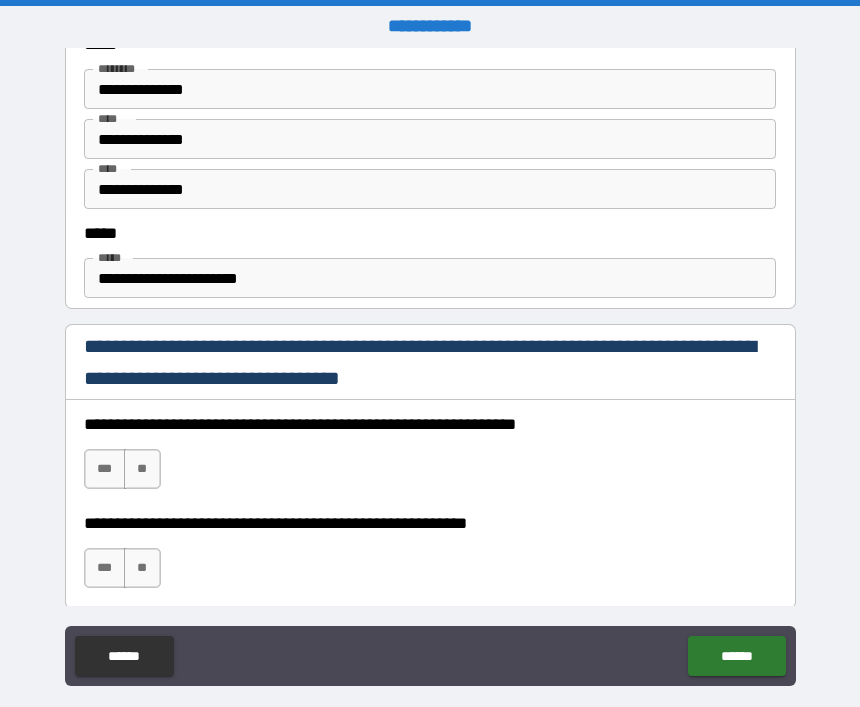 scroll, scrollTop: 1082, scrollLeft: 0, axis: vertical 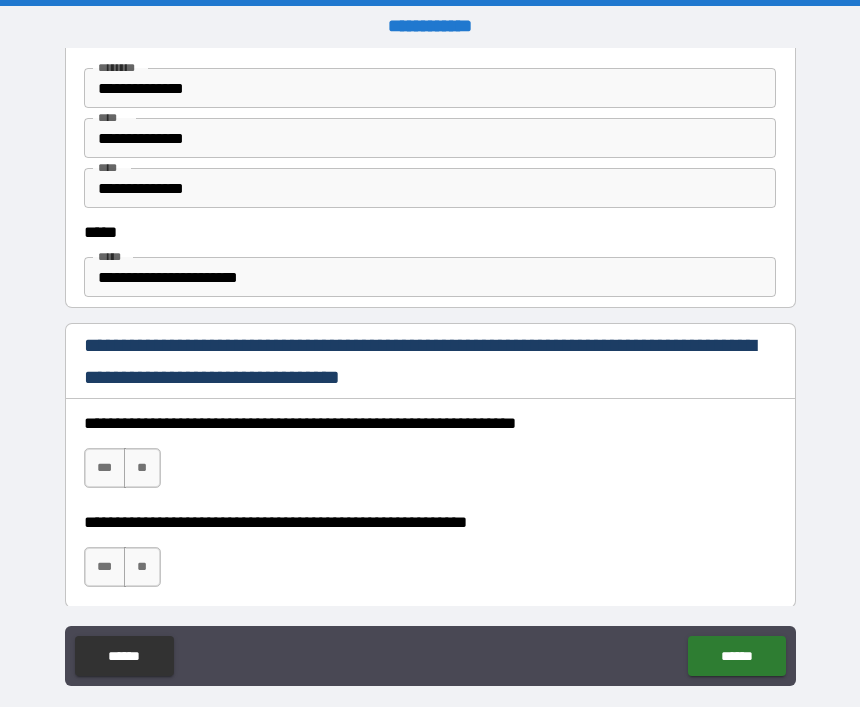 click on "***" at bounding box center [105, 468] 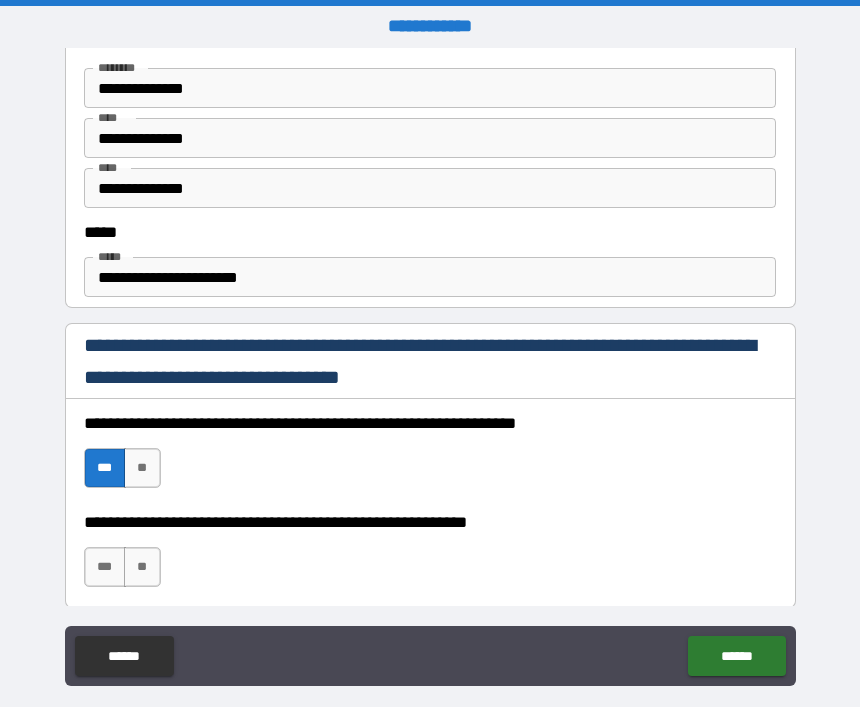 click on "***" at bounding box center (105, 567) 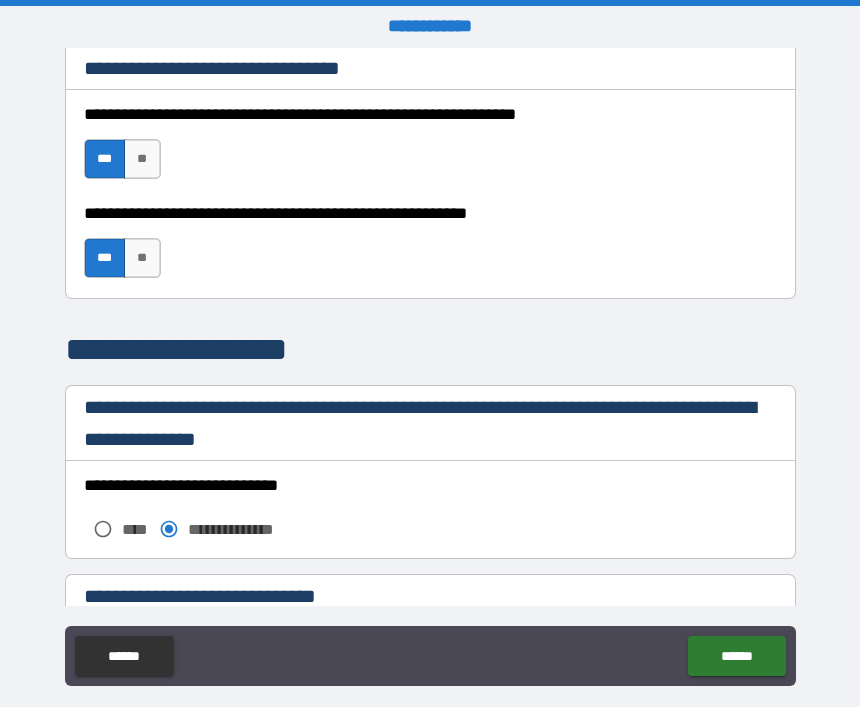 scroll, scrollTop: 1406, scrollLeft: 0, axis: vertical 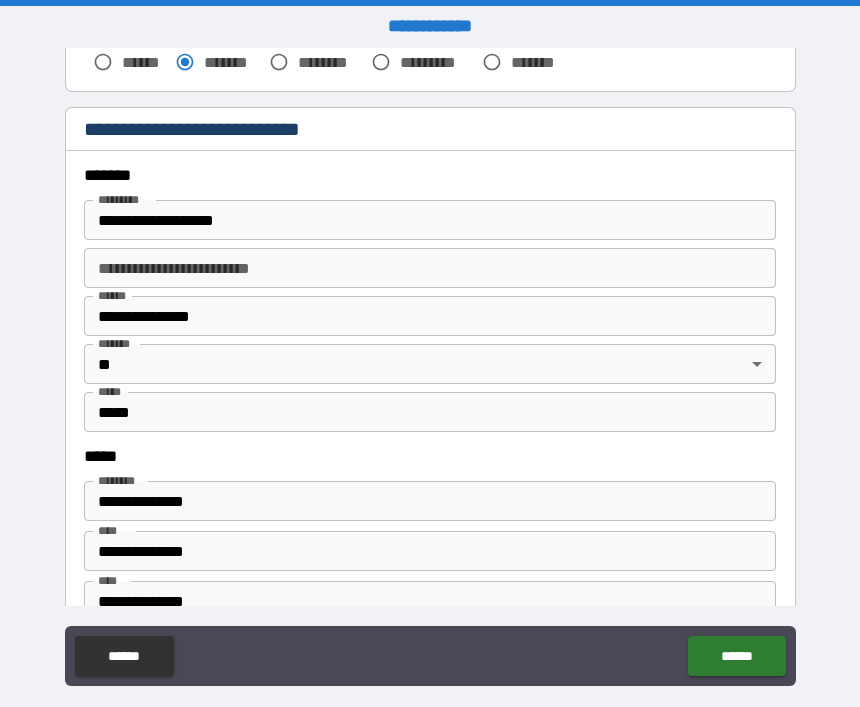 click on "******" at bounding box center [736, 656] 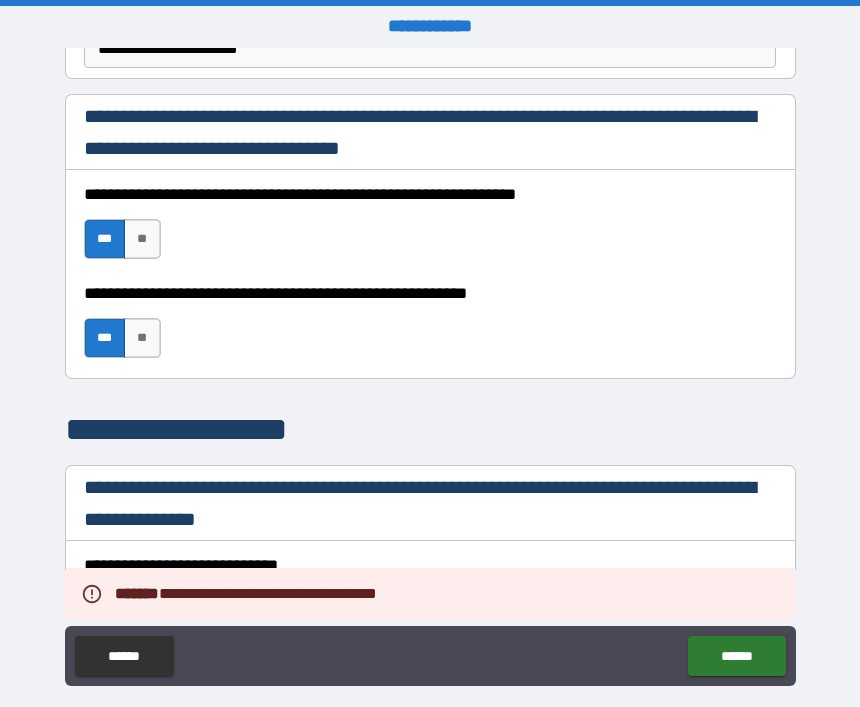 click on "******" at bounding box center (124, 656) 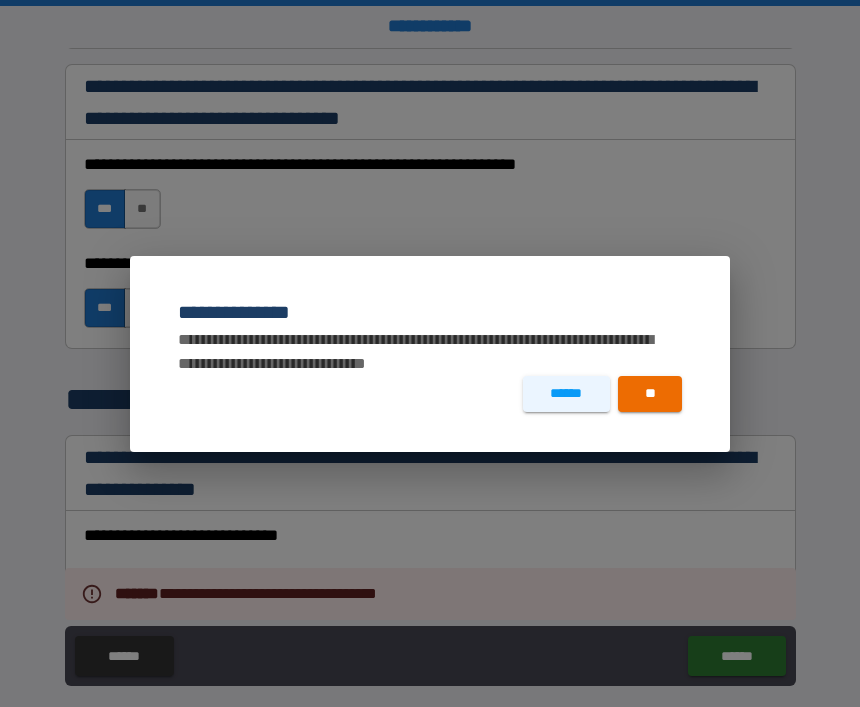 scroll, scrollTop: 1343, scrollLeft: 0, axis: vertical 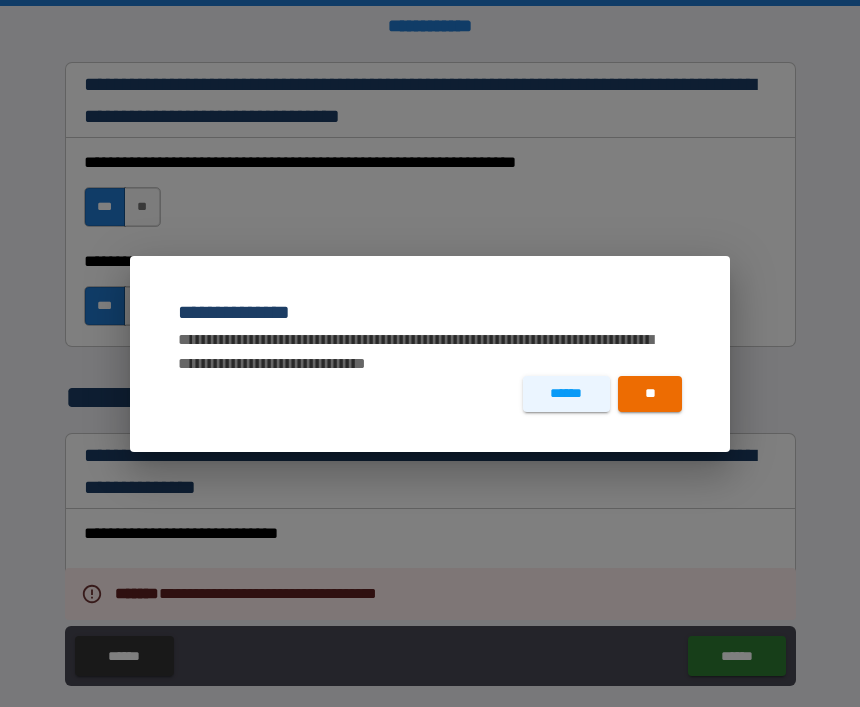 click on "**" at bounding box center (650, 394) 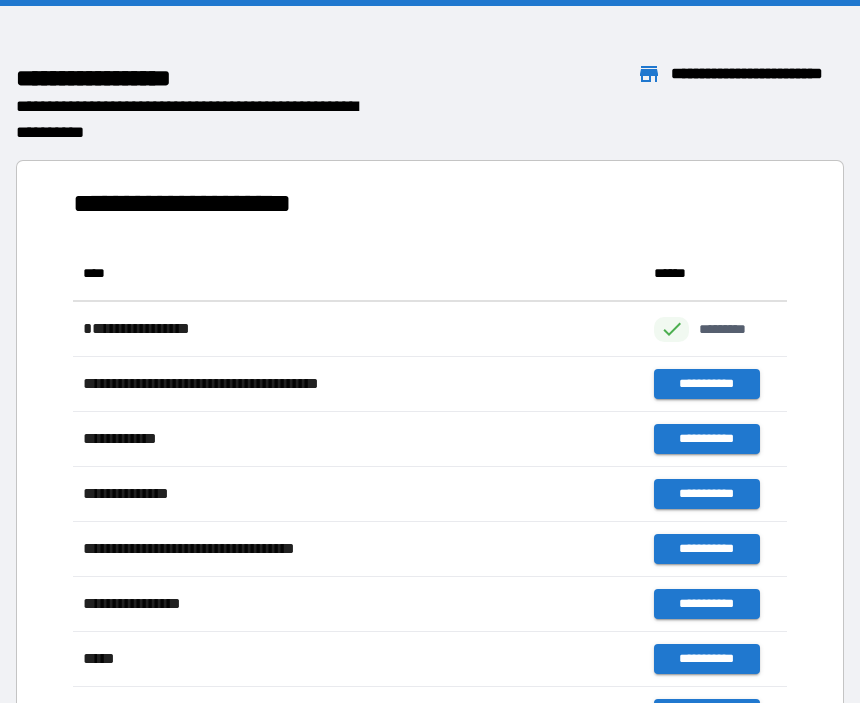 scroll, scrollTop: 1, scrollLeft: 1, axis: both 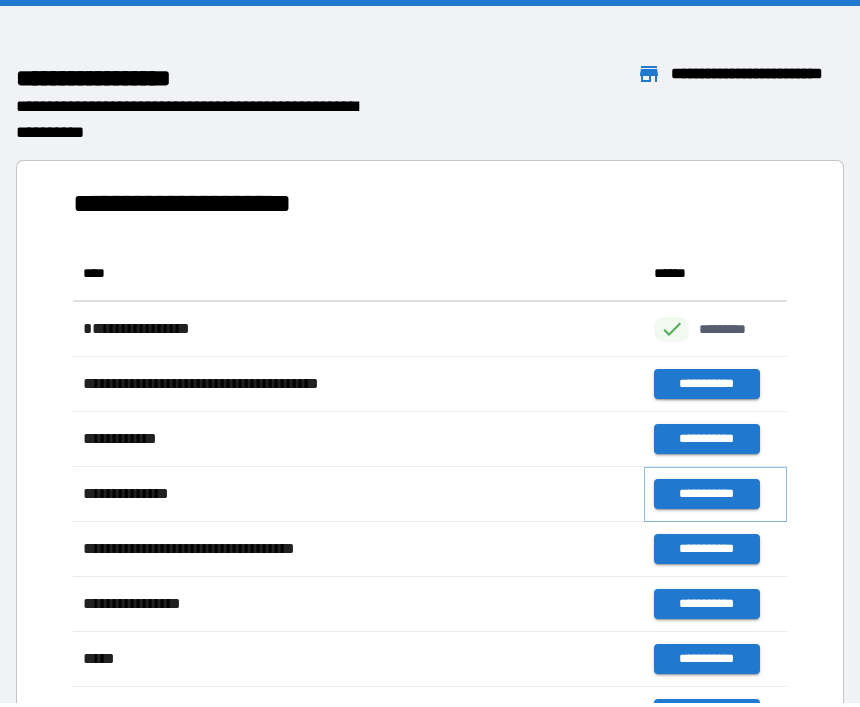 click on "**********" at bounding box center (706, 494) 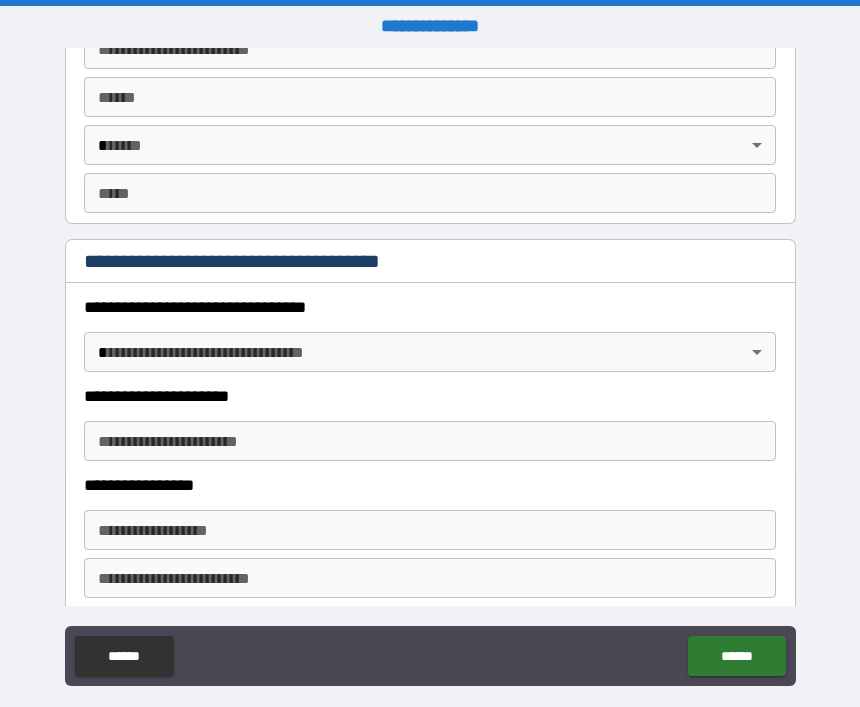 scroll, scrollTop: 3306, scrollLeft: 0, axis: vertical 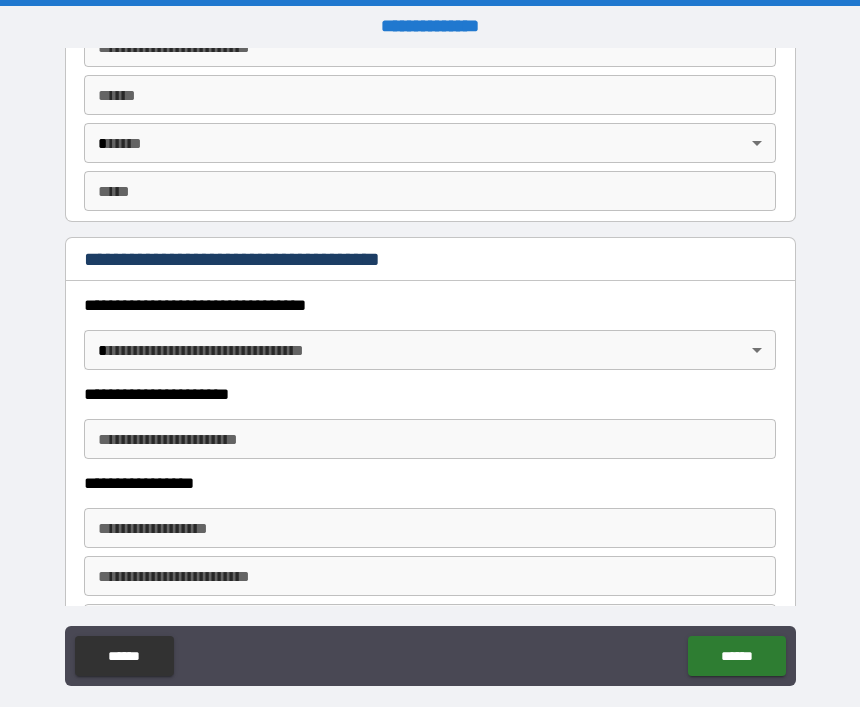 click on "******" at bounding box center (124, 656) 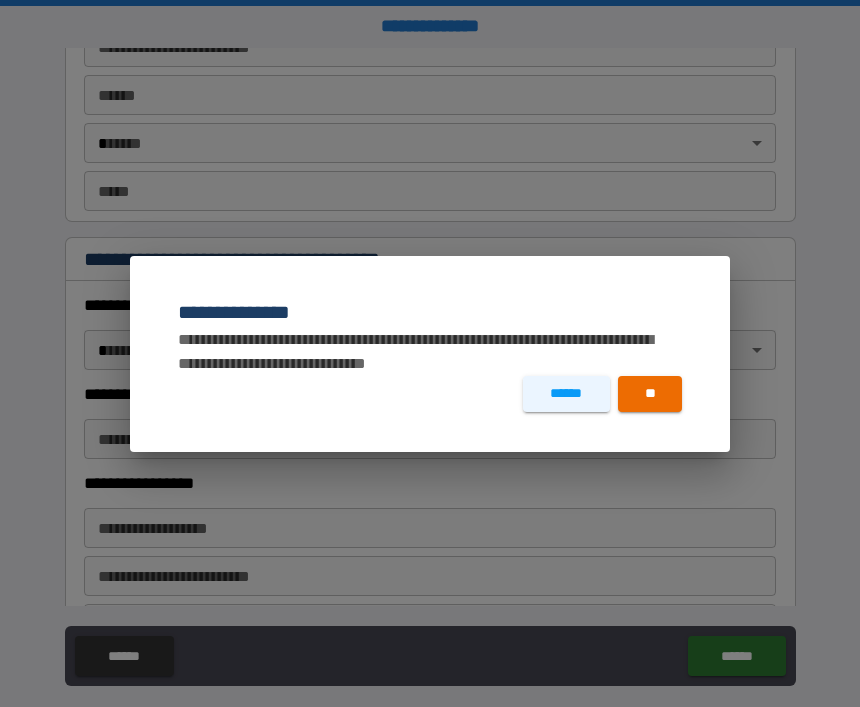 click on "**" at bounding box center (650, 394) 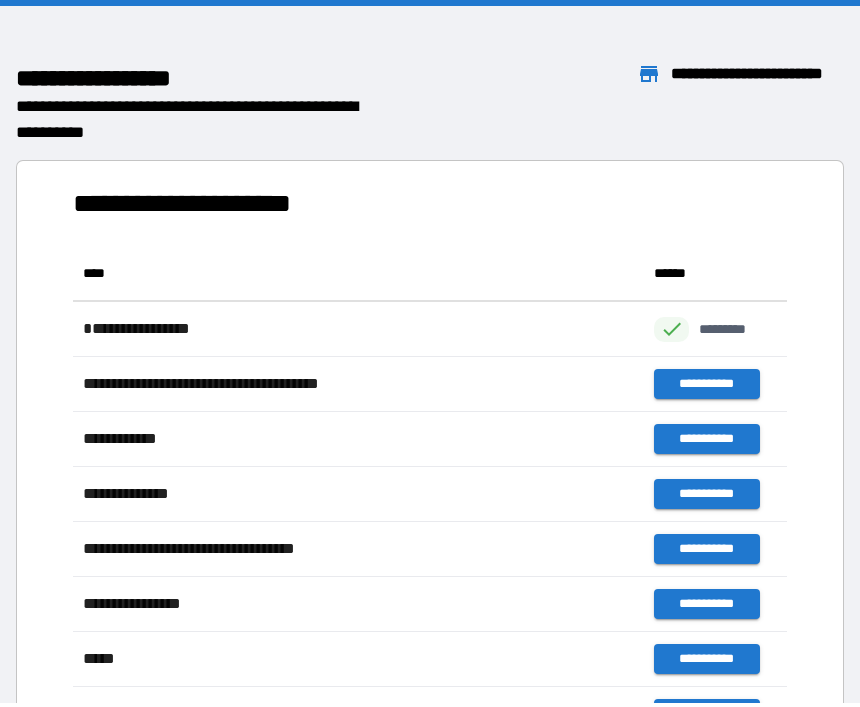scroll, scrollTop: 1, scrollLeft: 1, axis: both 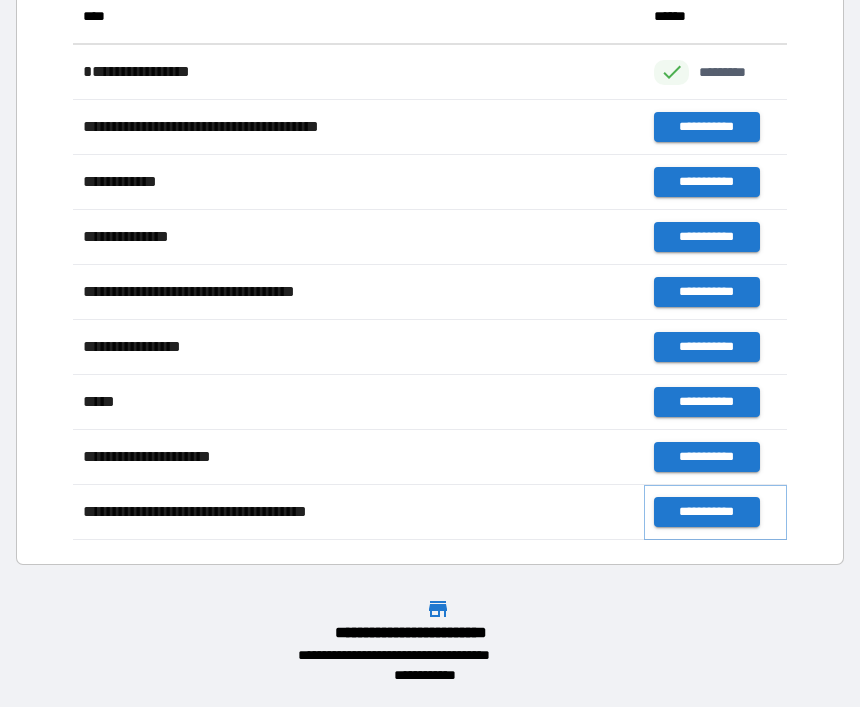 click on "**********" at bounding box center (706, 512) 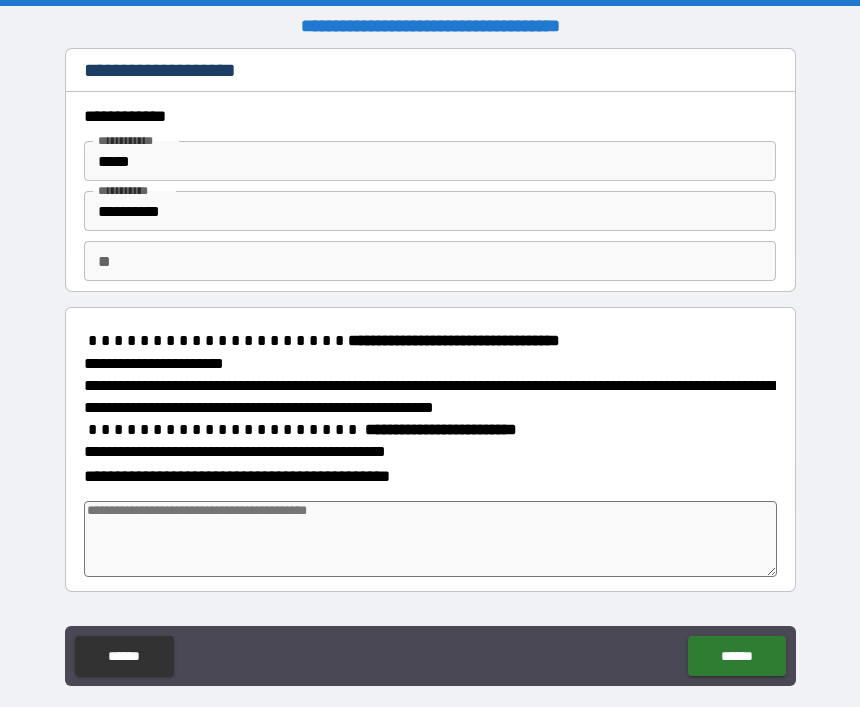 scroll, scrollTop: 0, scrollLeft: 0, axis: both 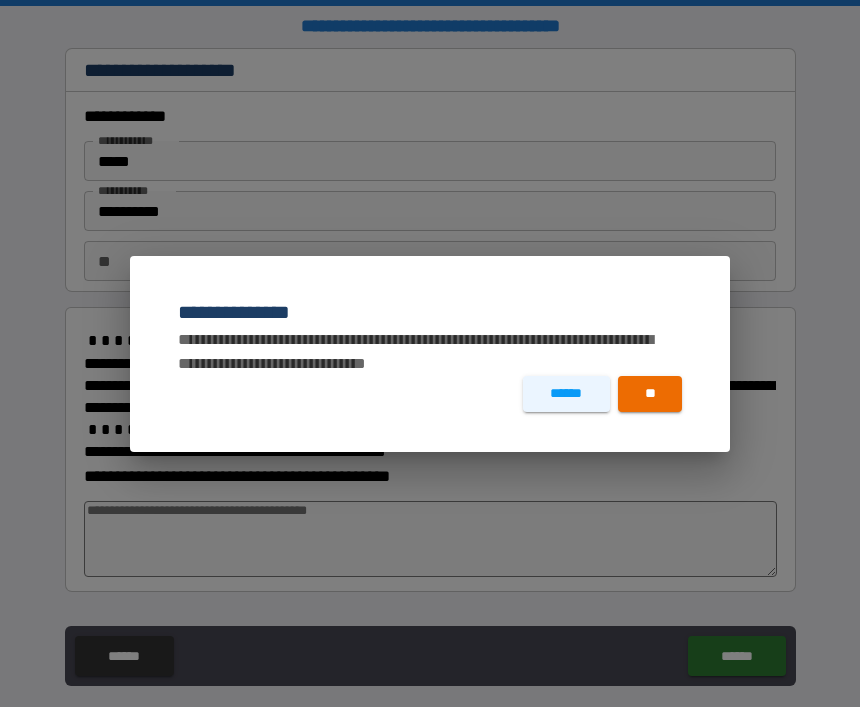 type on "*" 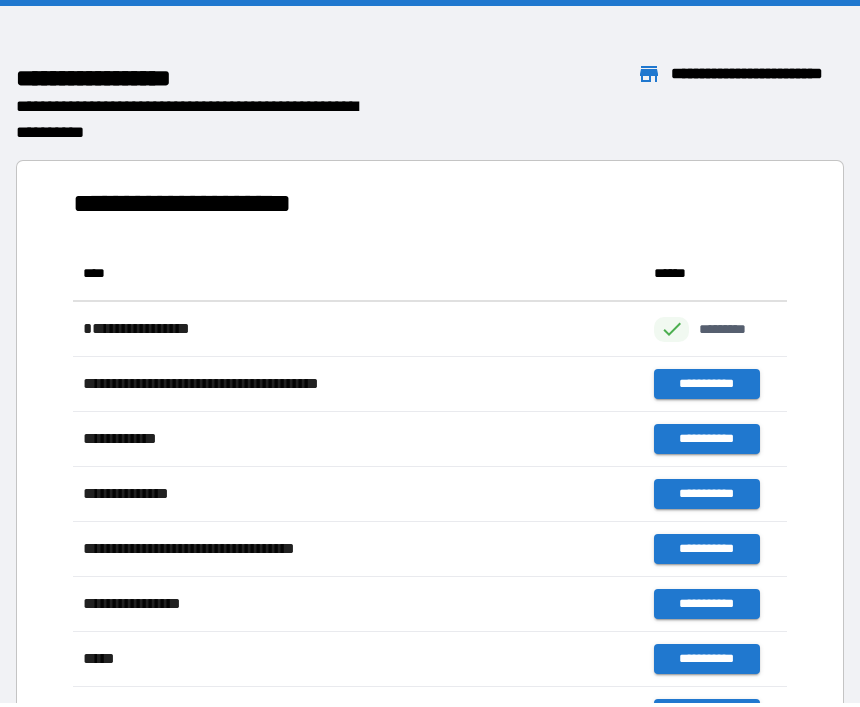 scroll, scrollTop: 1, scrollLeft: 1, axis: both 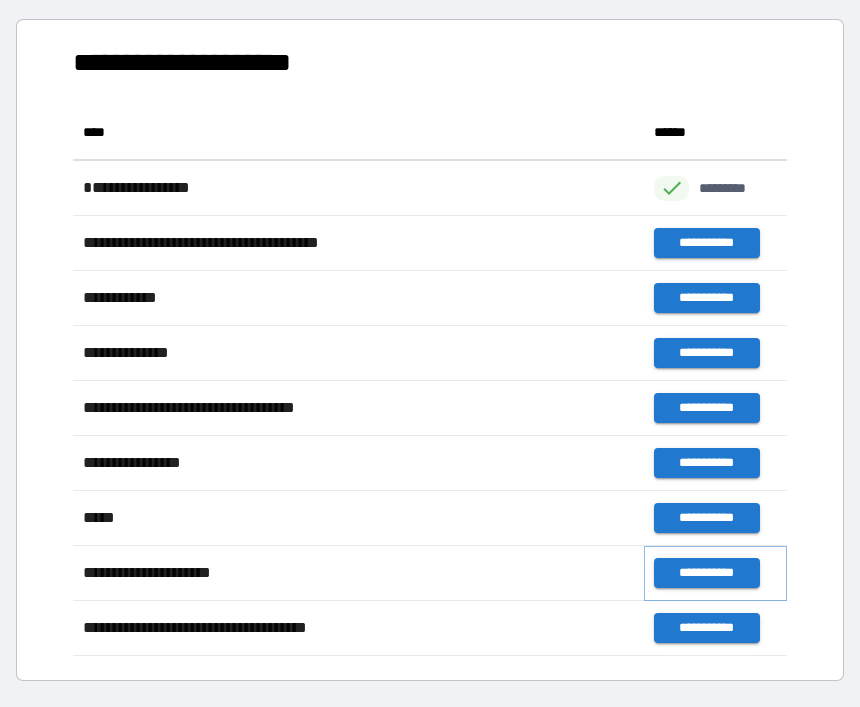 click on "**********" at bounding box center [706, 573] 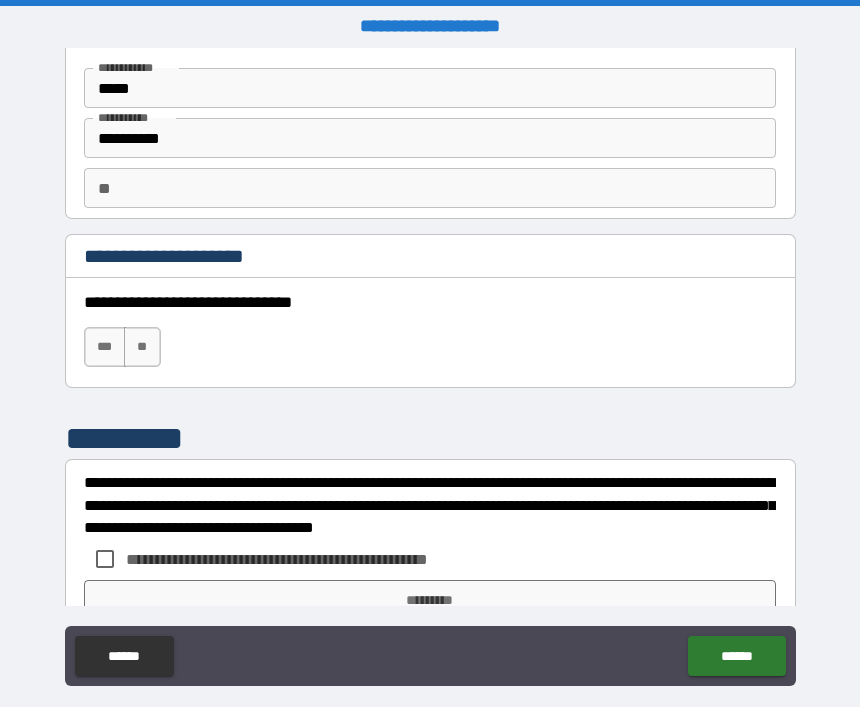 scroll, scrollTop: 110, scrollLeft: 0, axis: vertical 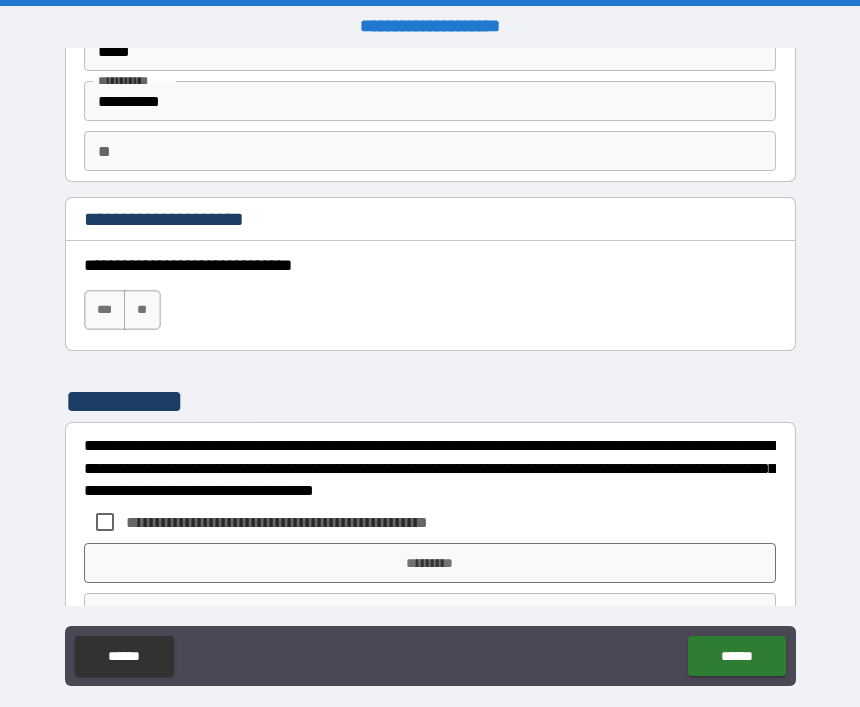 click on "***" at bounding box center (105, 310) 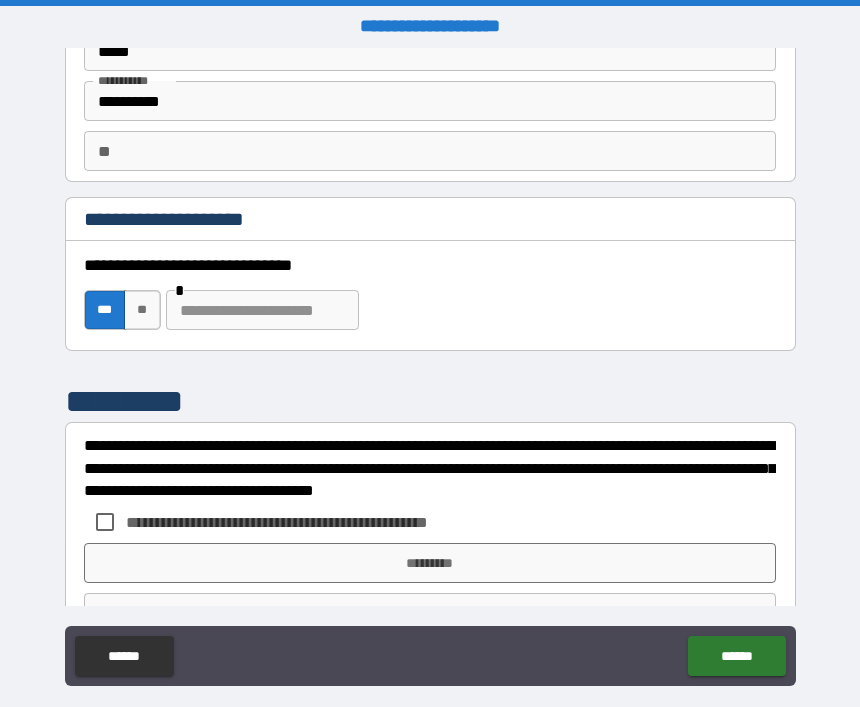 click at bounding box center [262, 310] 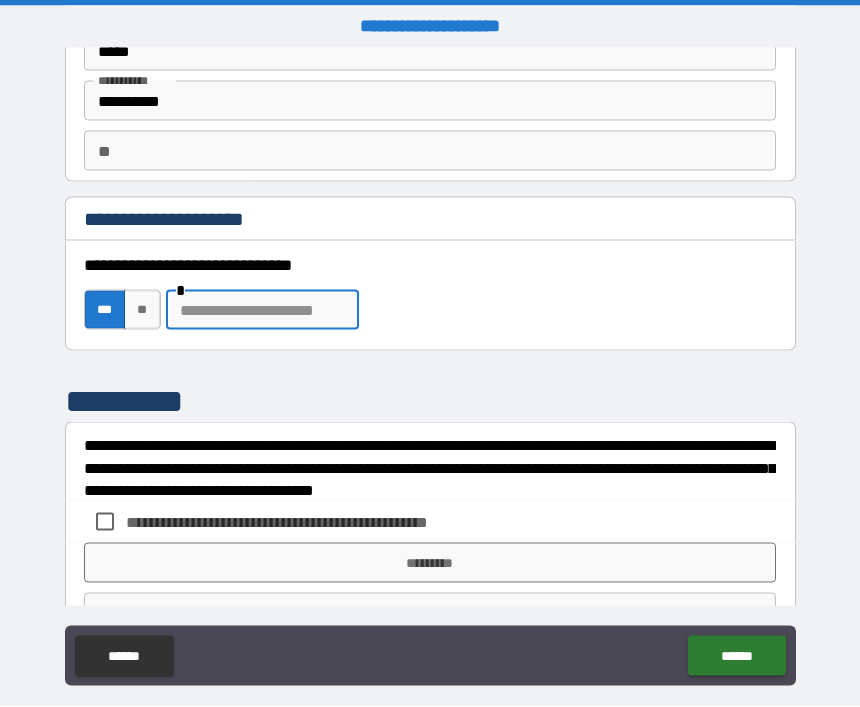 scroll, scrollTop: 0, scrollLeft: 0, axis: both 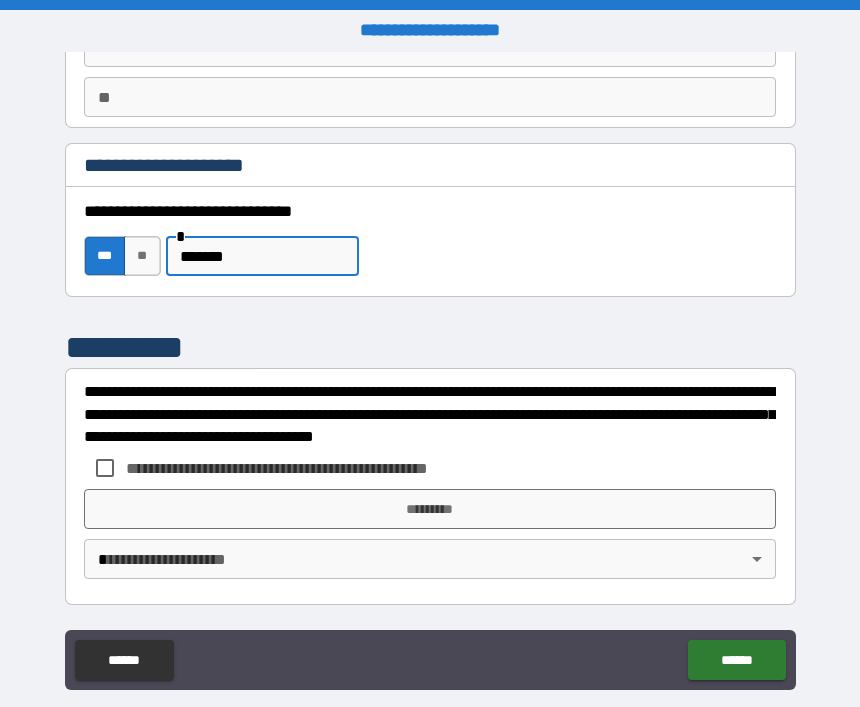 type on "******" 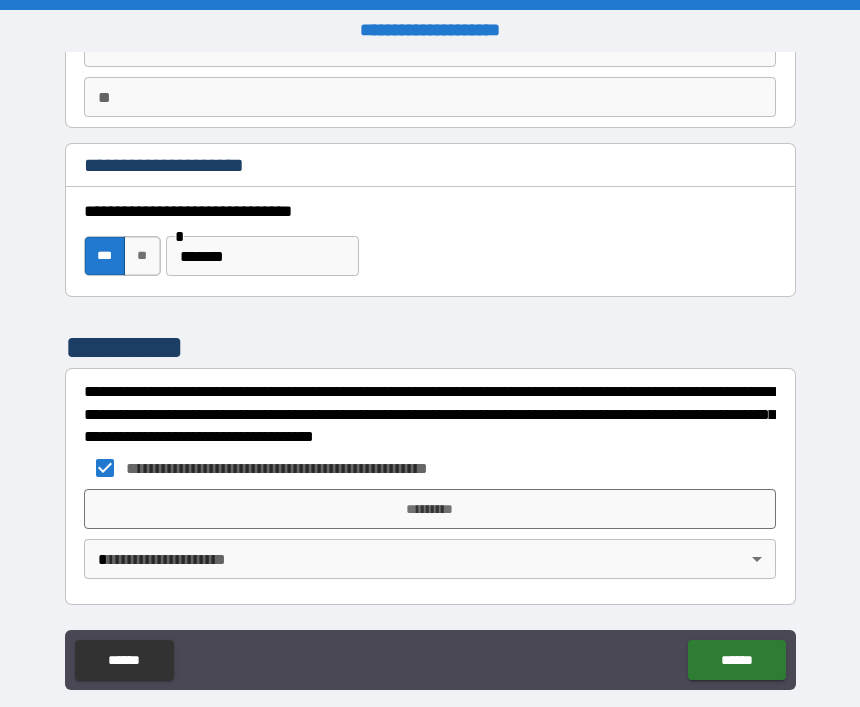click on "*********" at bounding box center [430, 509] 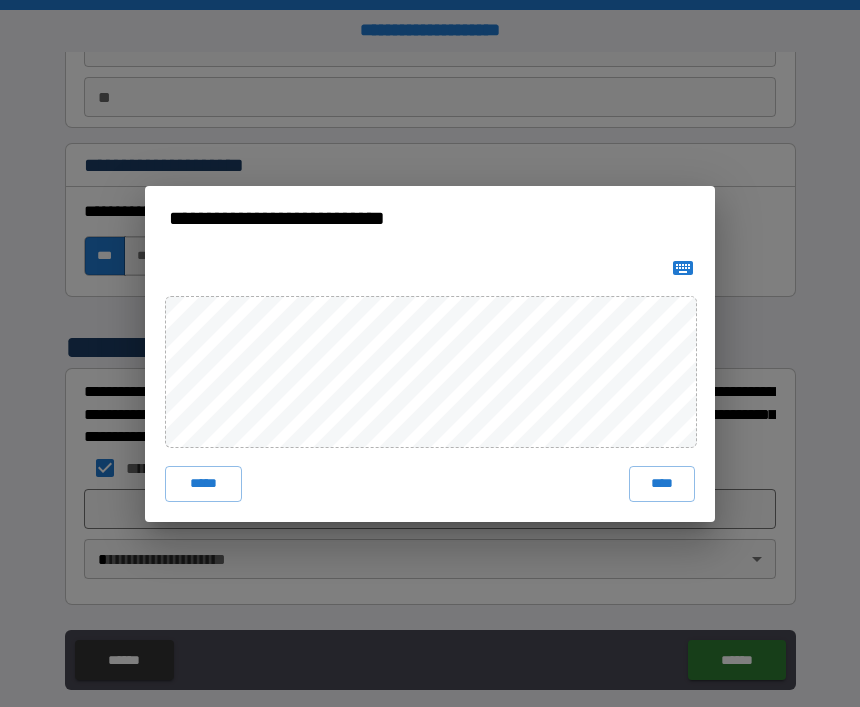 click 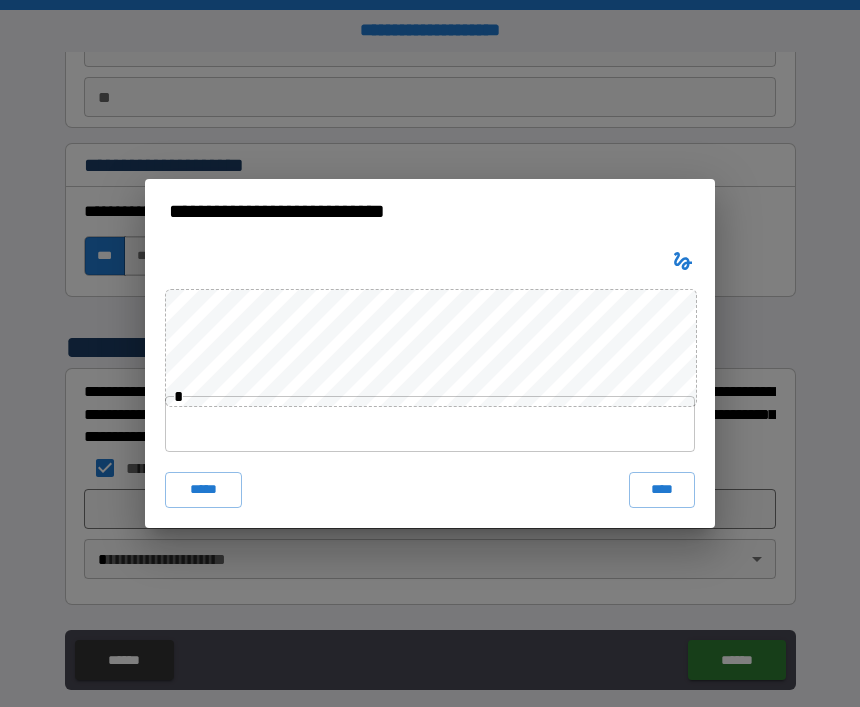 type 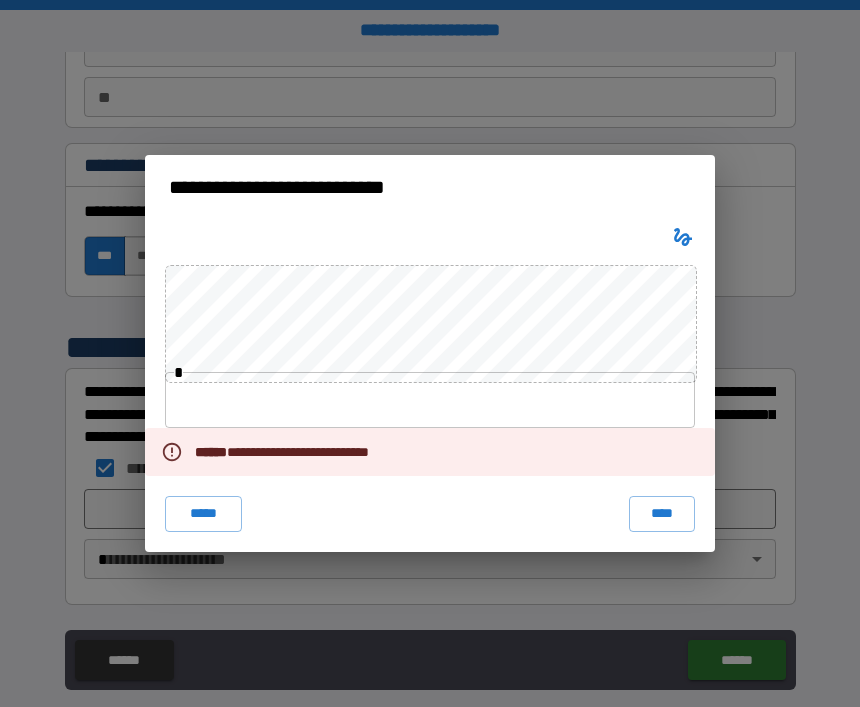 click at bounding box center [430, 400] 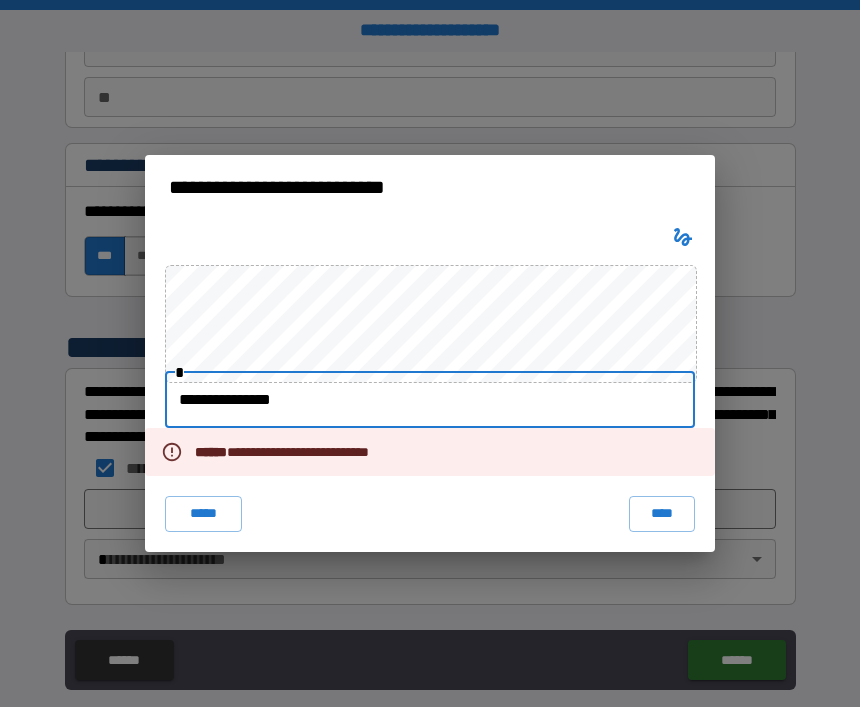 type on "**********" 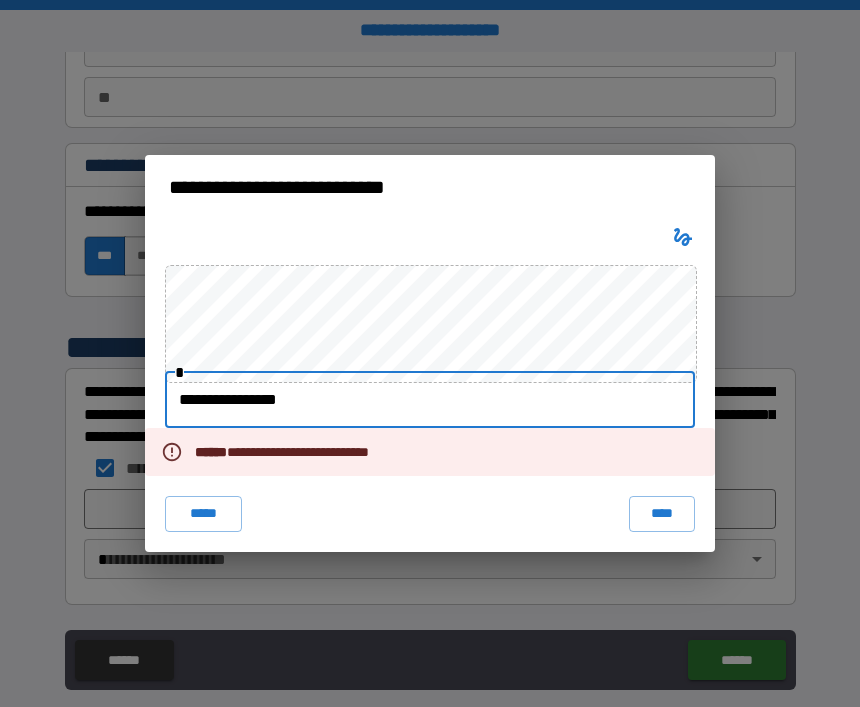 click on "****" at bounding box center (662, 514) 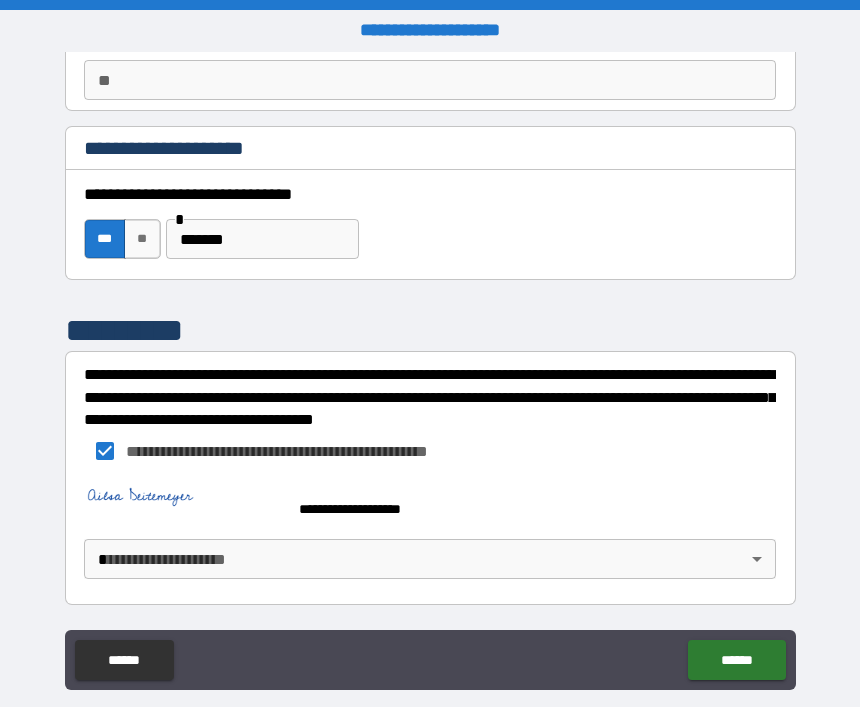 scroll, scrollTop: 185, scrollLeft: 0, axis: vertical 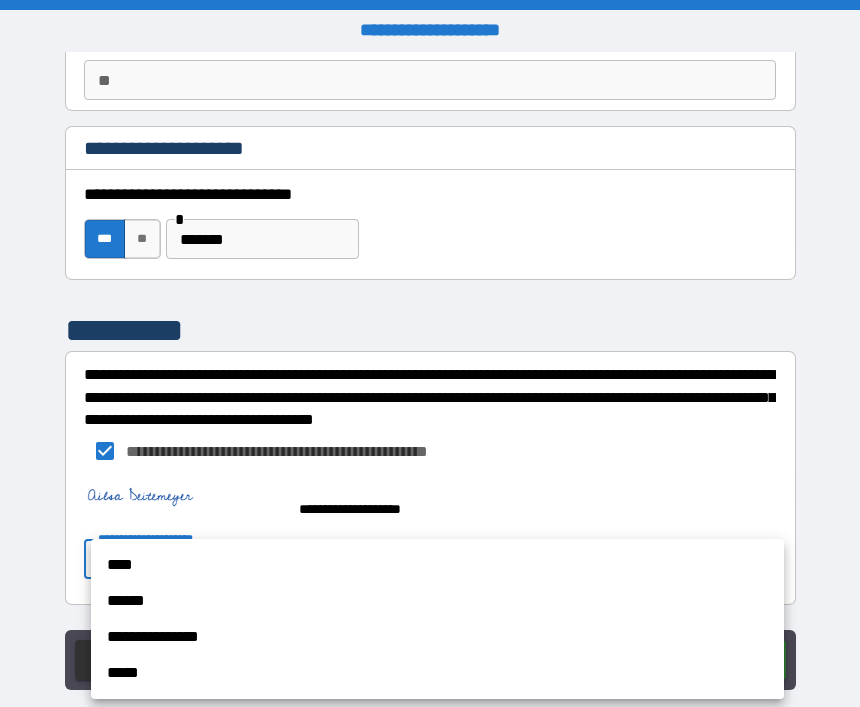 click on "****" at bounding box center [437, 565] 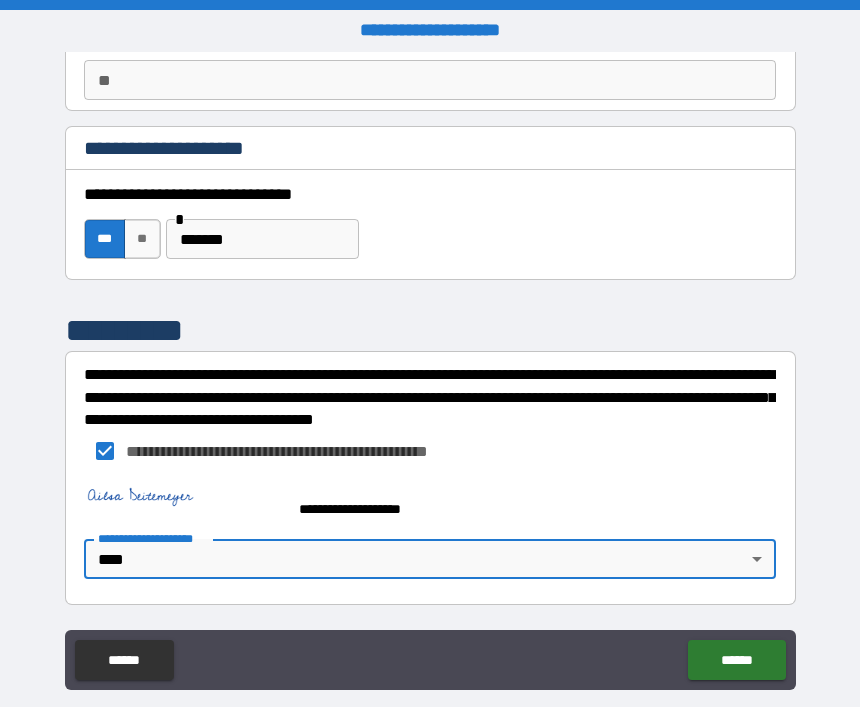 click on "******" at bounding box center (736, 660) 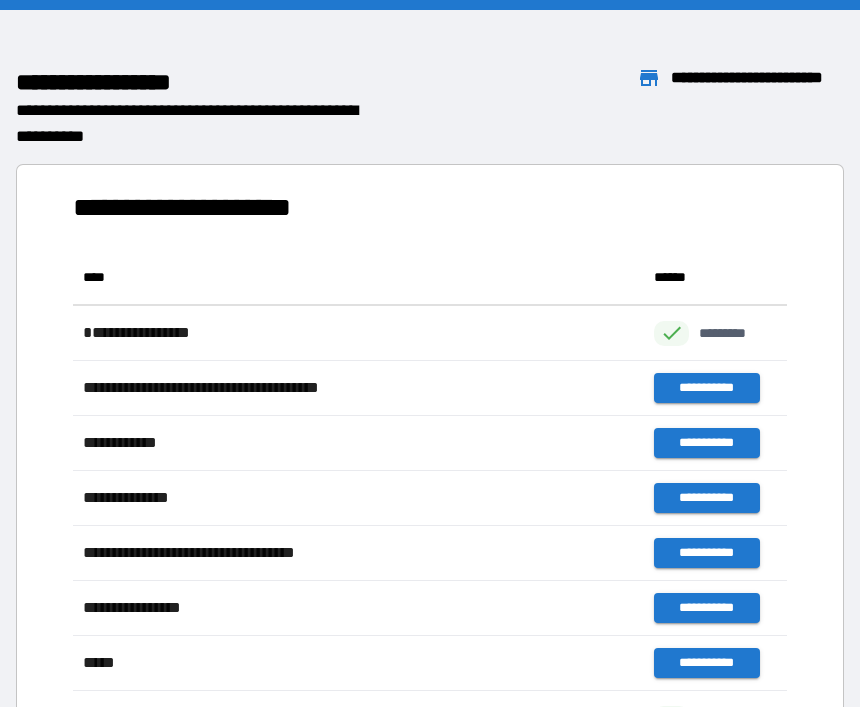 scroll, scrollTop: 1, scrollLeft: 1, axis: both 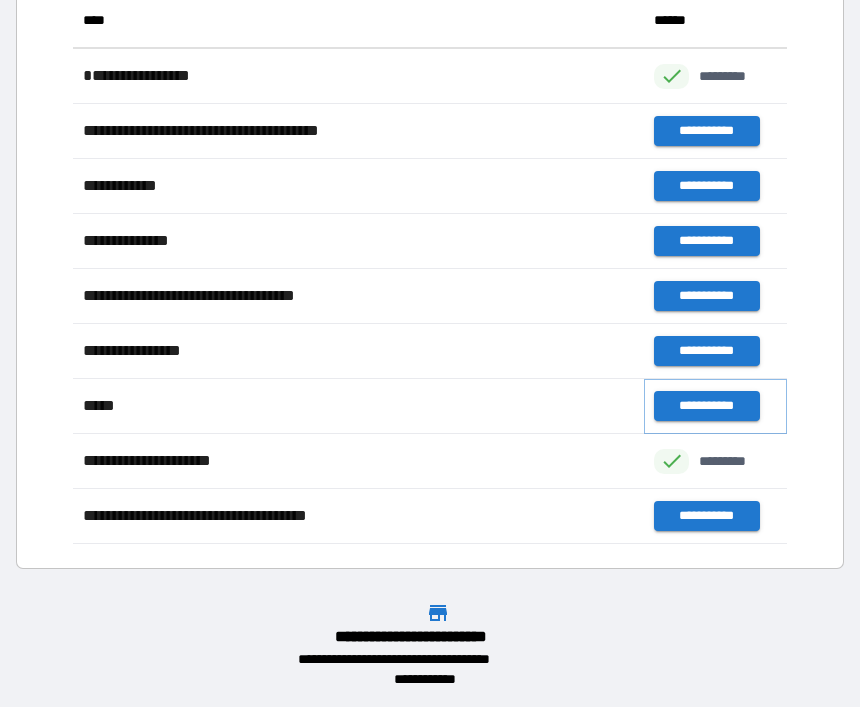 click on "**********" at bounding box center (706, 406) 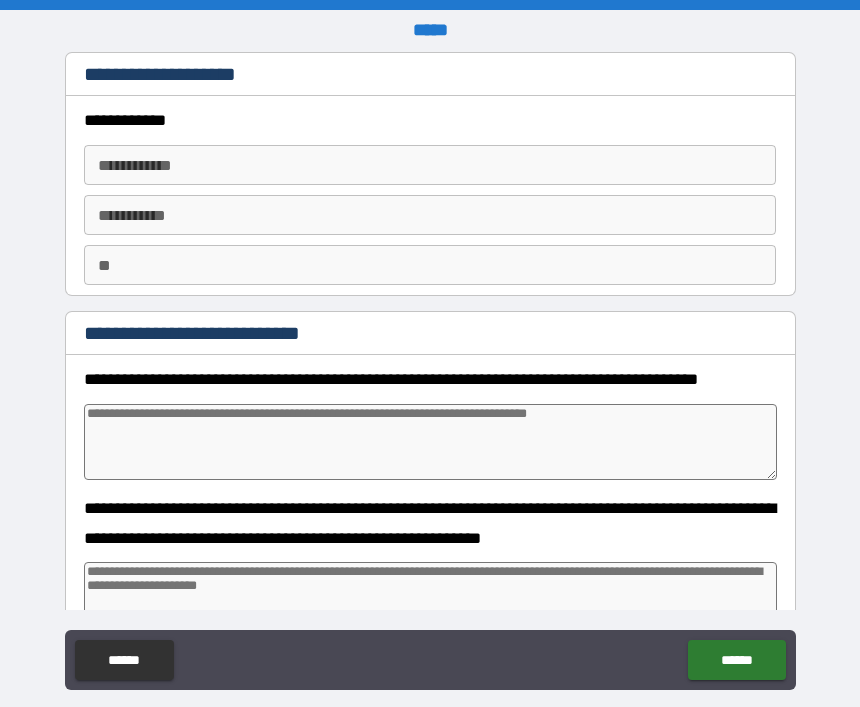 type on "*" 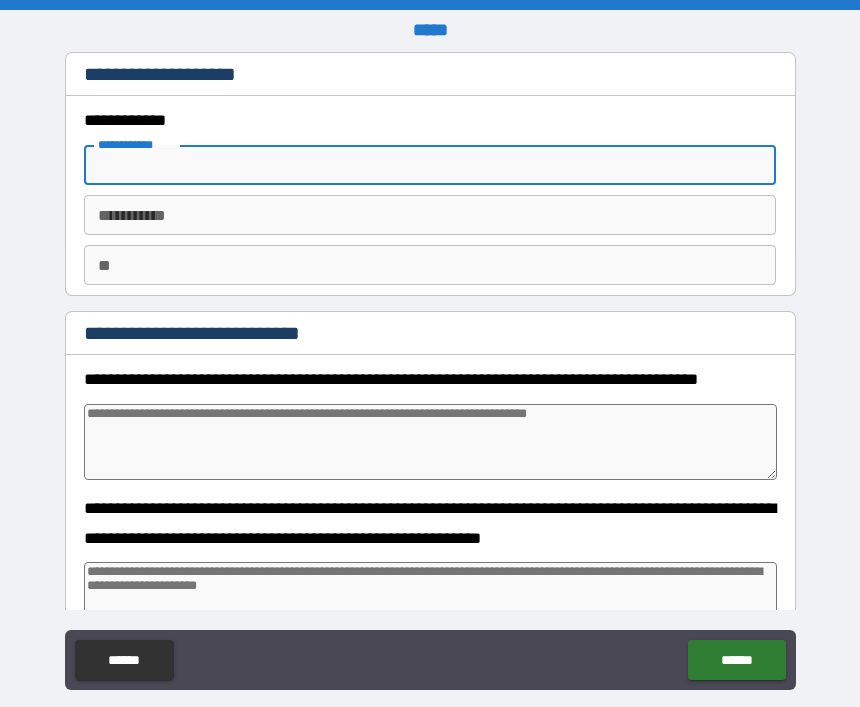 click on "*********   * *********   *" at bounding box center [430, 215] 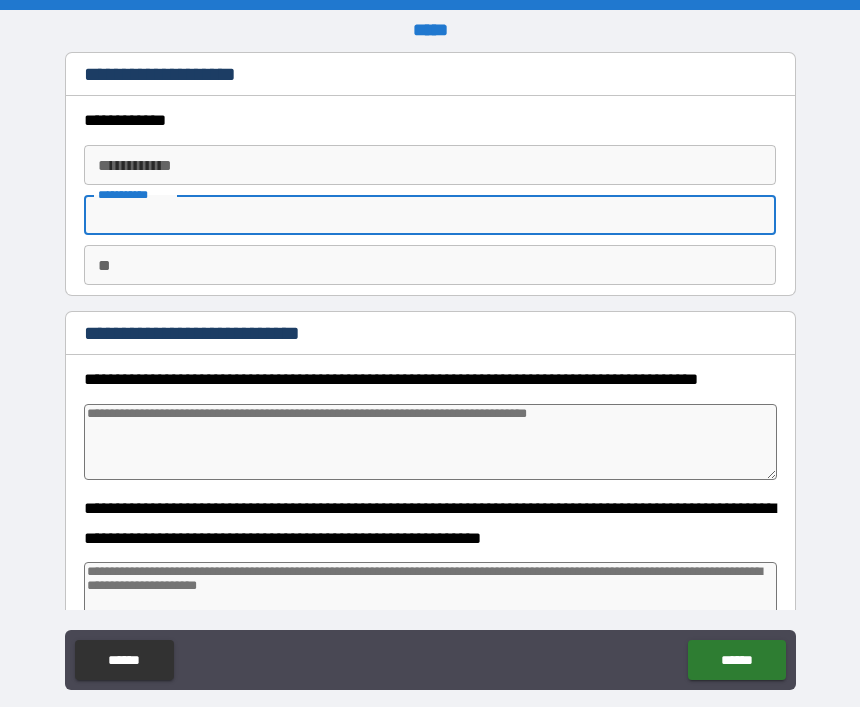 click on "**********" at bounding box center [430, 165] 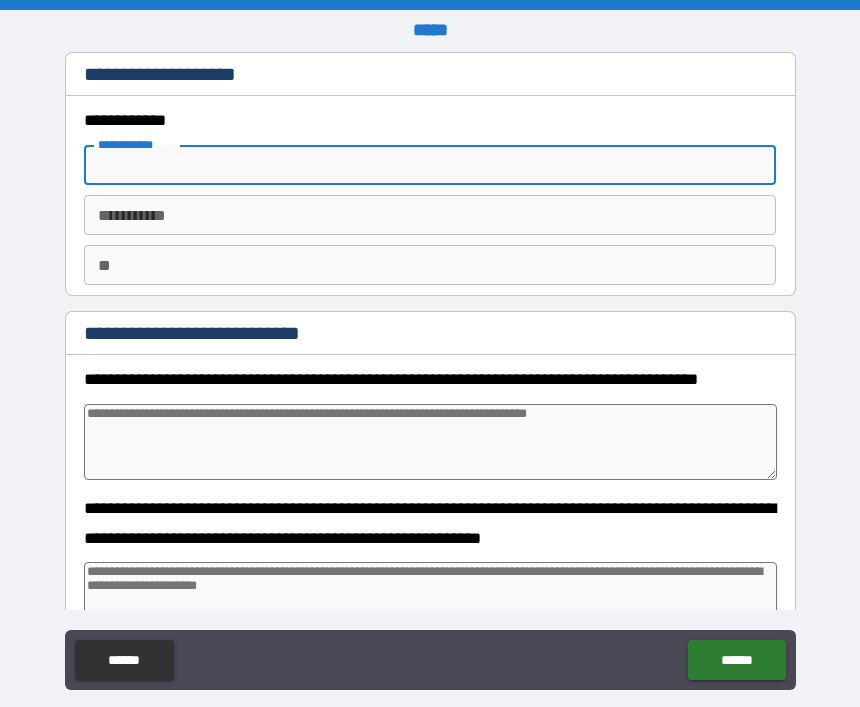 type on "*****" 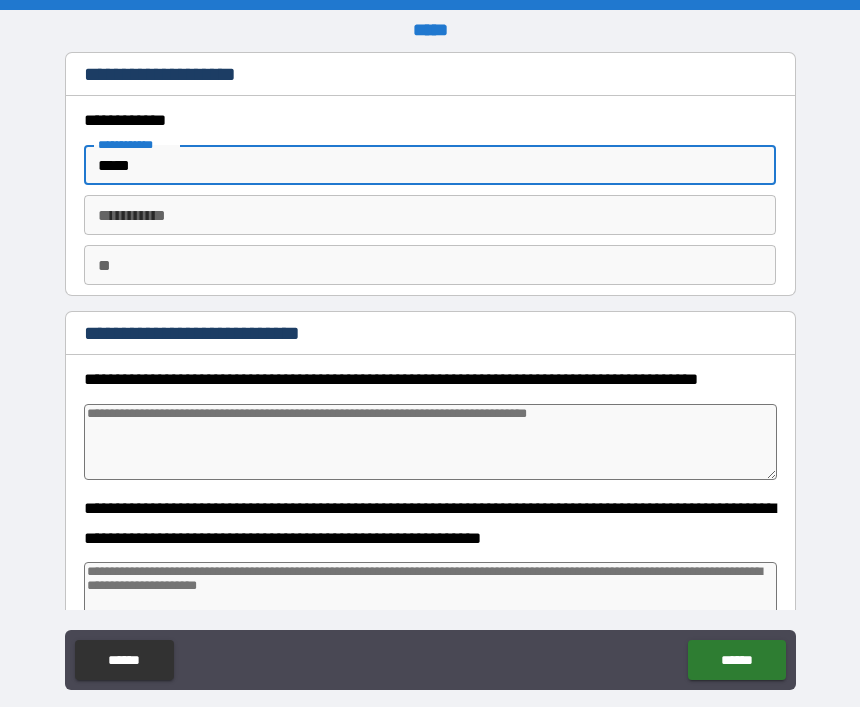type on "*" 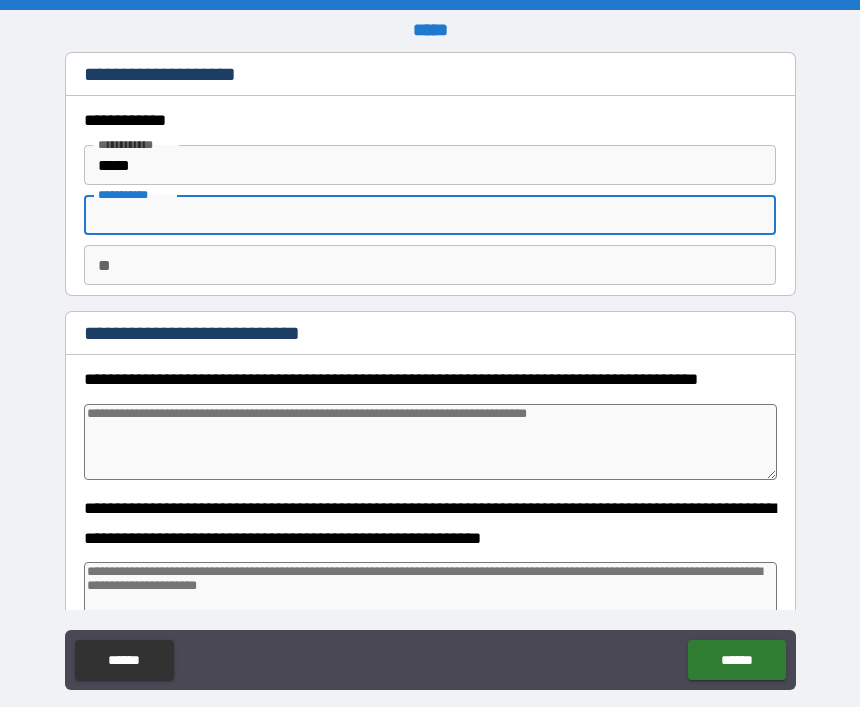 type on "*" 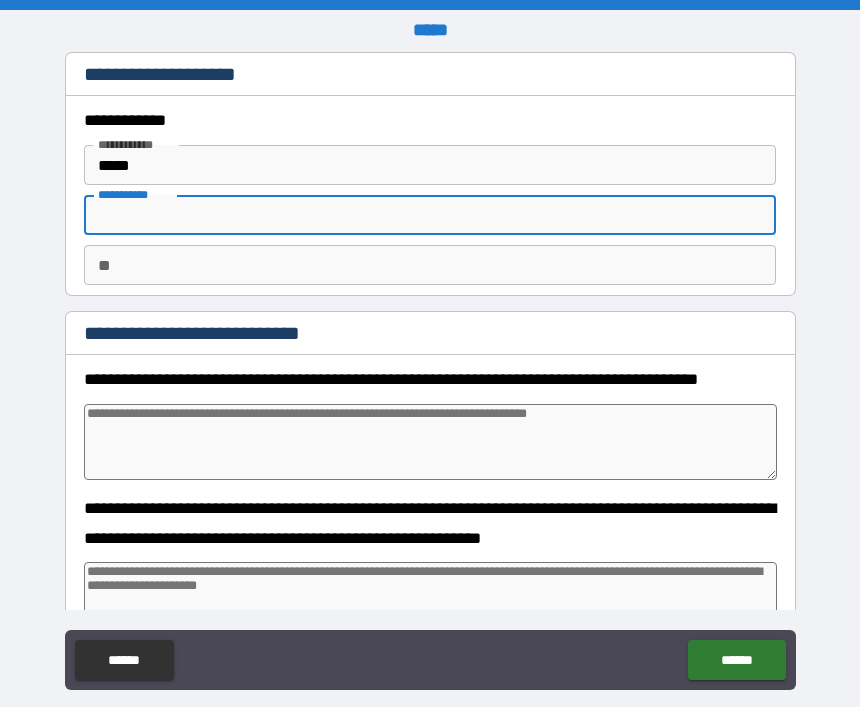 type on "**********" 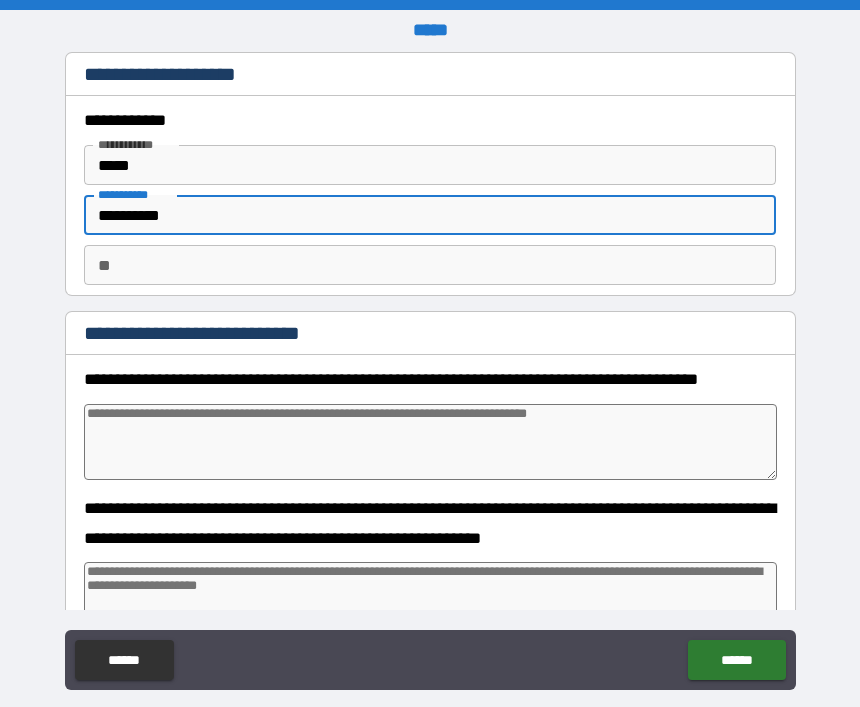 type on "*" 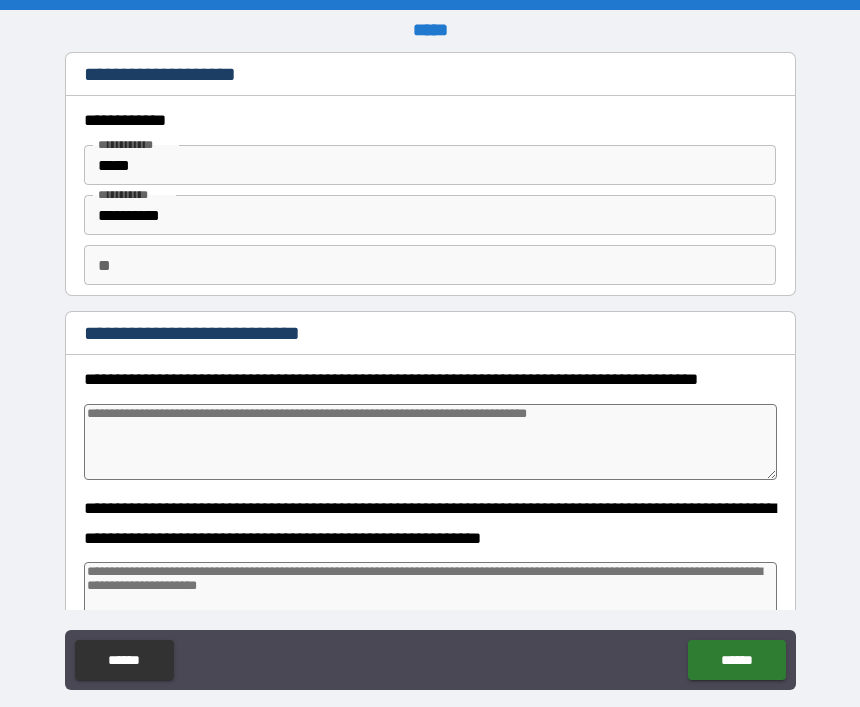 type on "*" 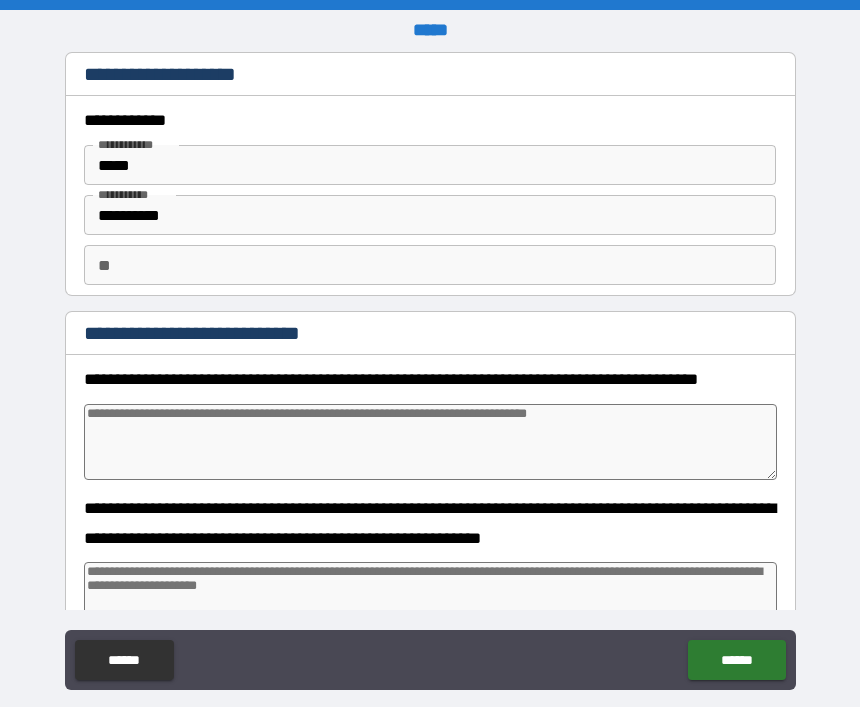 click on "**" at bounding box center (430, 265) 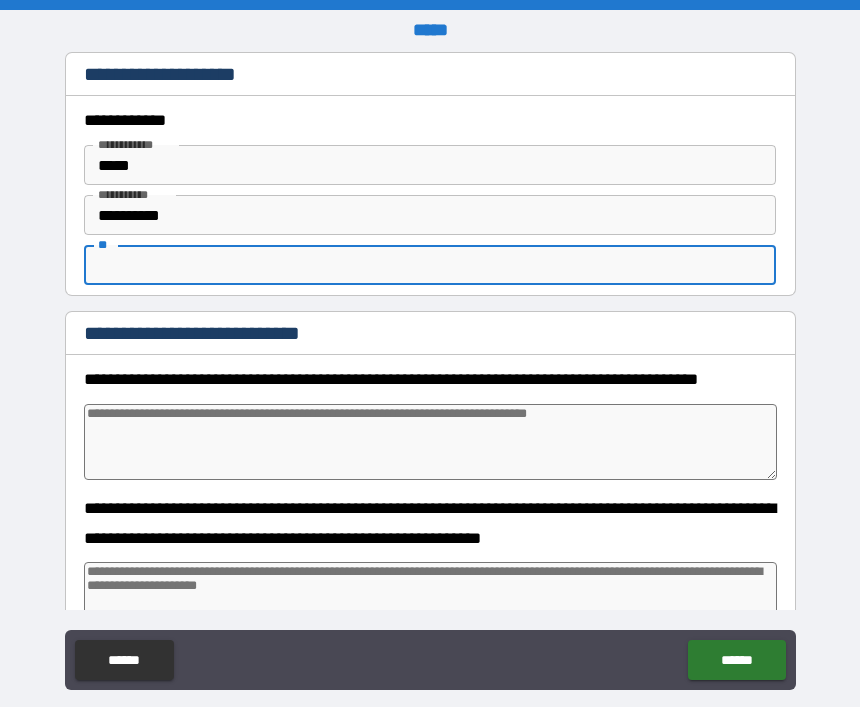 type on "*" 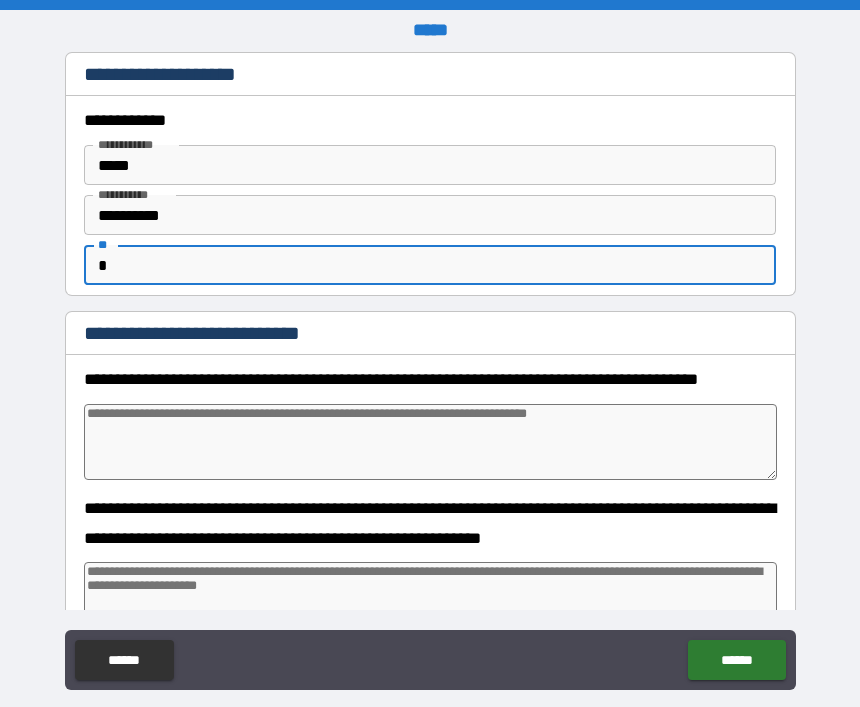 type on "*" 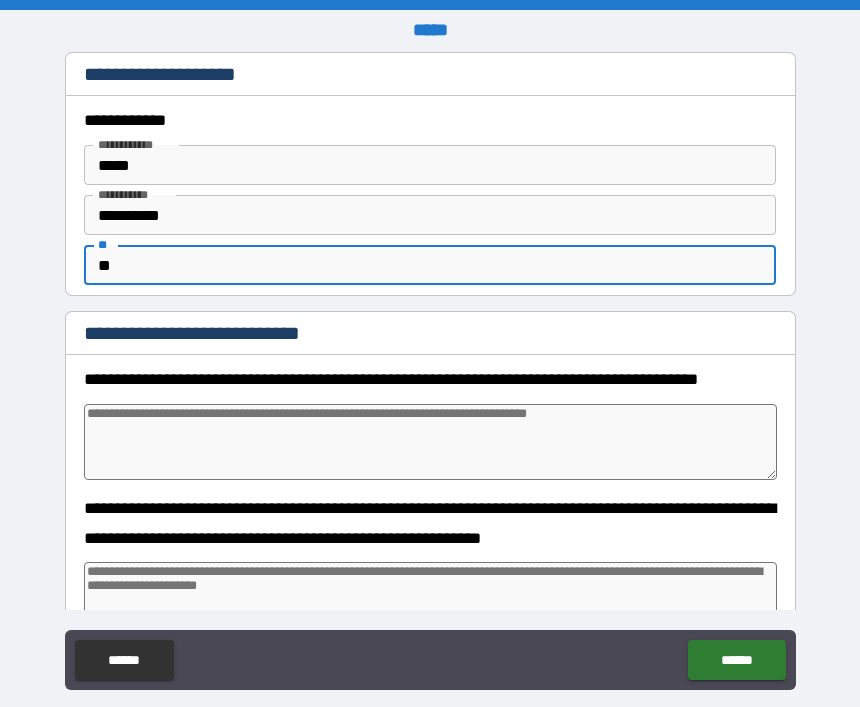 type on "*" 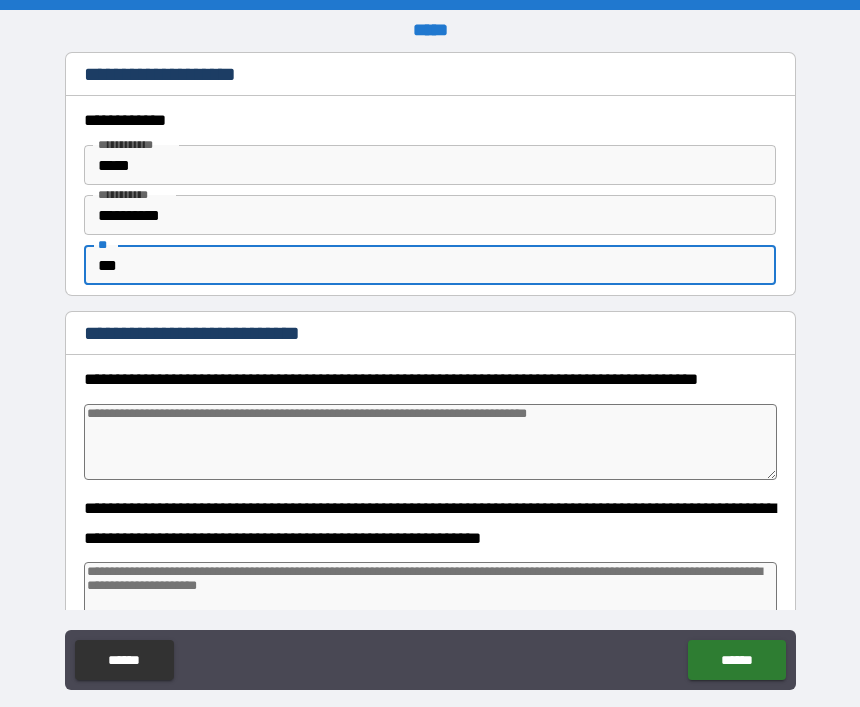 type on "*" 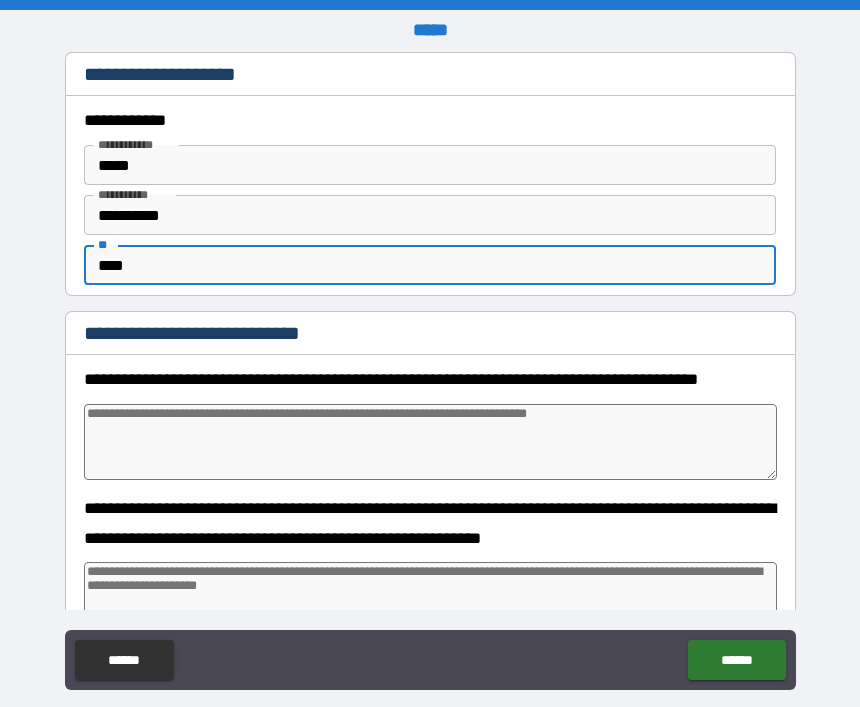 type on "*" 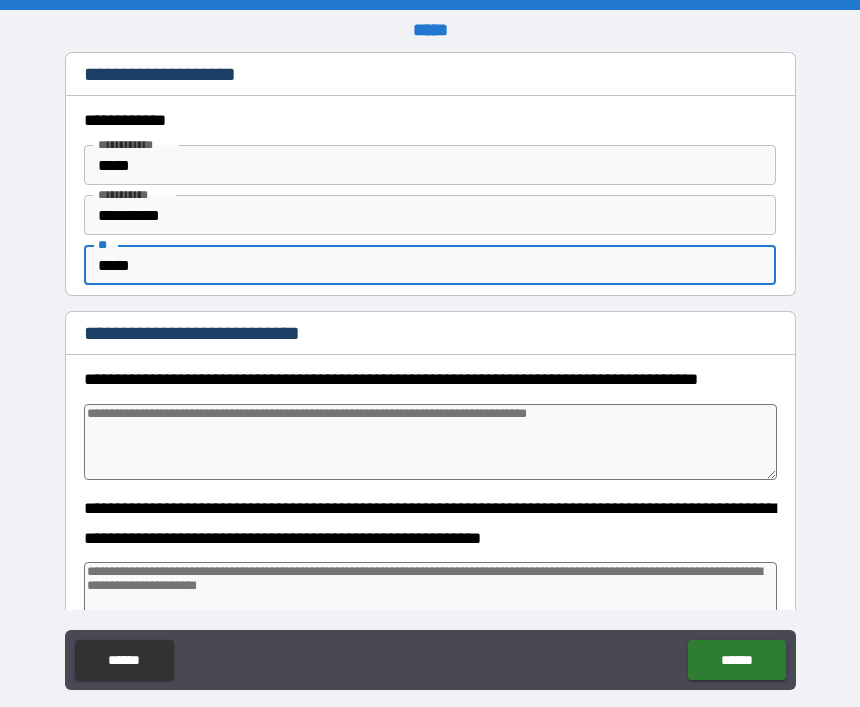 type on "*" 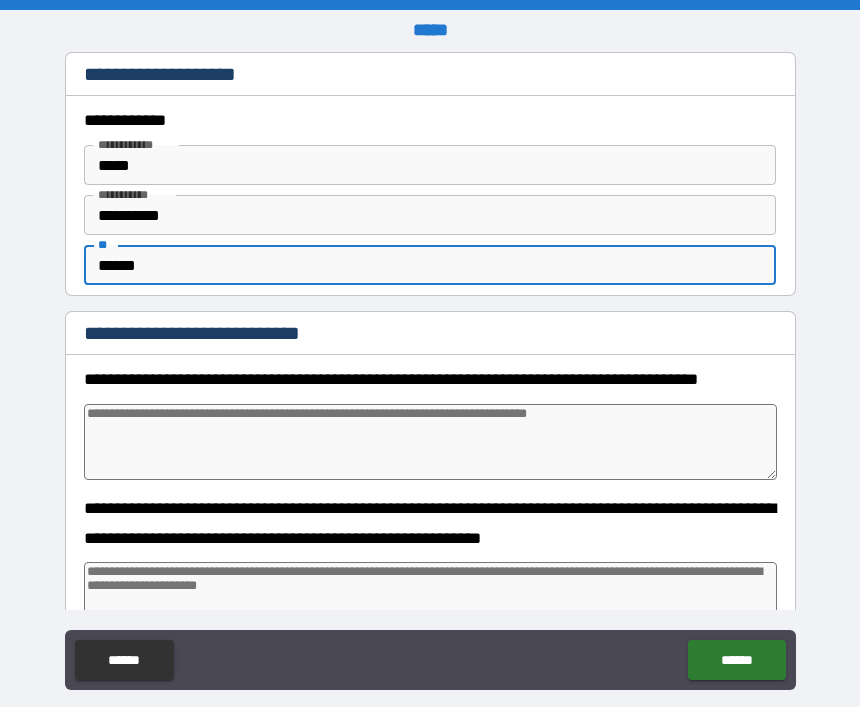 type on "*" 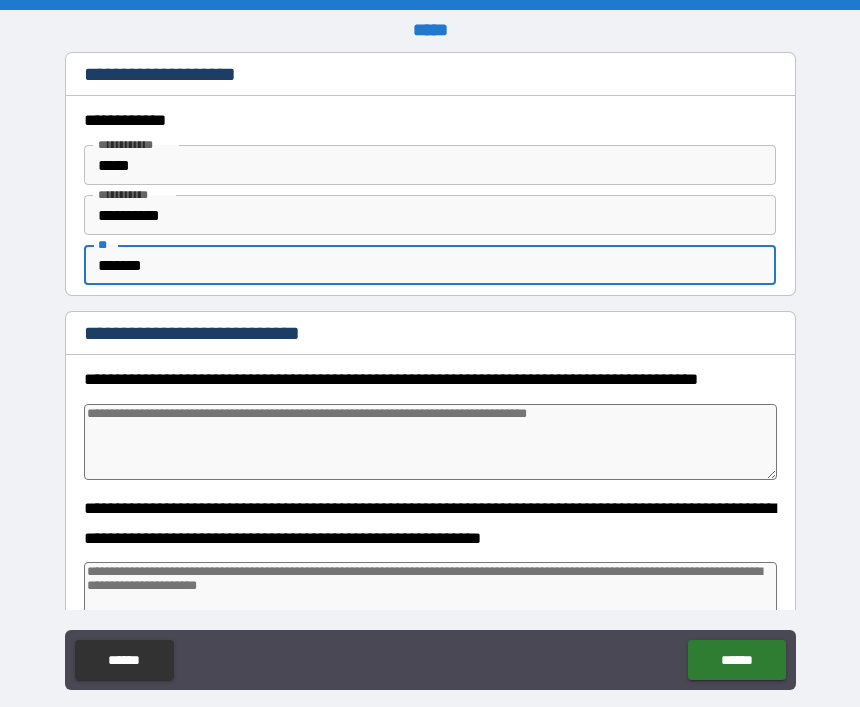 type on "*" 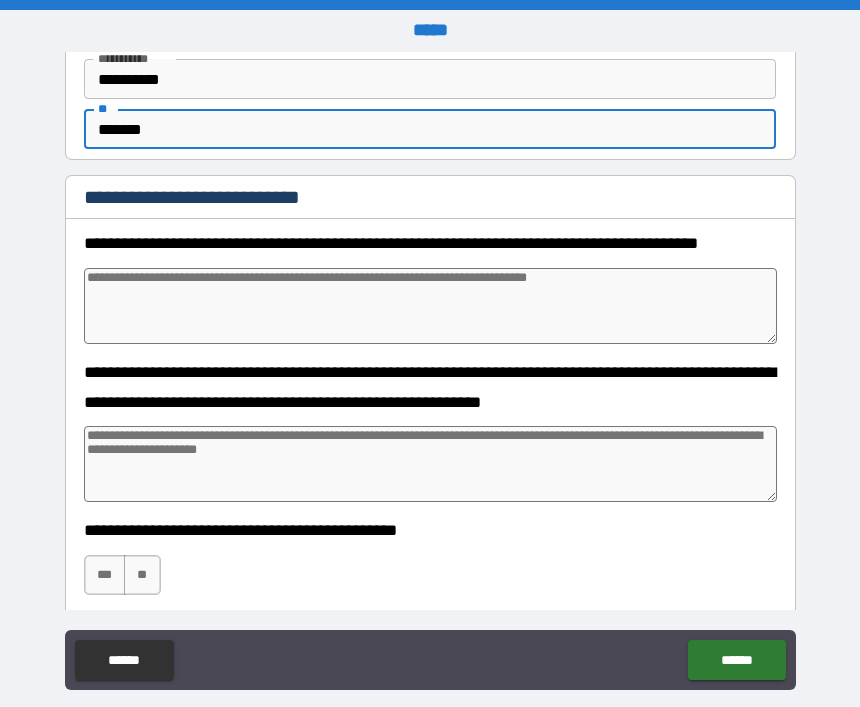 scroll, scrollTop: 137, scrollLeft: 0, axis: vertical 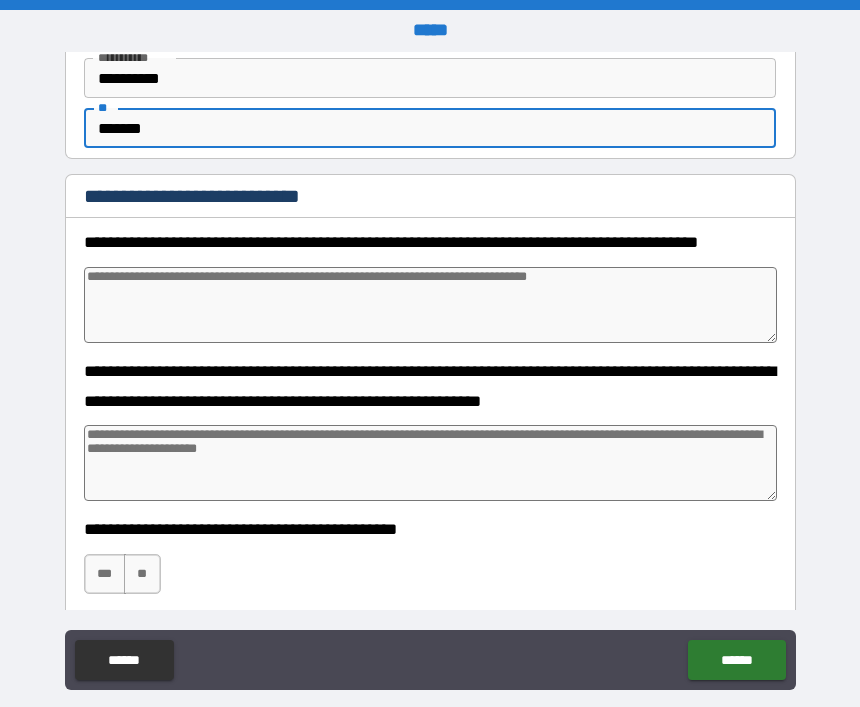 type on "*******" 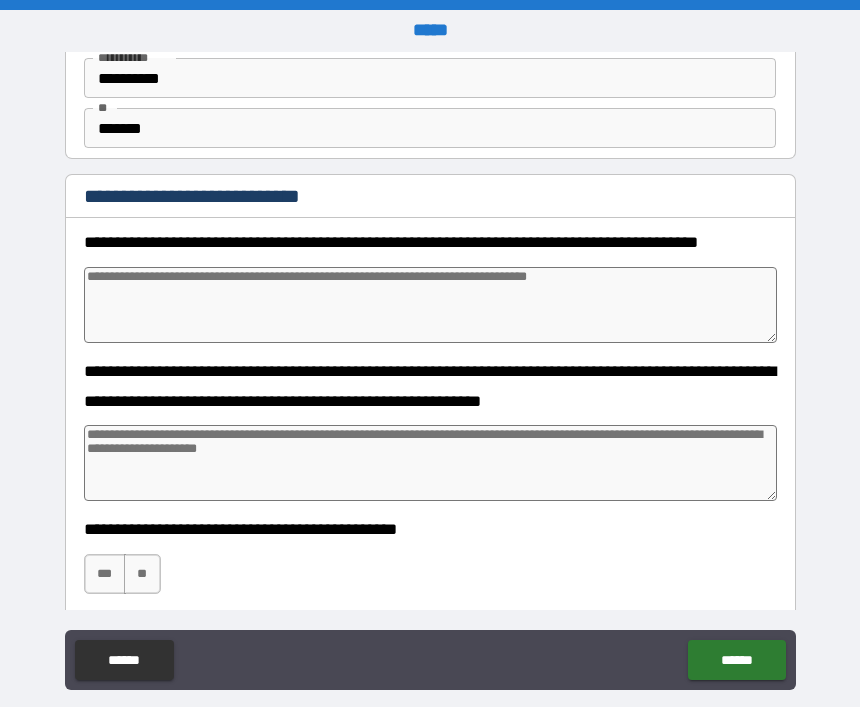 type on "*" 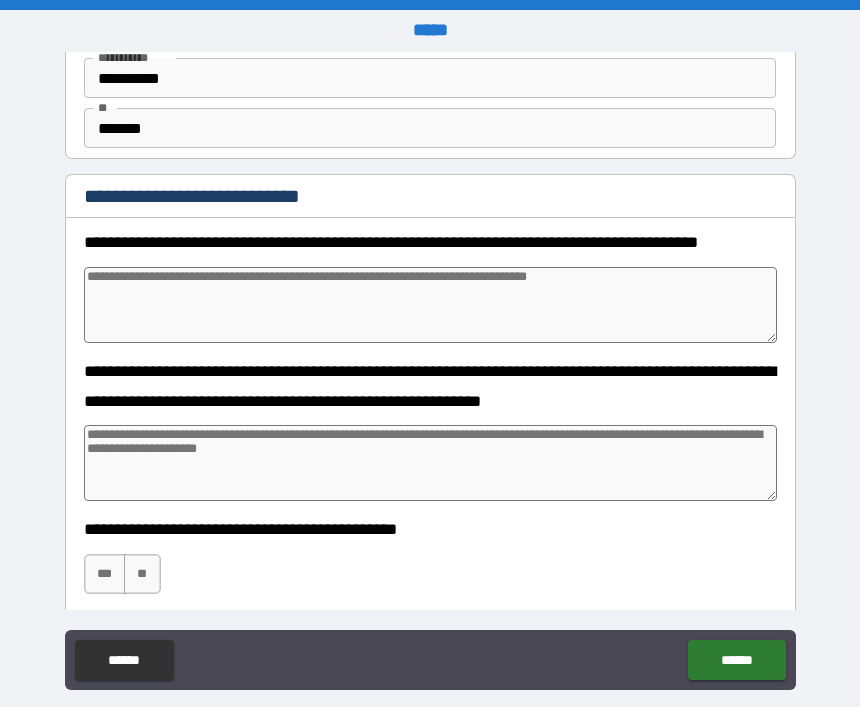 type on "*" 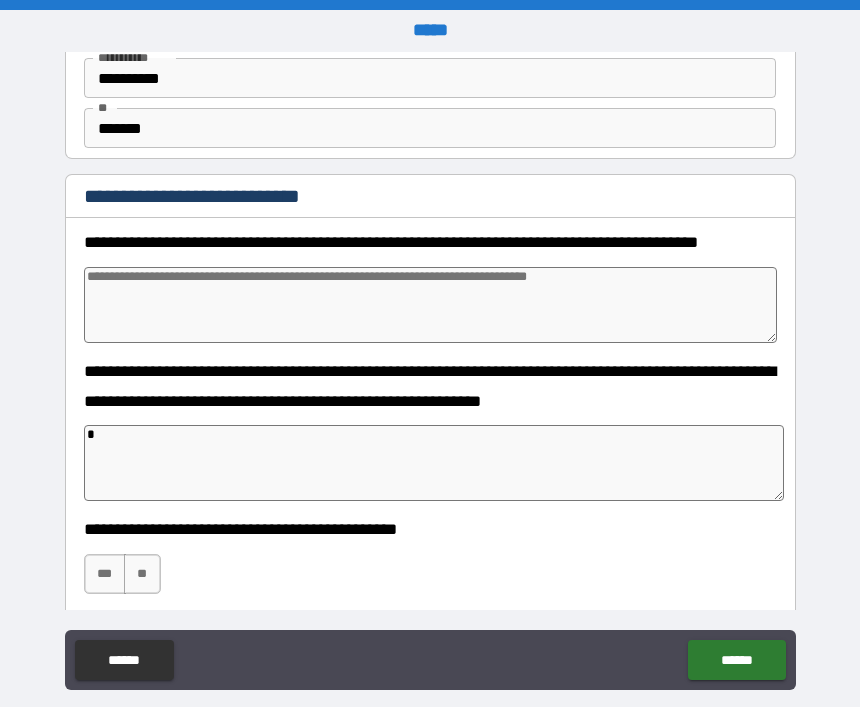 type on "*" 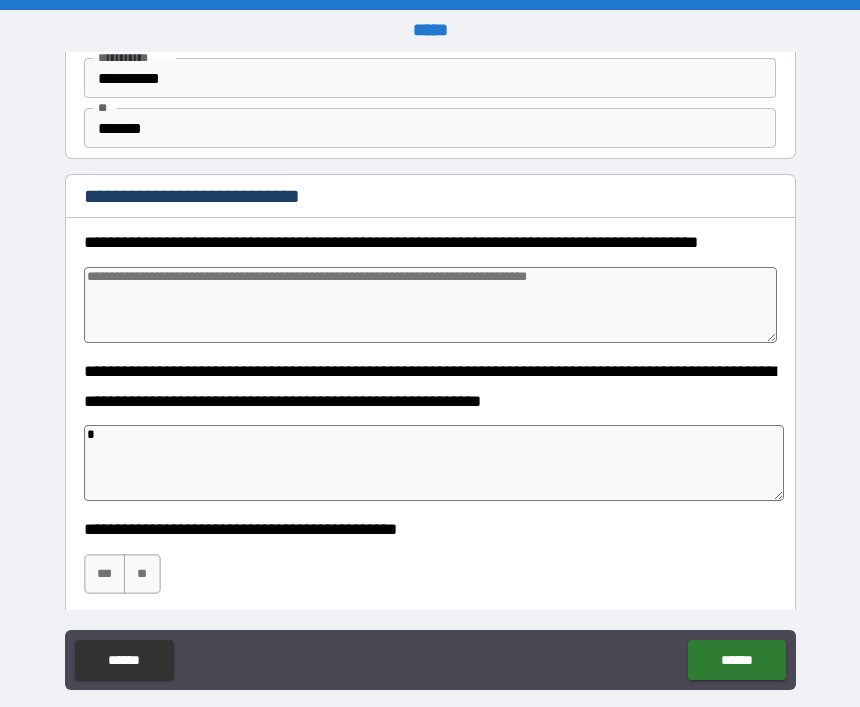 type on "*" 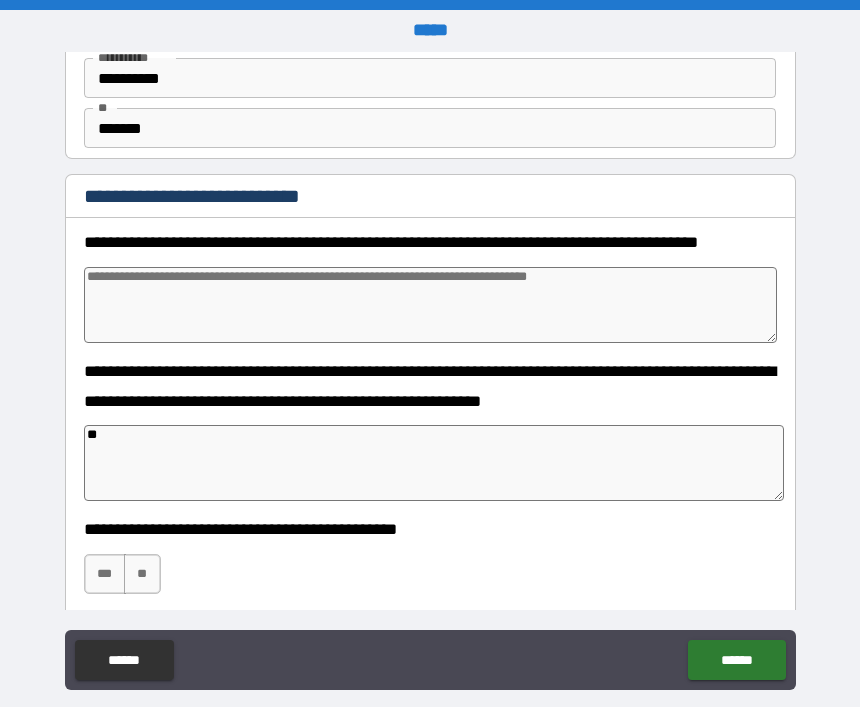 type on "*" 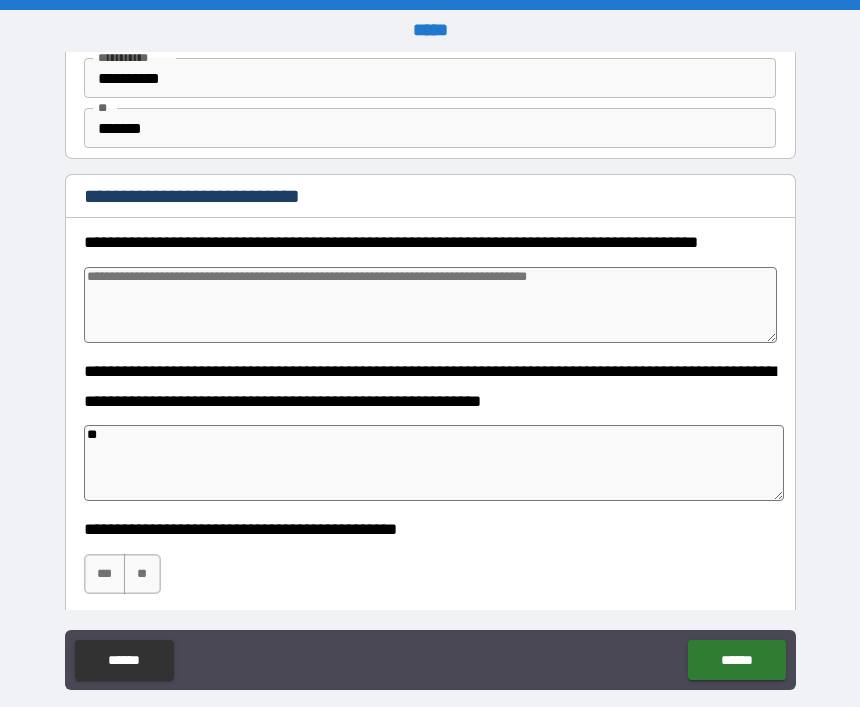 type on "*" 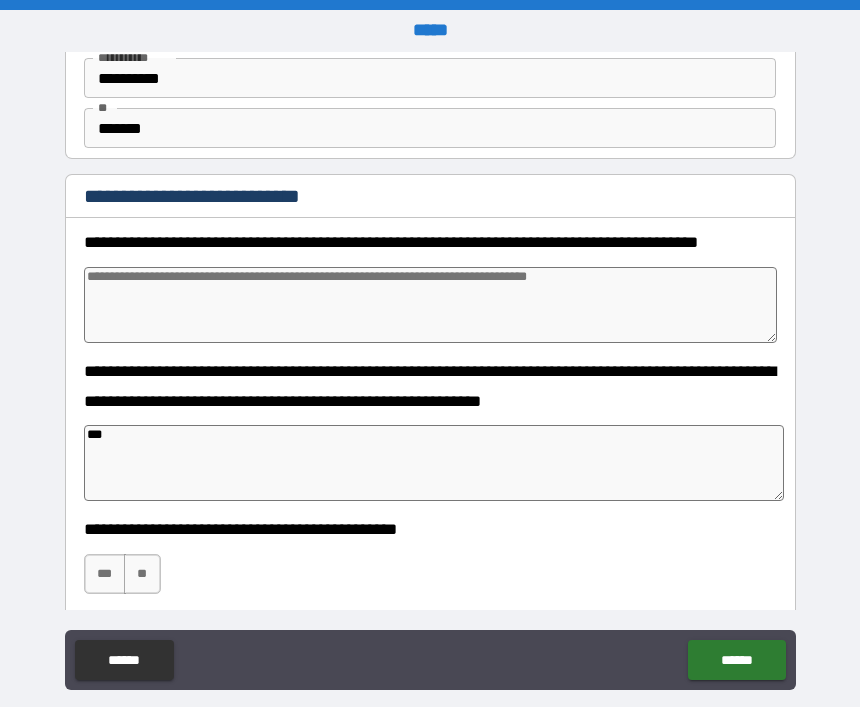 type on "*" 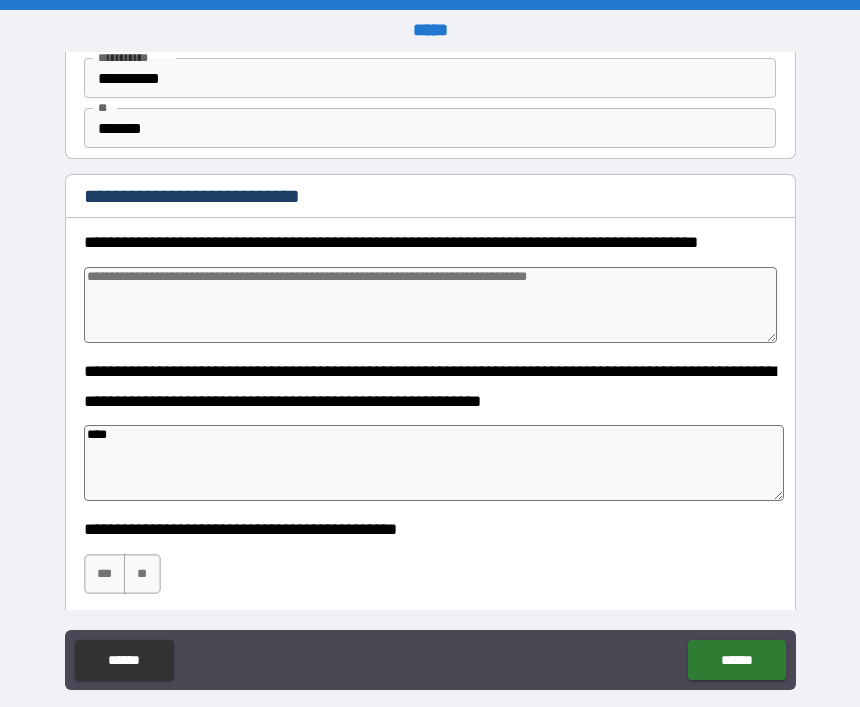 type on "*" 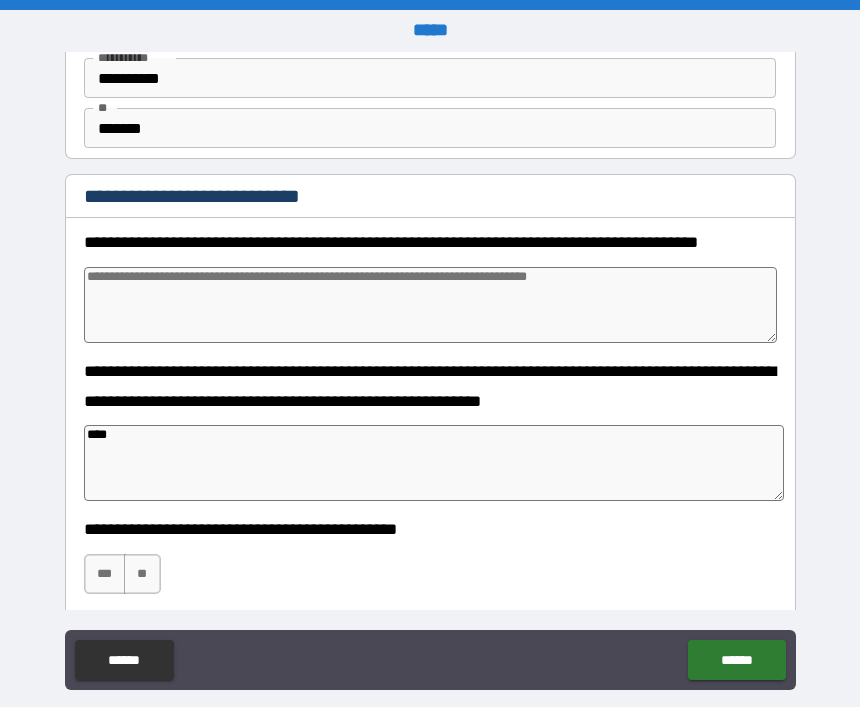 type on "*****" 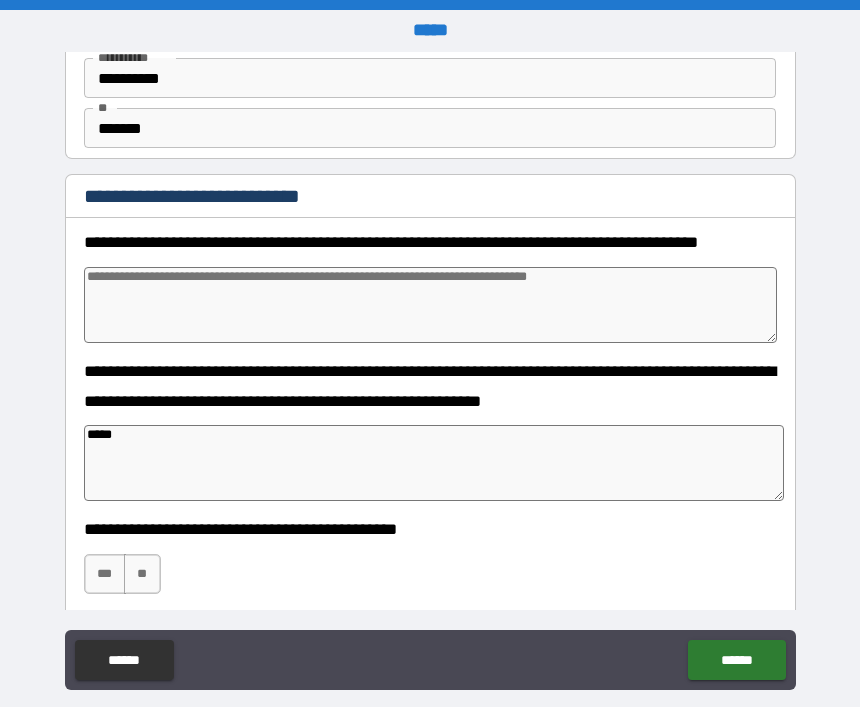 type on "*" 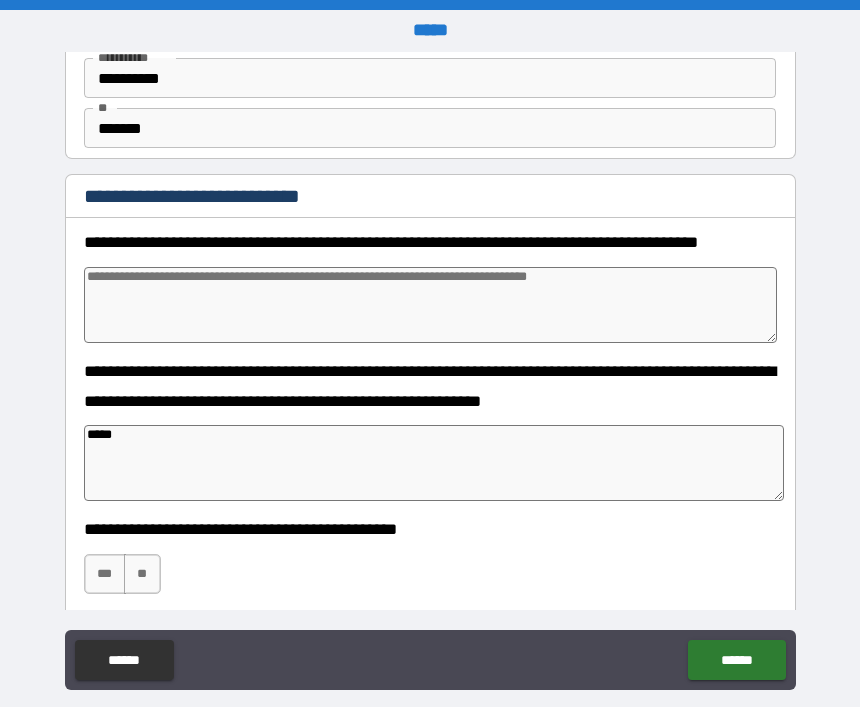 type on "*" 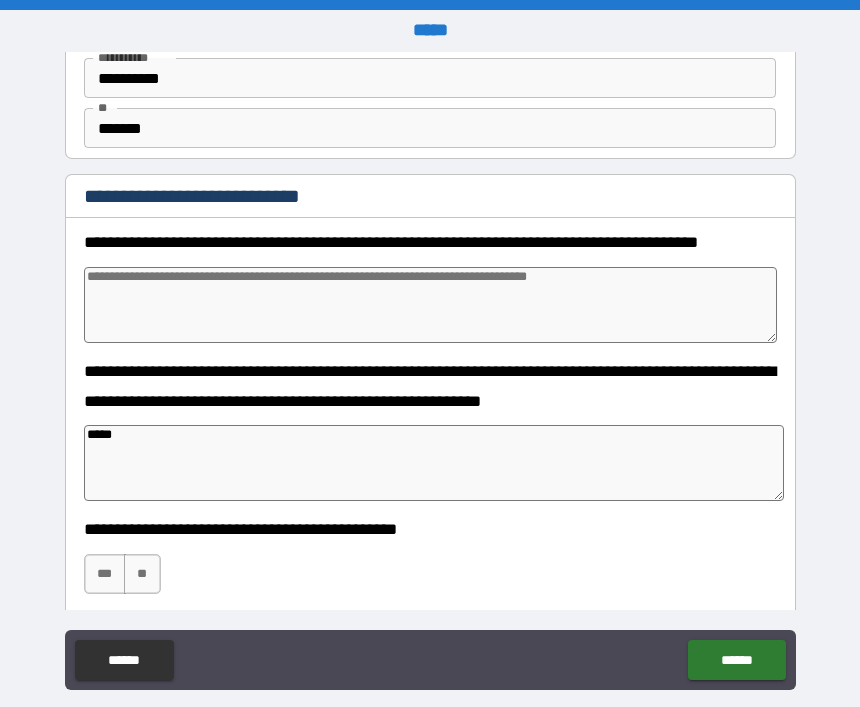 type on "*" 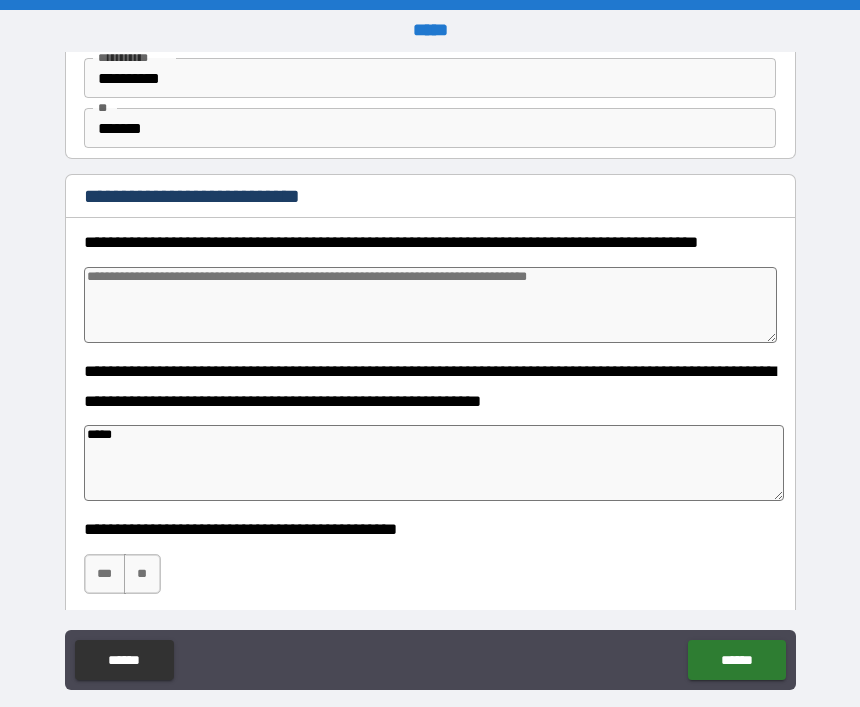 type on "******" 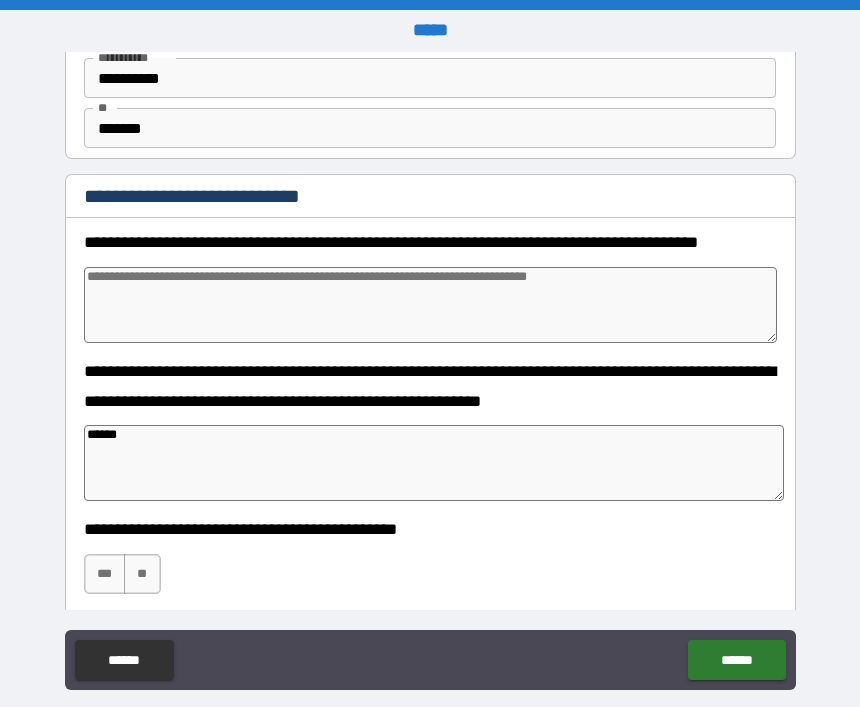 type on "*" 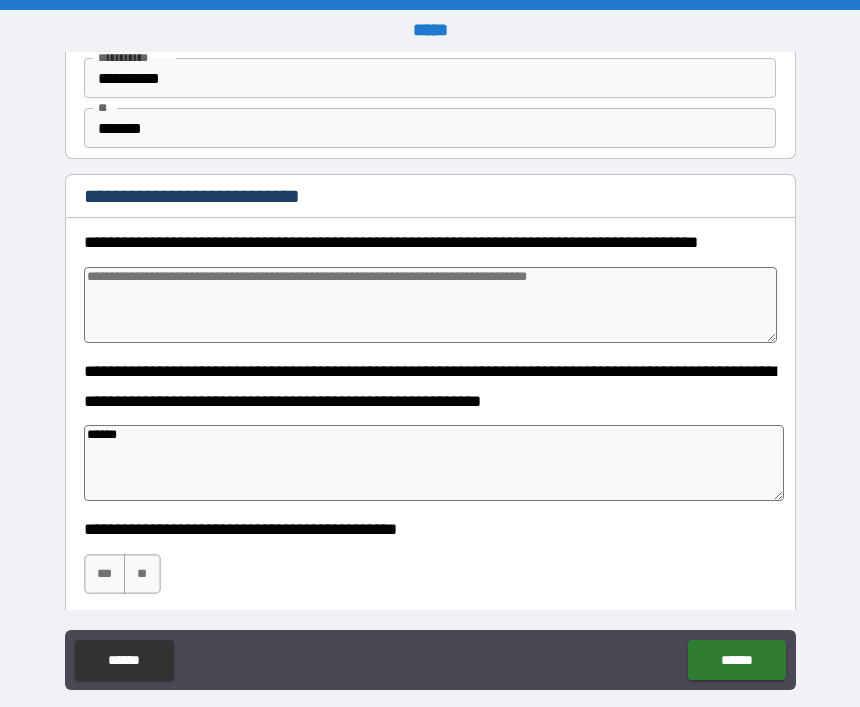 type on "*" 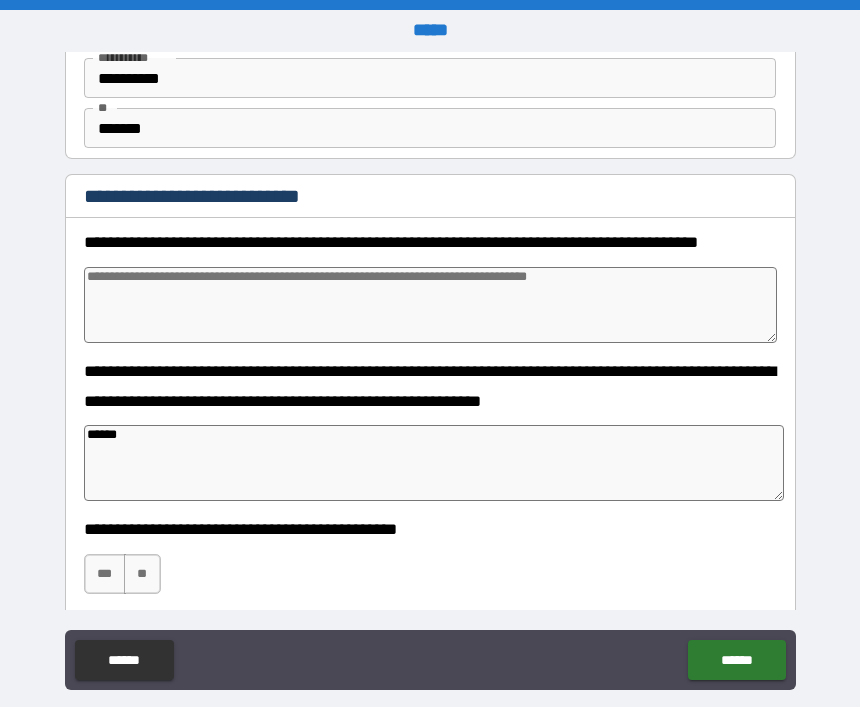 type on "*******" 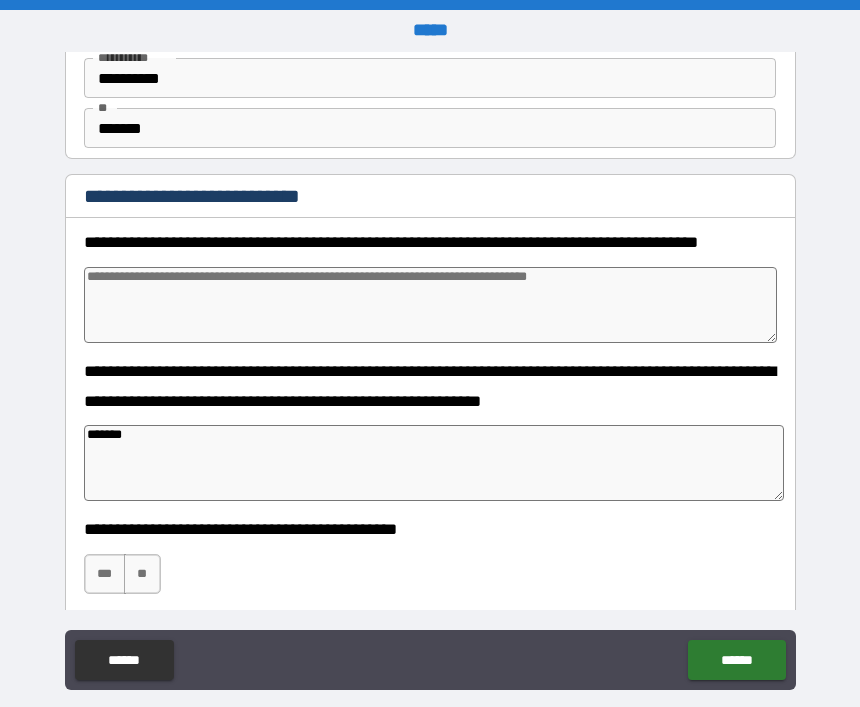 type on "*" 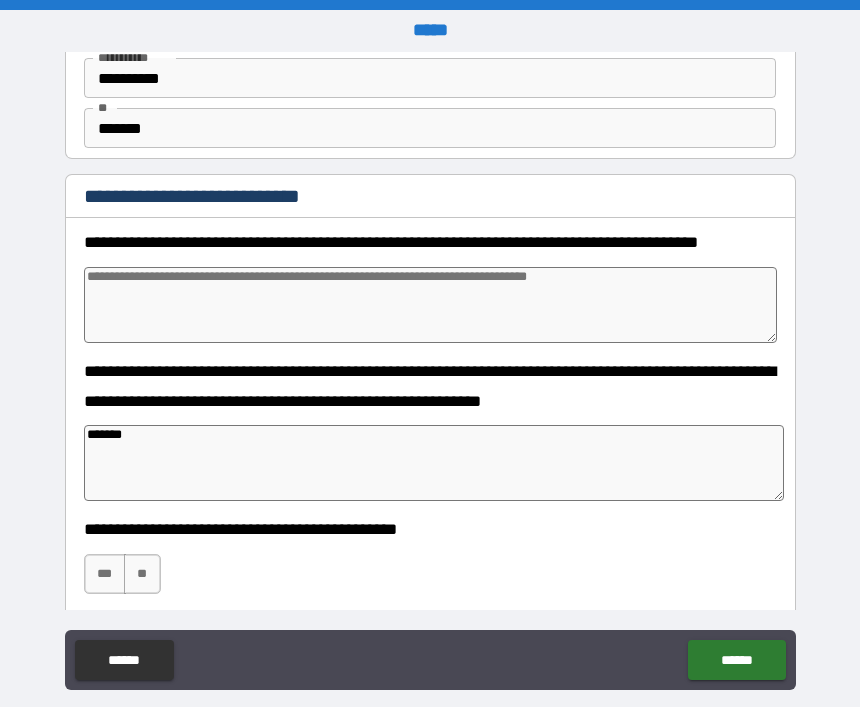 type on "*" 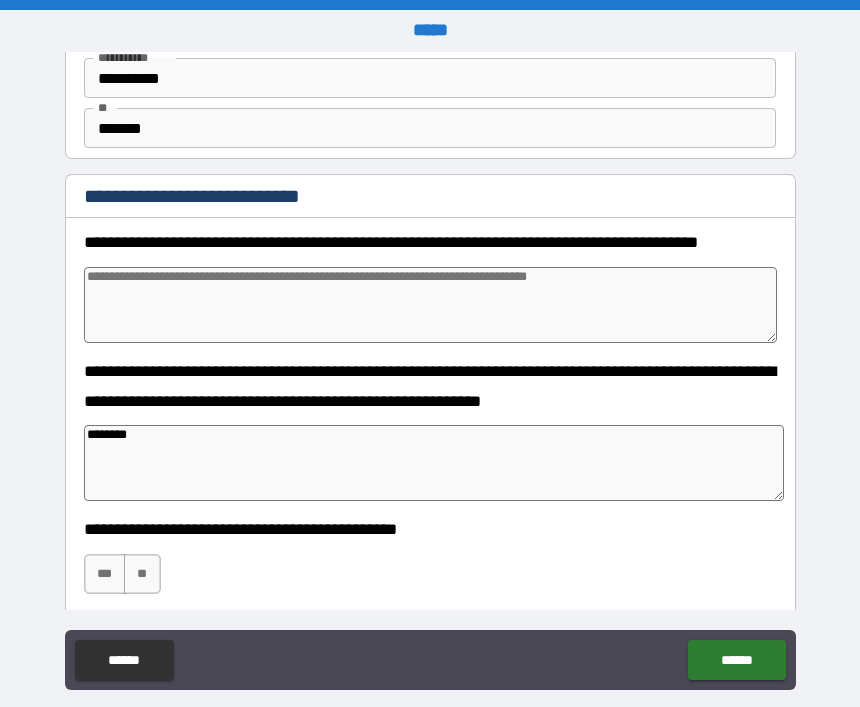 type on "*" 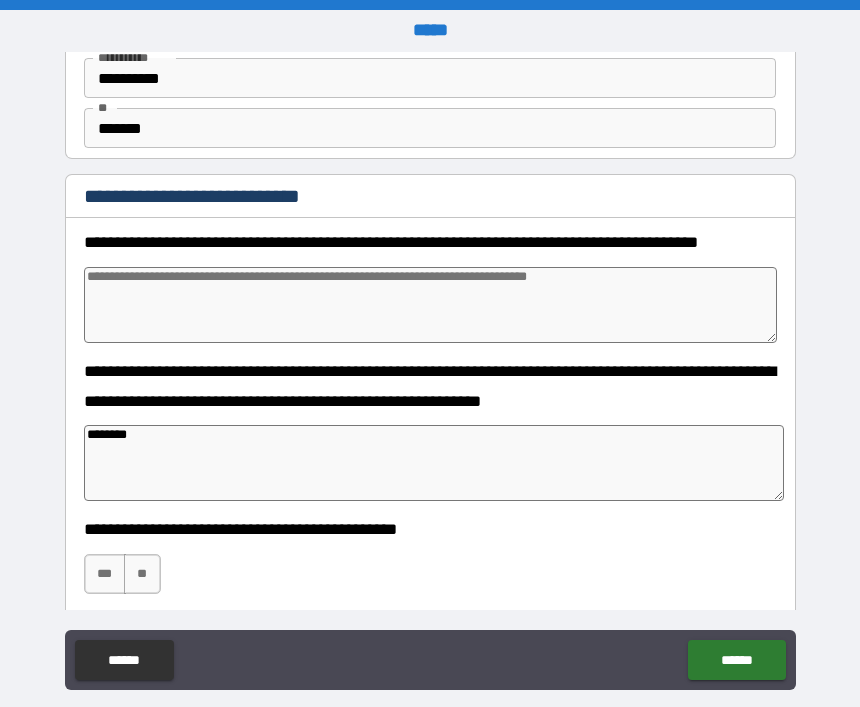type on "*" 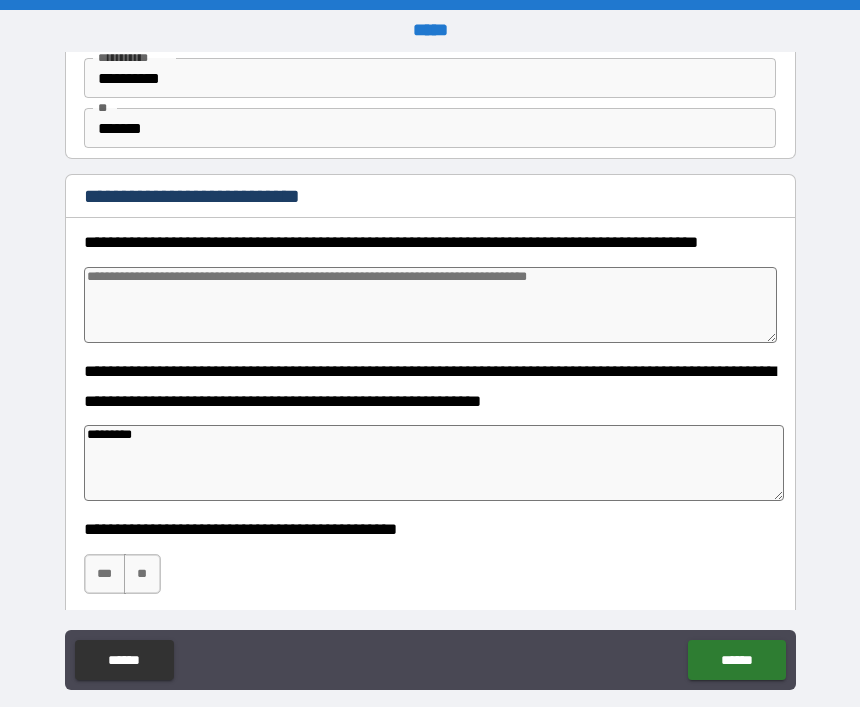 type on "*" 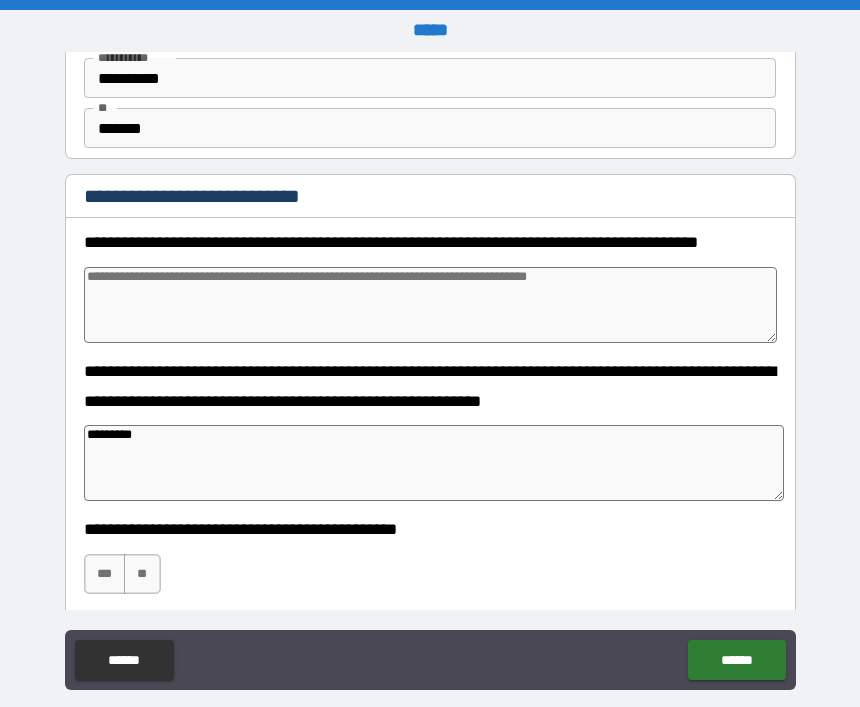 type on "*" 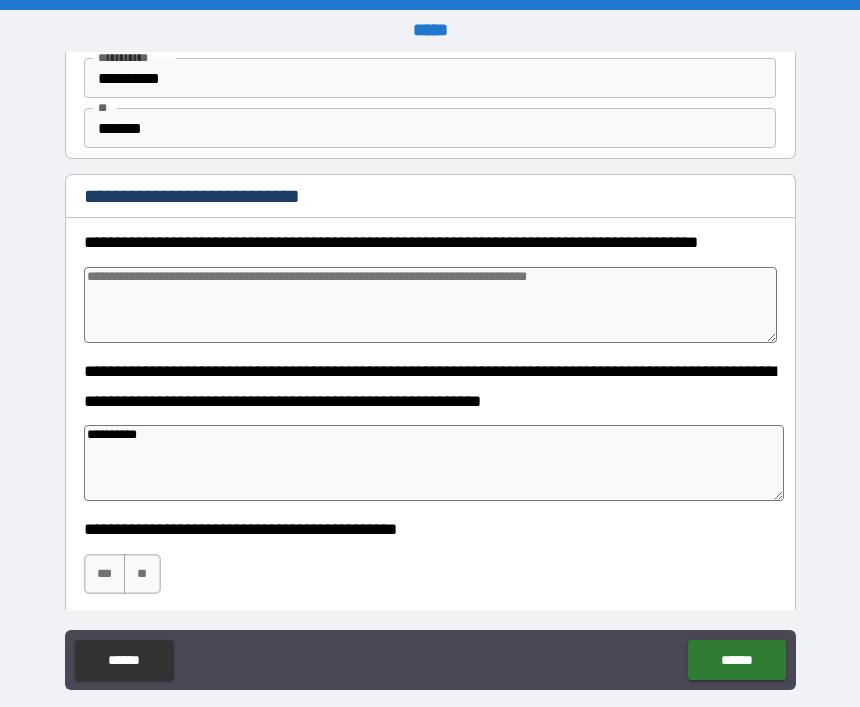 type on "*" 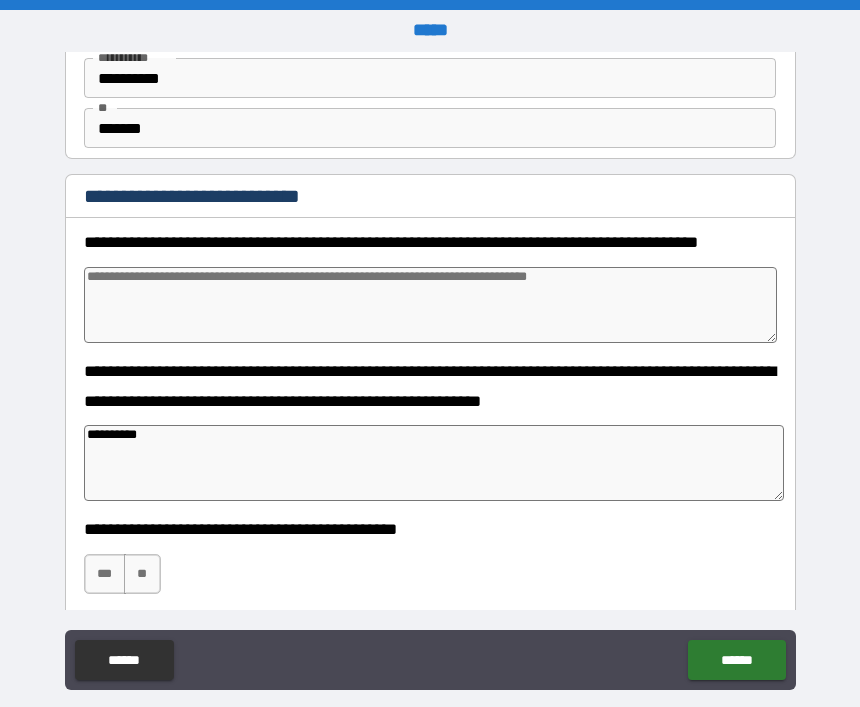 type on "*" 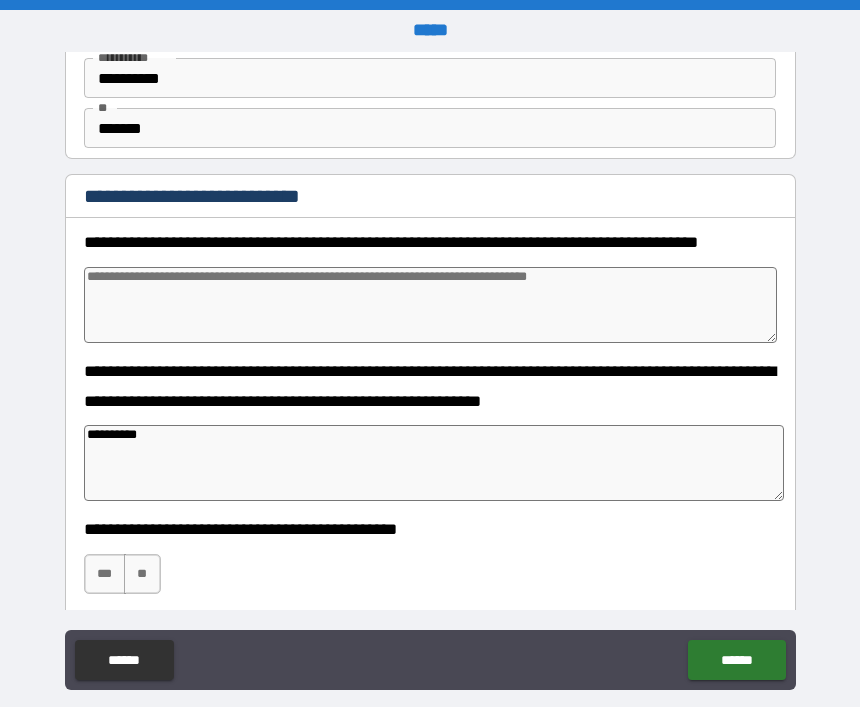 type on "*********" 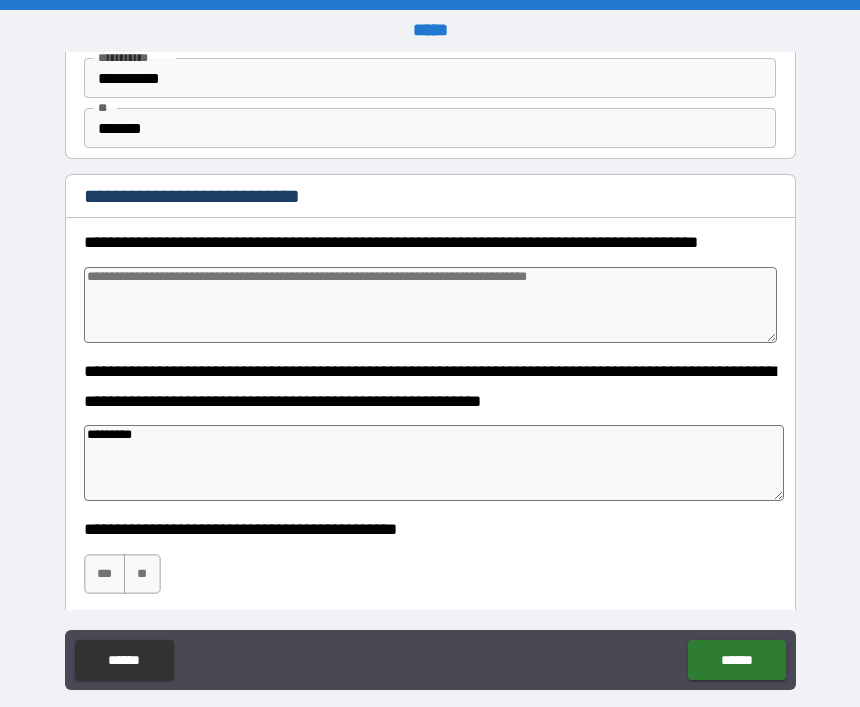 type on "*********" 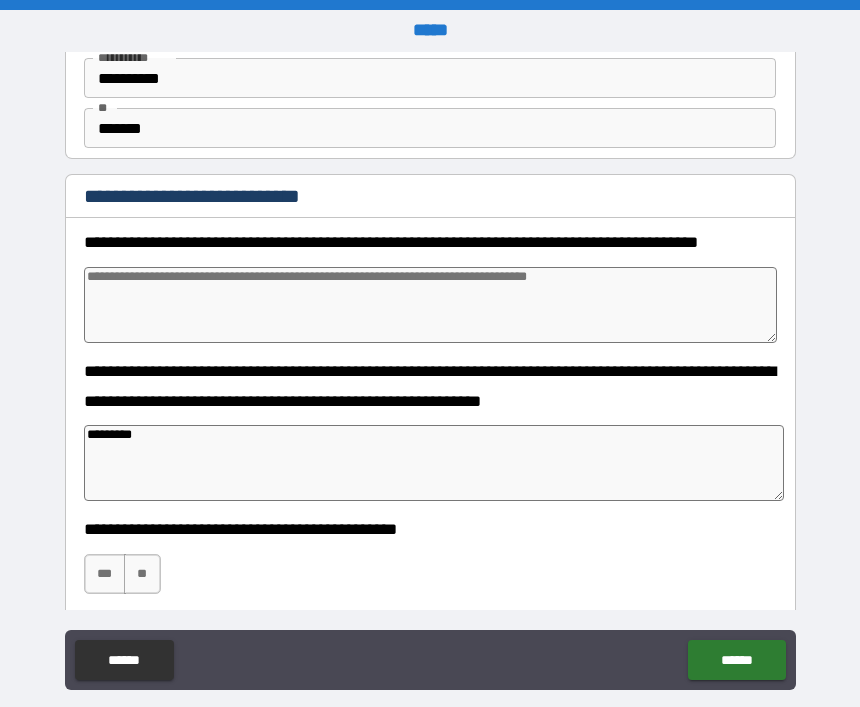 type on "*" 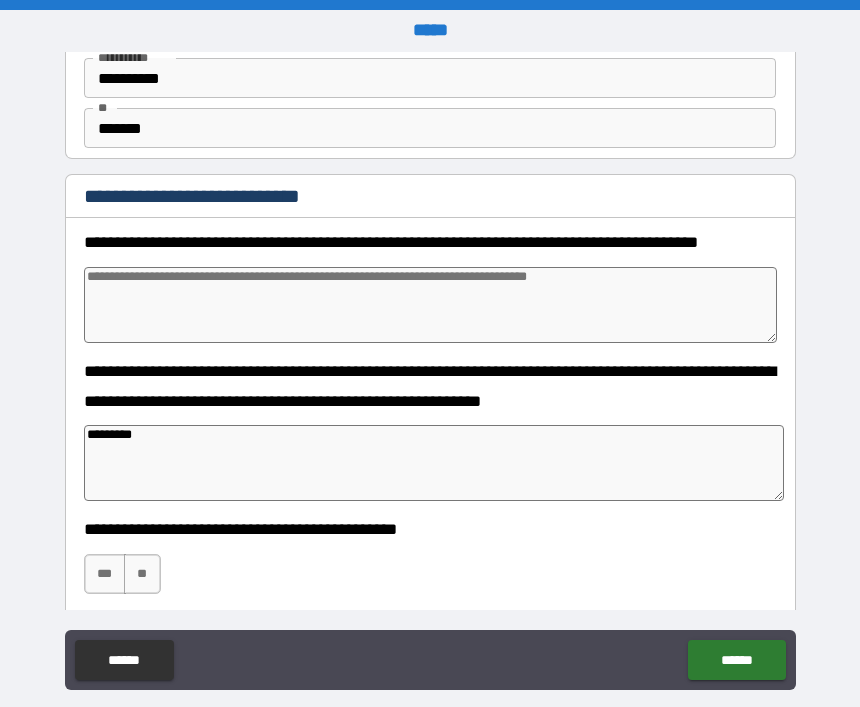 type on "**********" 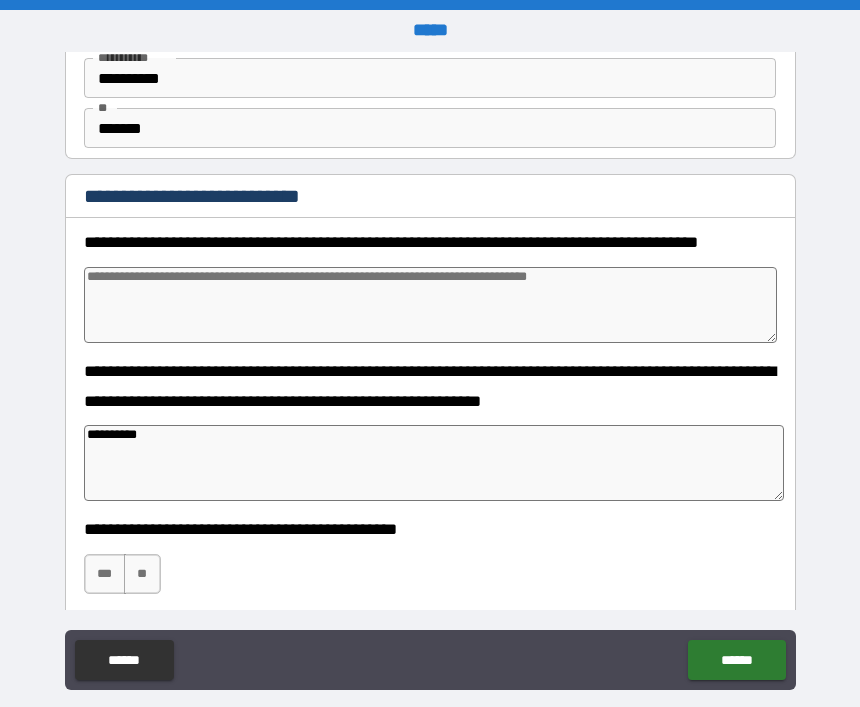 type on "*" 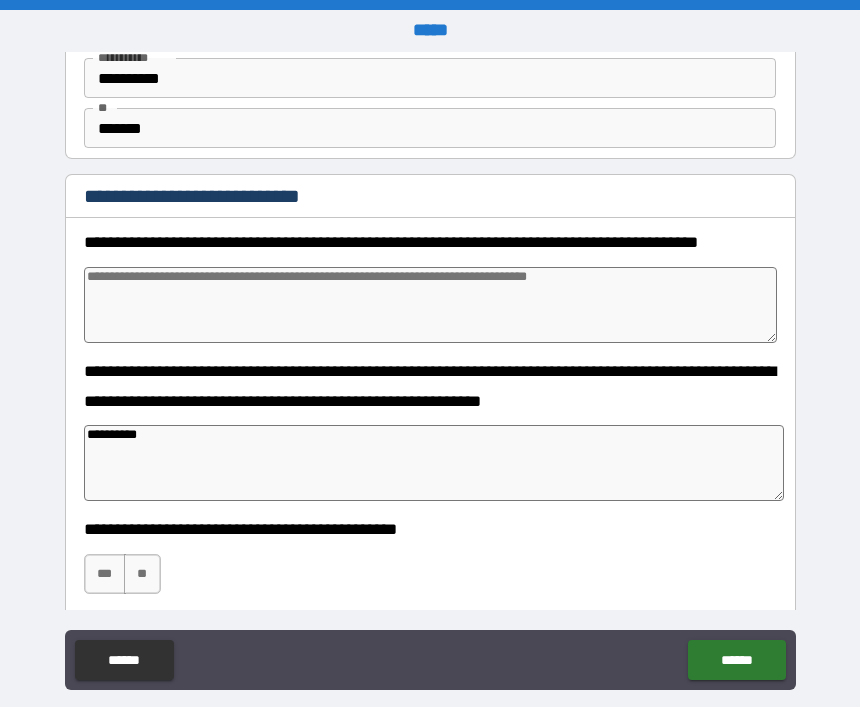 type on "*" 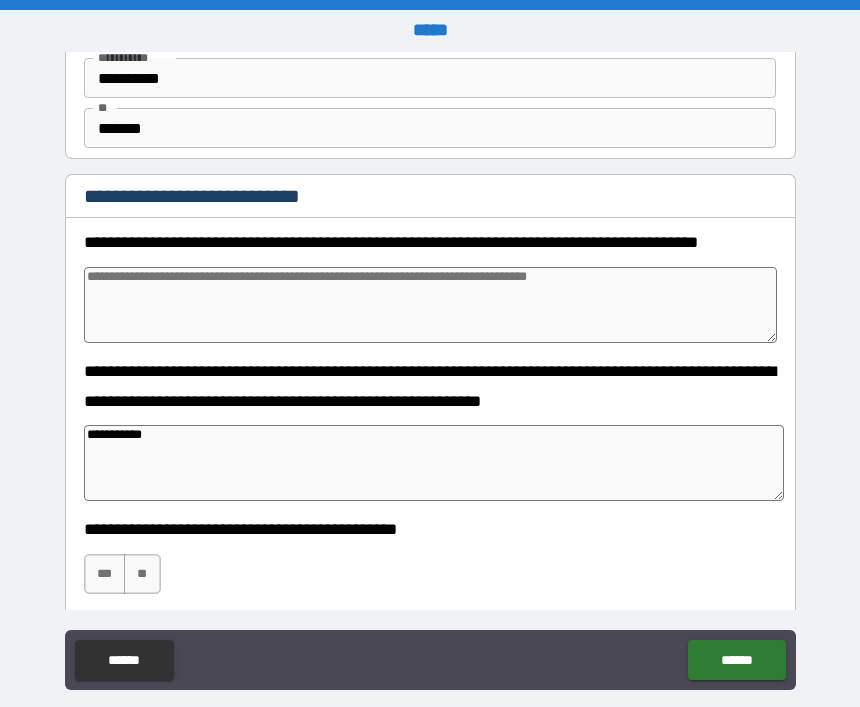 type on "*" 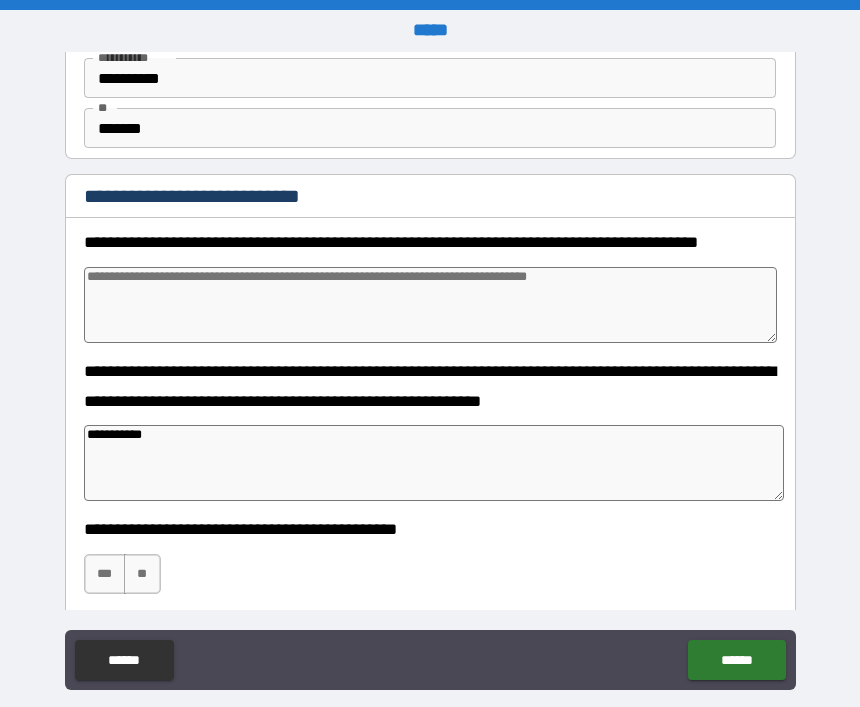 type on "*" 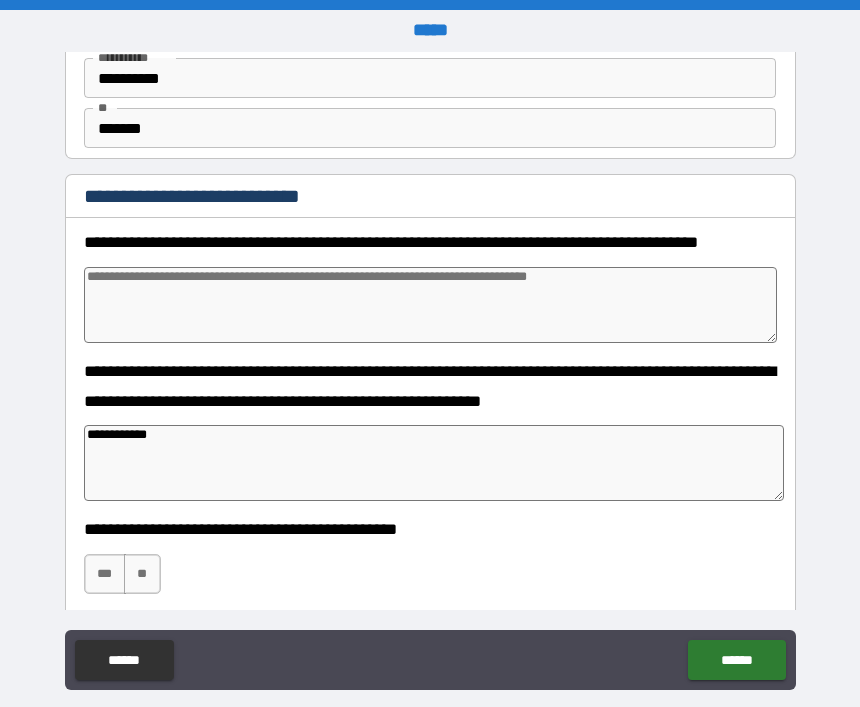 type on "*" 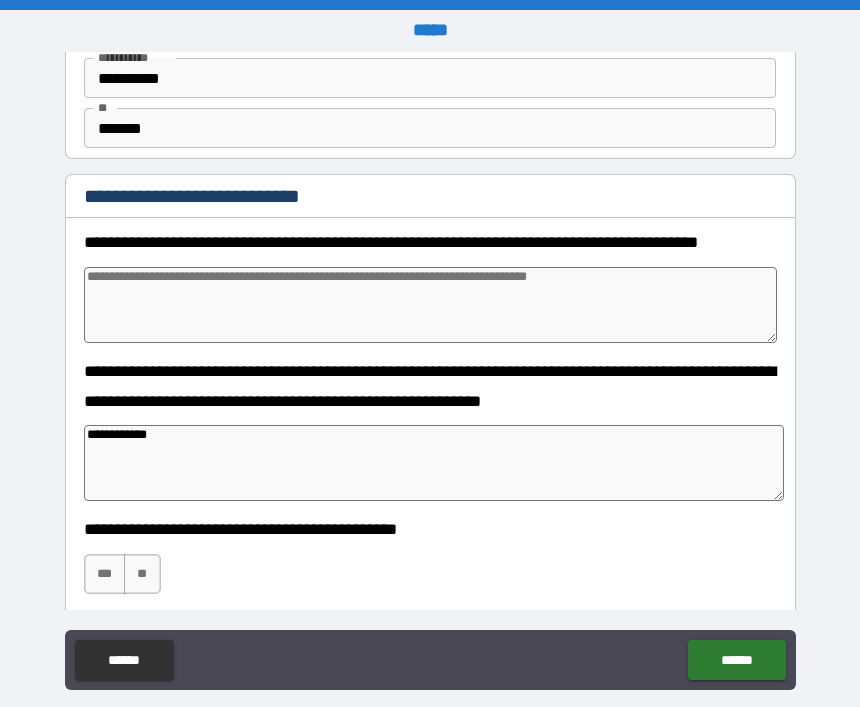 type on "**********" 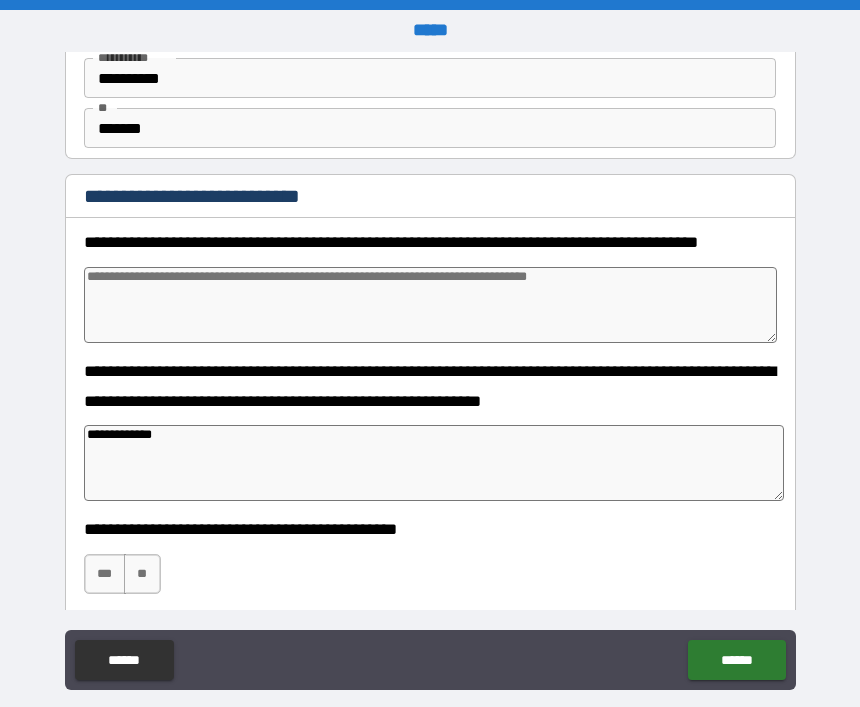 type on "*" 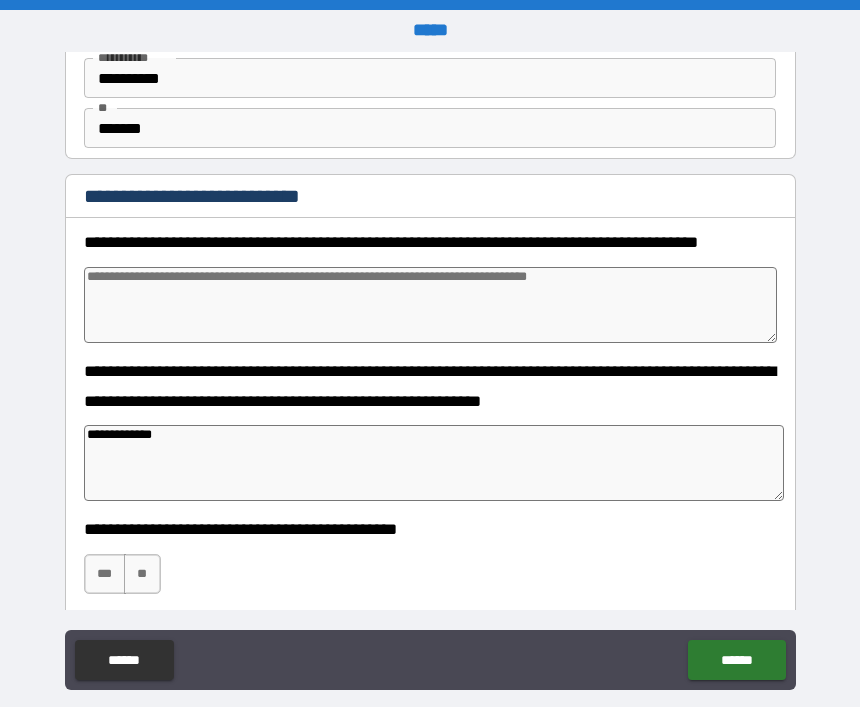 type on "**********" 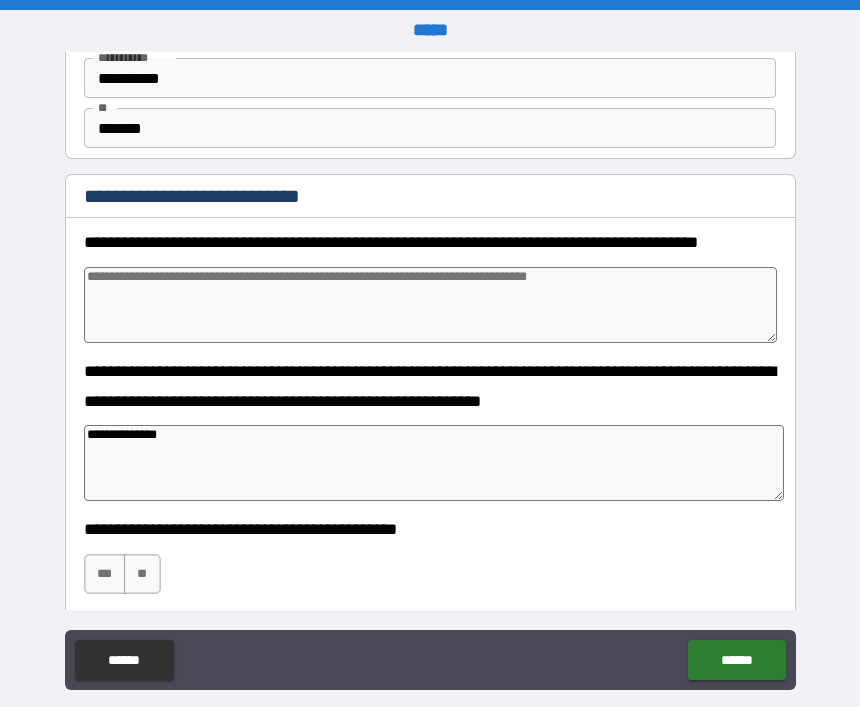 type on "*" 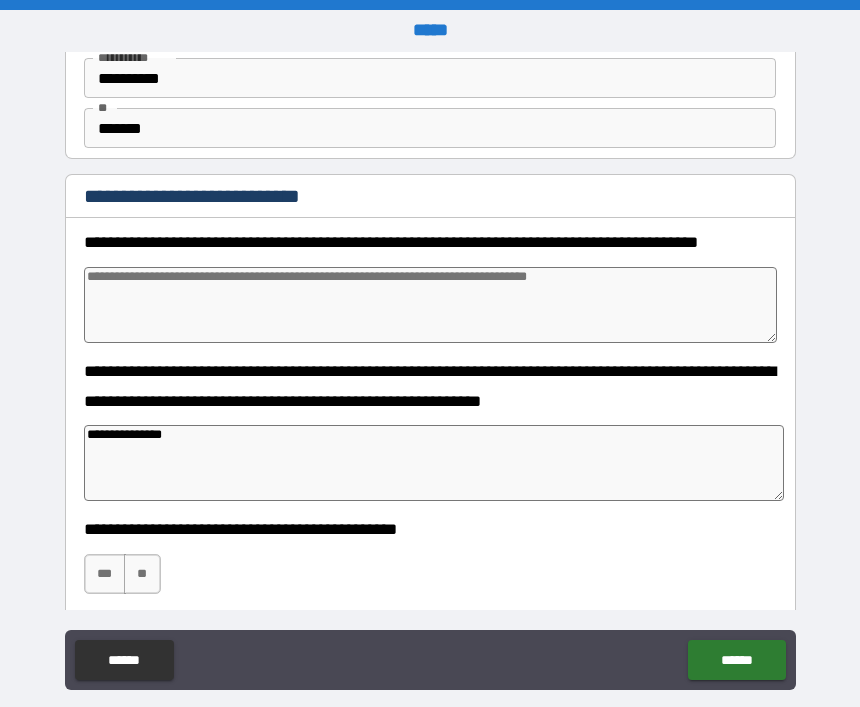type on "*" 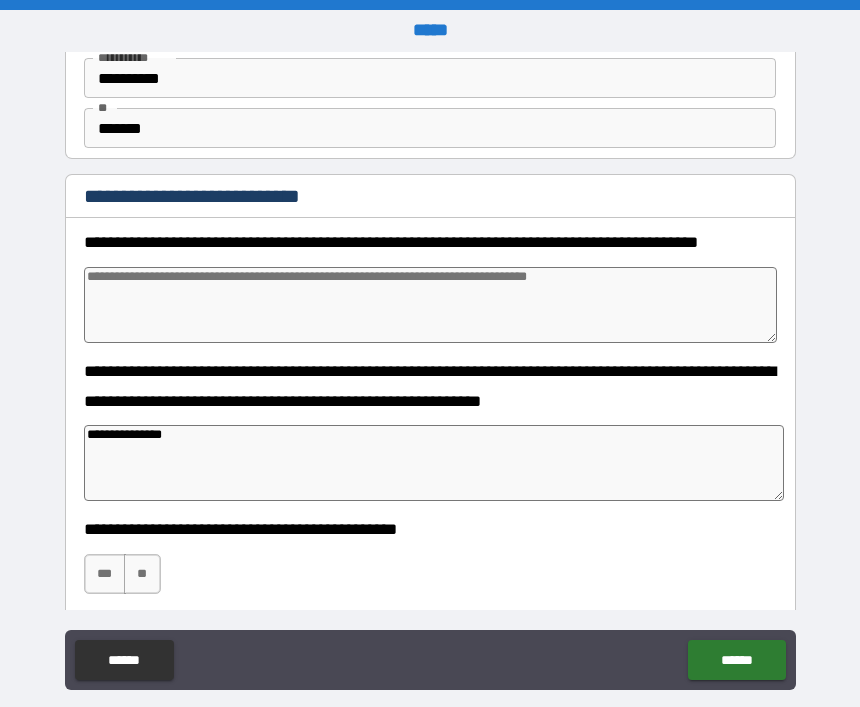 type on "**********" 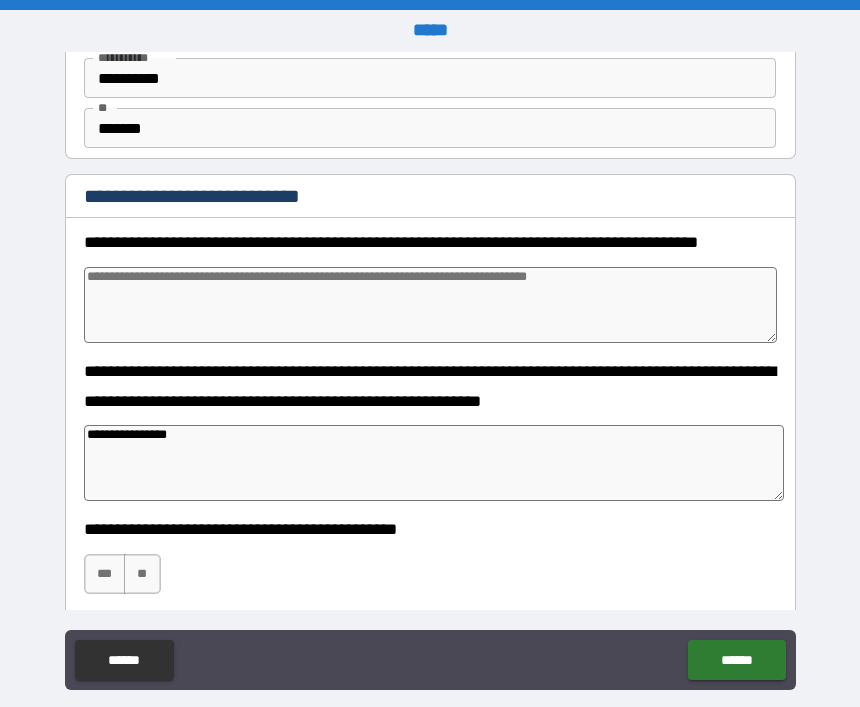 type on "*" 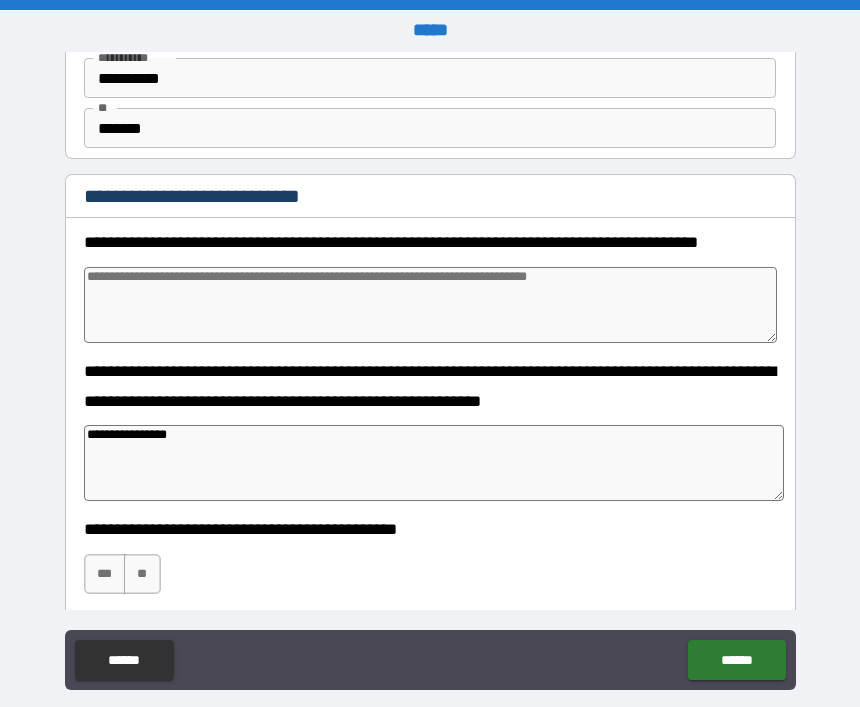 type on "**********" 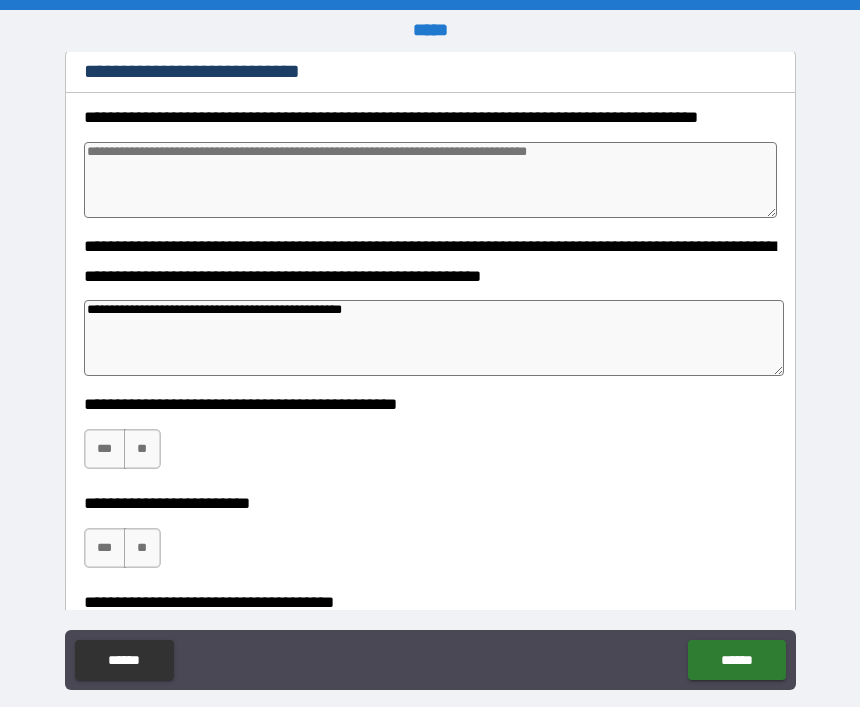 scroll, scrollTop: 255, scrollLeft: 0, axis: vertical 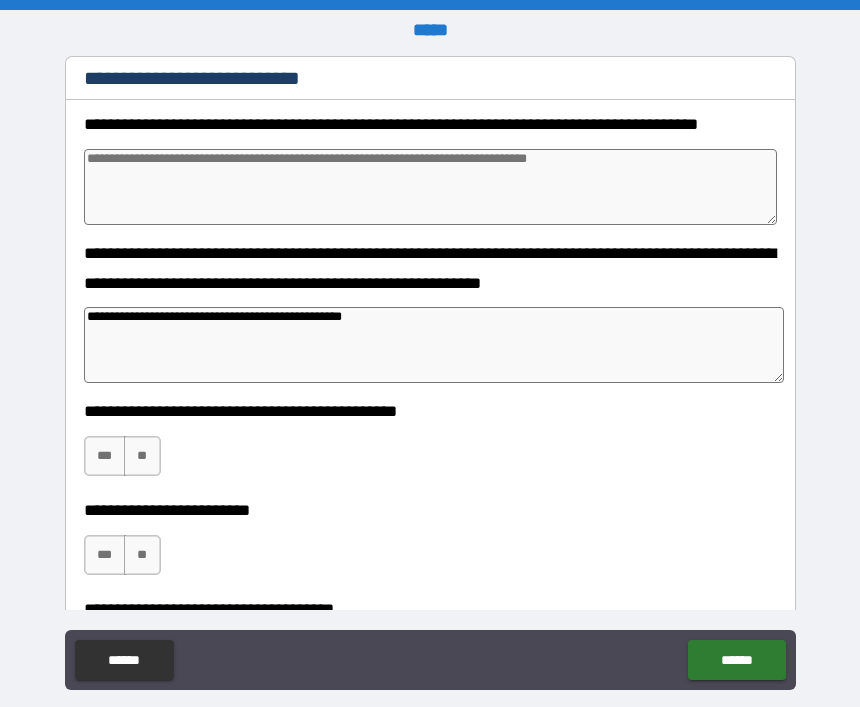 click on "**" at bounding box center (142, 456) 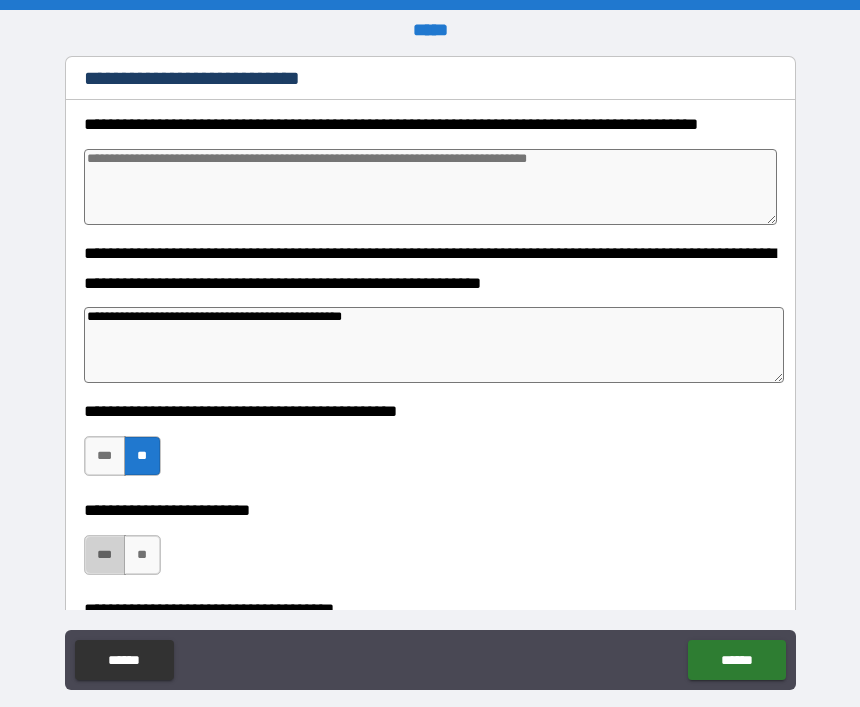 click on "***" at bounding box center (105, 555) 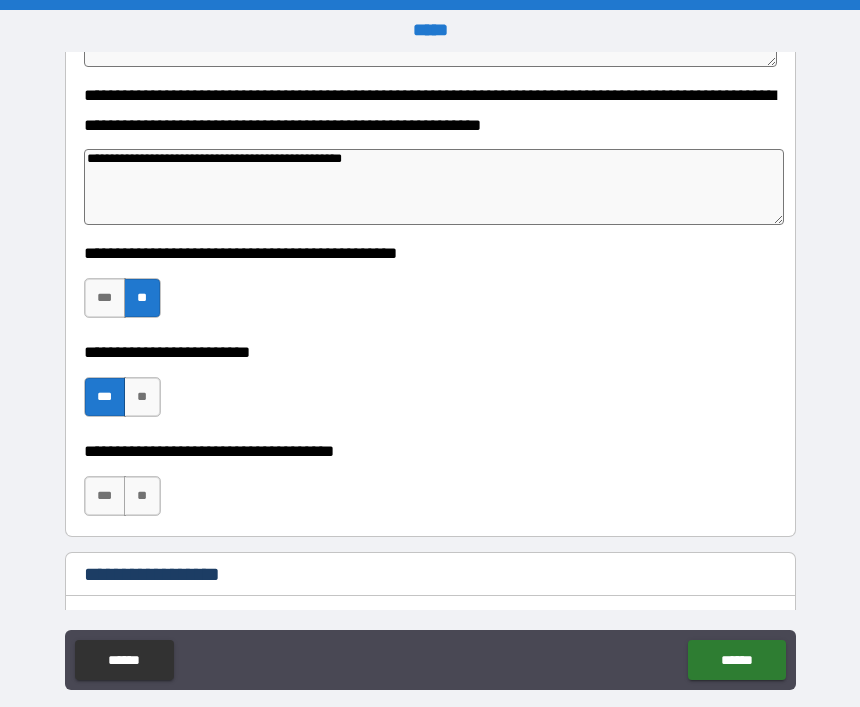 scroll, scrollTop: 485, scrollLeft: 0, axis: vertical 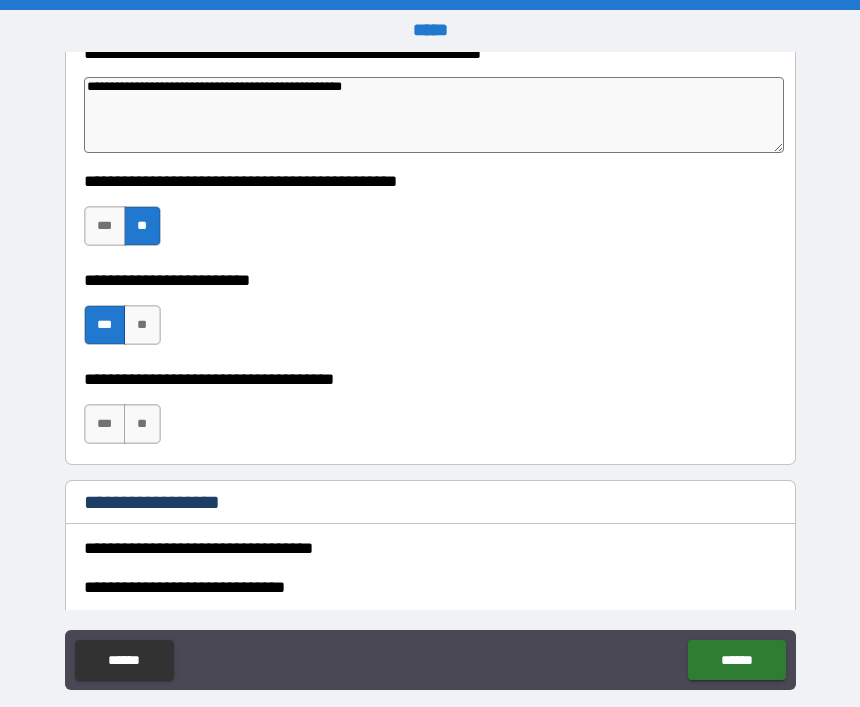 click on "***" at bounding box center [105, 424] 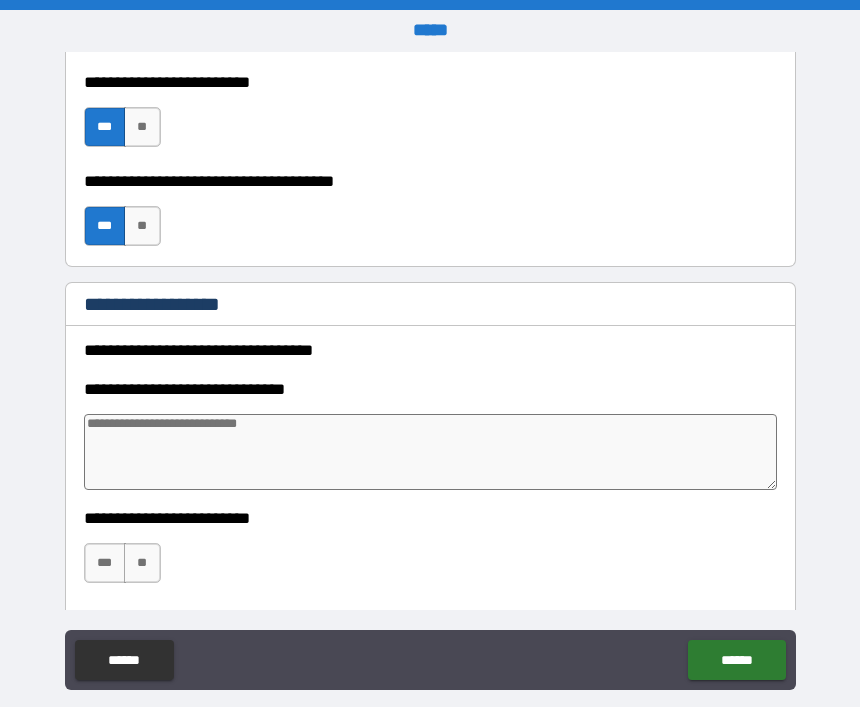 scroll, scrollTop: 686, scrollLeft: 0, axis: vertical 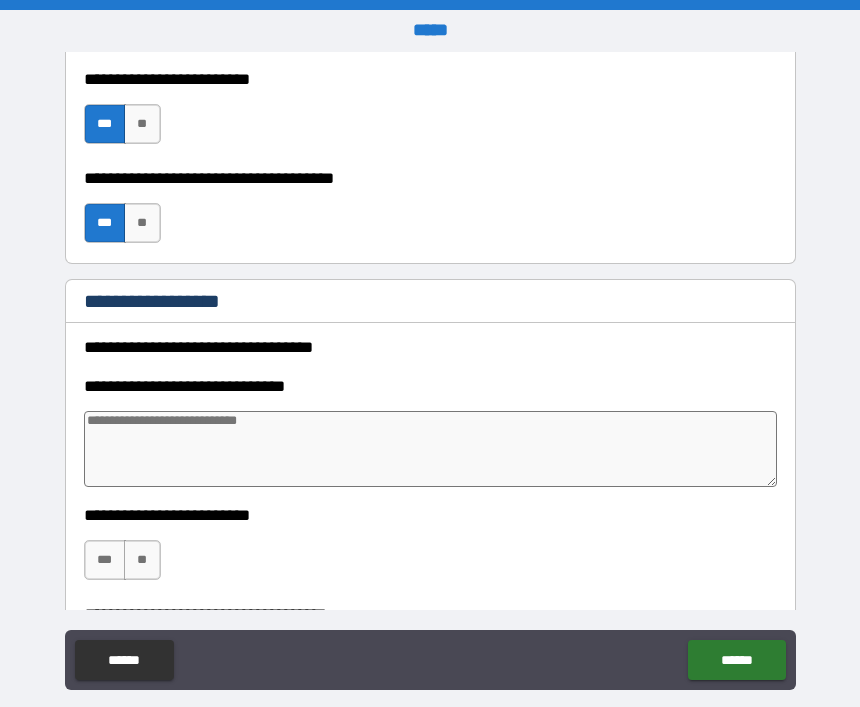 click at bounding box center (431, 449) 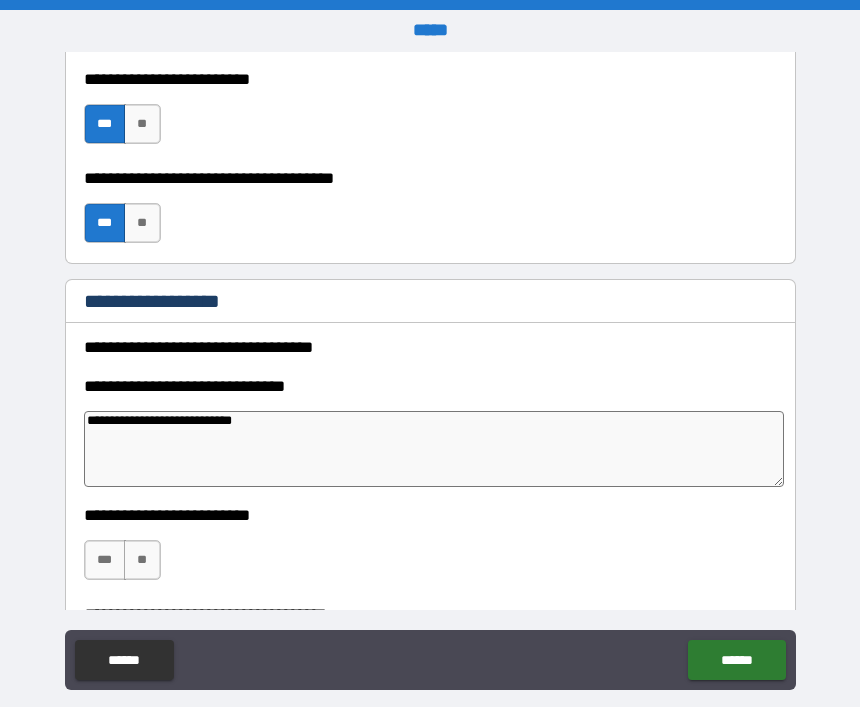 click on "**" at bounding box center (142, 560) 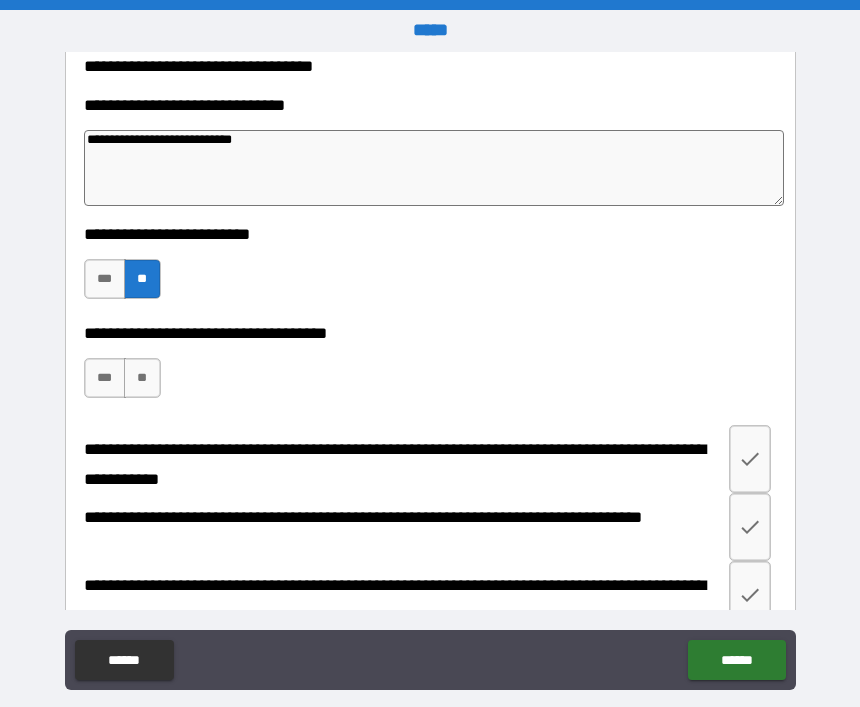 scroll, scrollTop: 970, scrollLeft: 0, axis: vertical 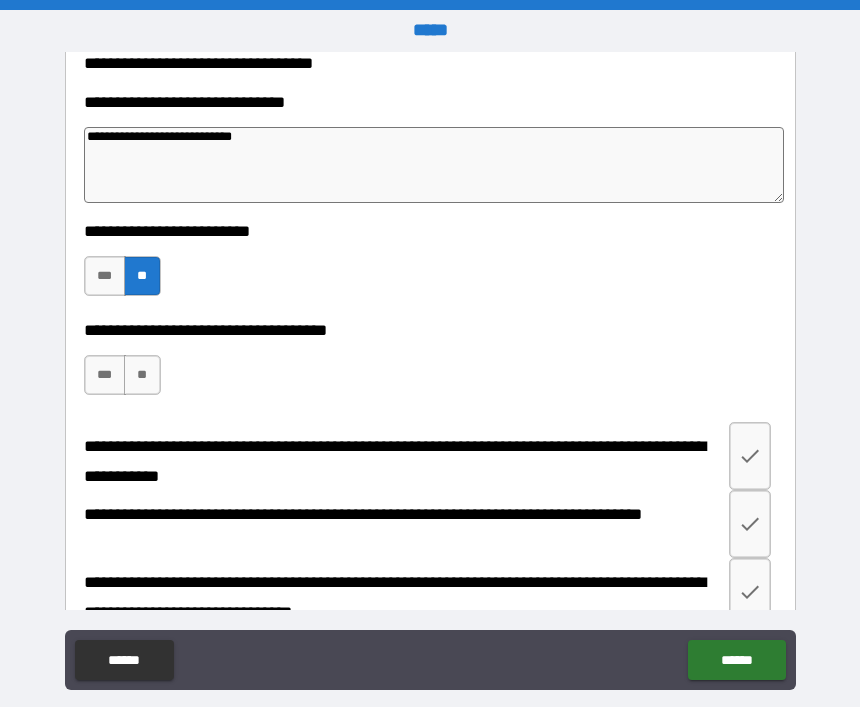 click on "**" at bounding box center (142, 375) 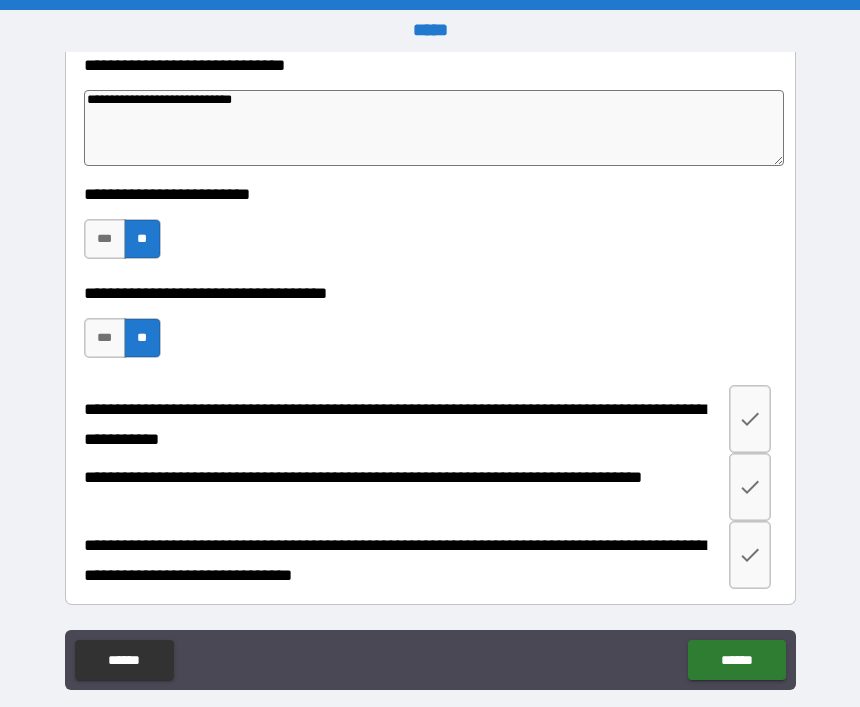 scroll, scrollTop: 1007, scrollLeft: 0, axis: vertical 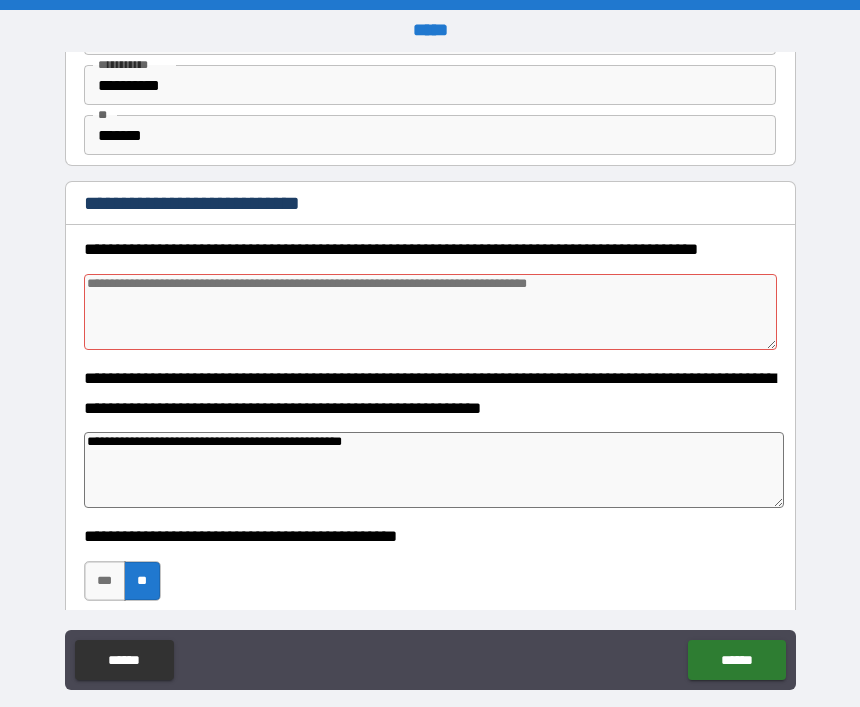 click at bounding box center (431, 312) 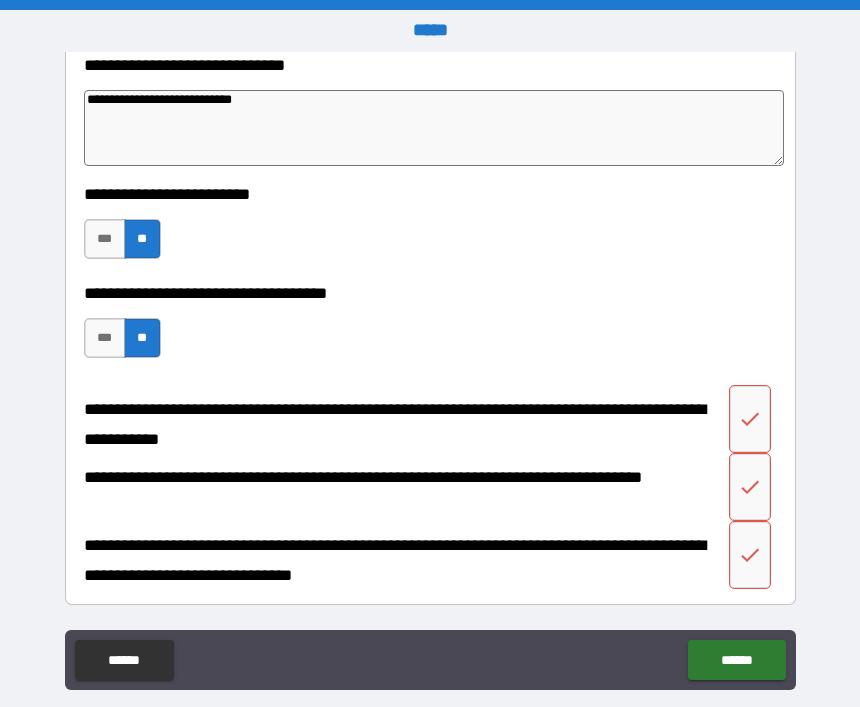 scroll, scrollTop: 1007, scrollLeft: 0, axis: vertical 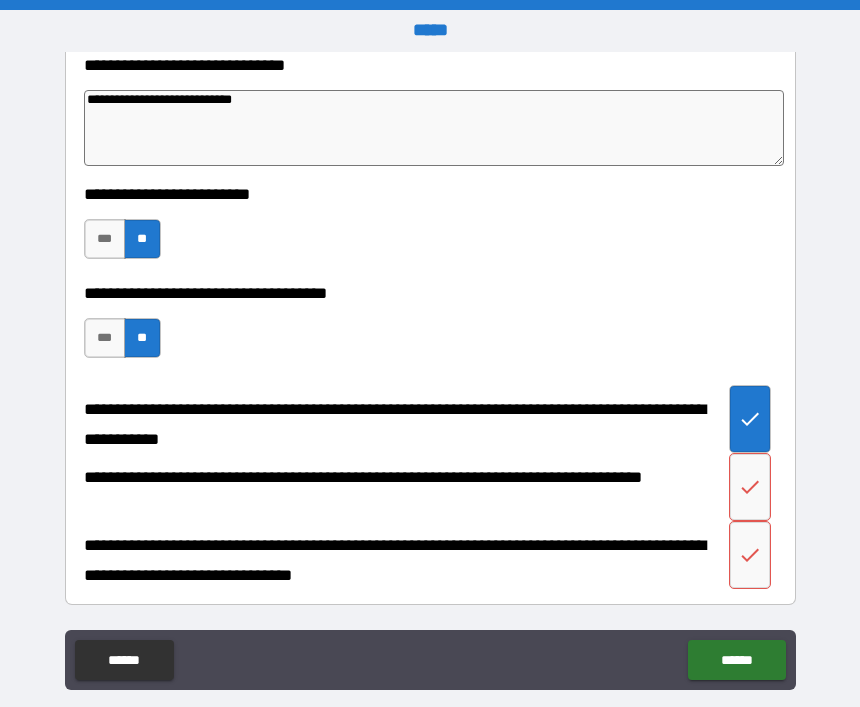 click at bounding box center [750, 487] 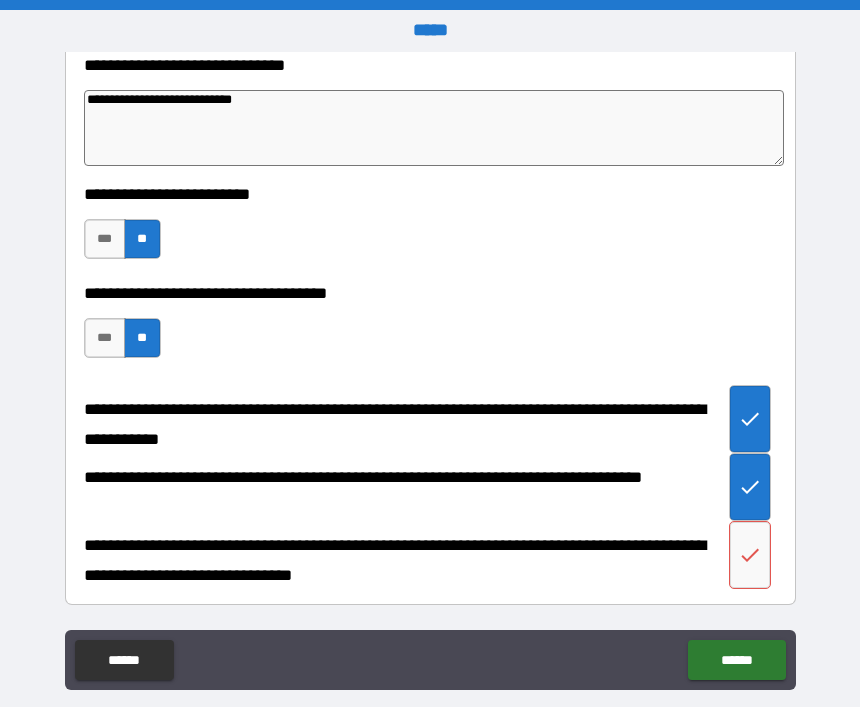 click 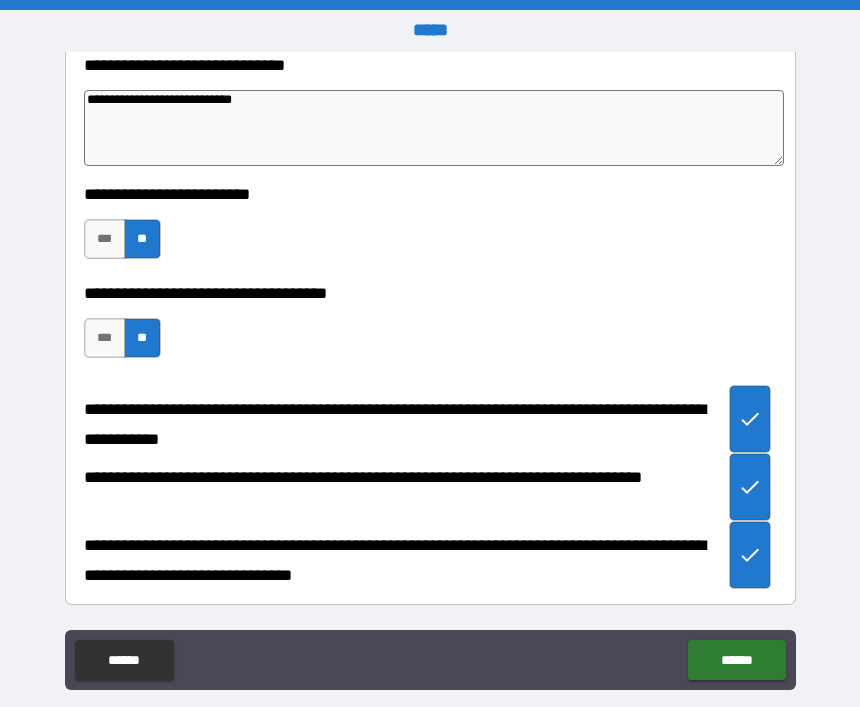 scroll, scrollTop: 1007, scrollLeft: 0, axis: vertical 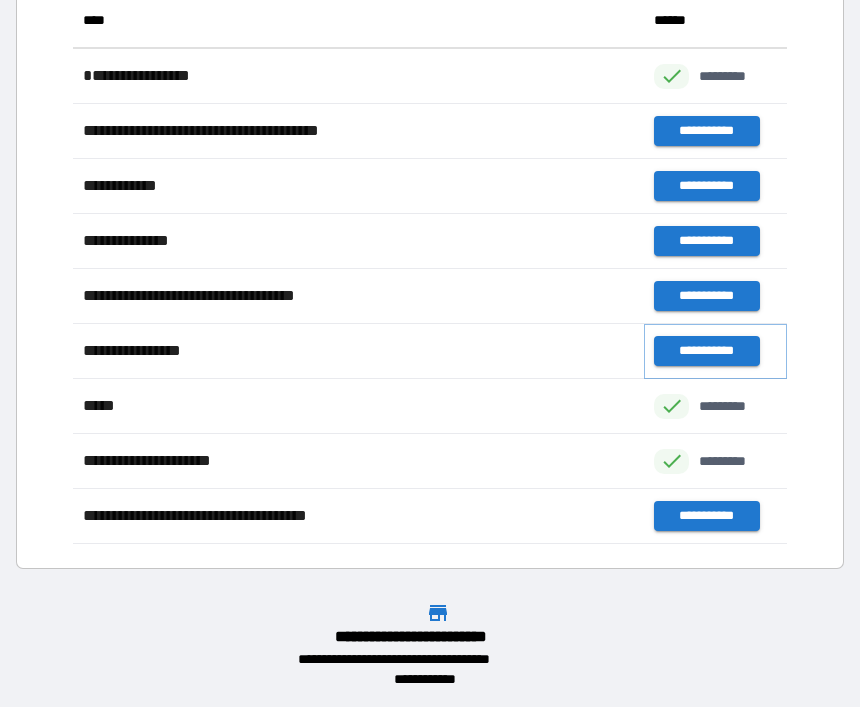 click on "**********" at bounding box center [706, 351] 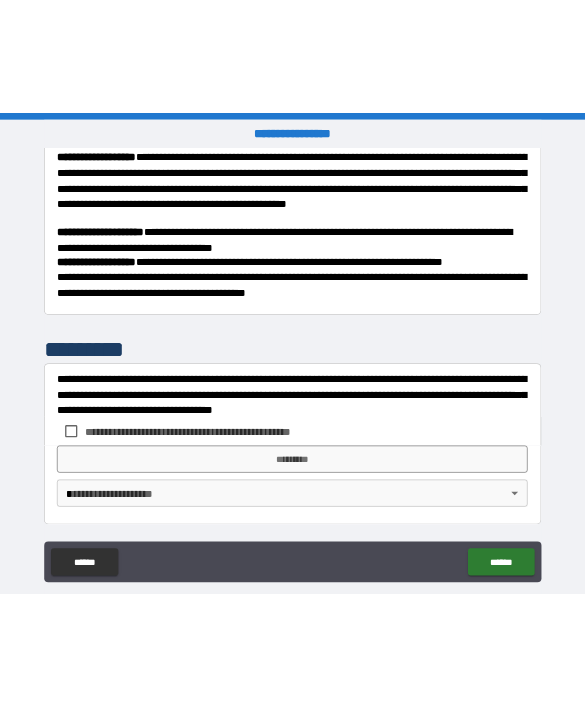scroll, scrollTop: 1050, scrollLeft: 0, axis: vertical 